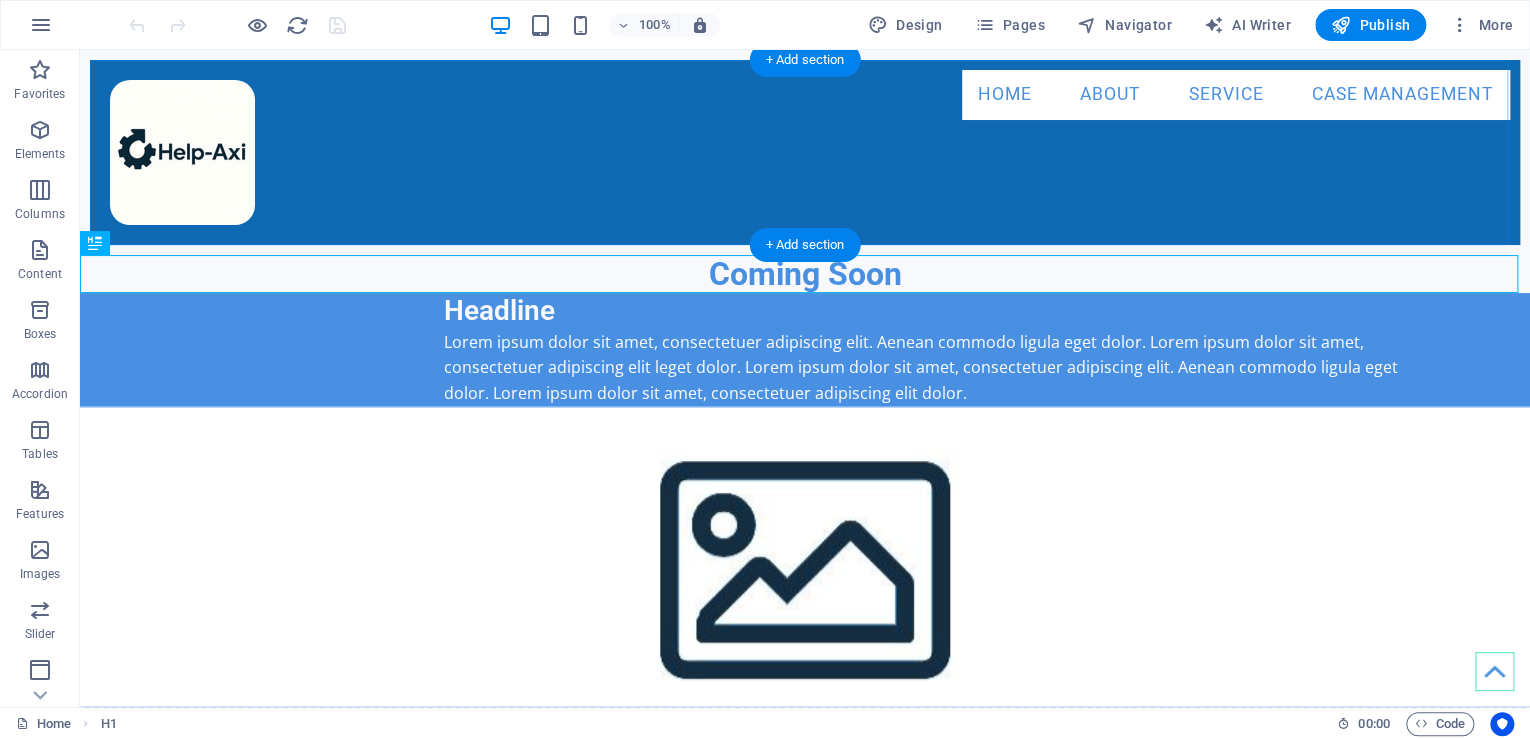 scroll, scrollTop: 0, scrollLeft: 0, axis: both 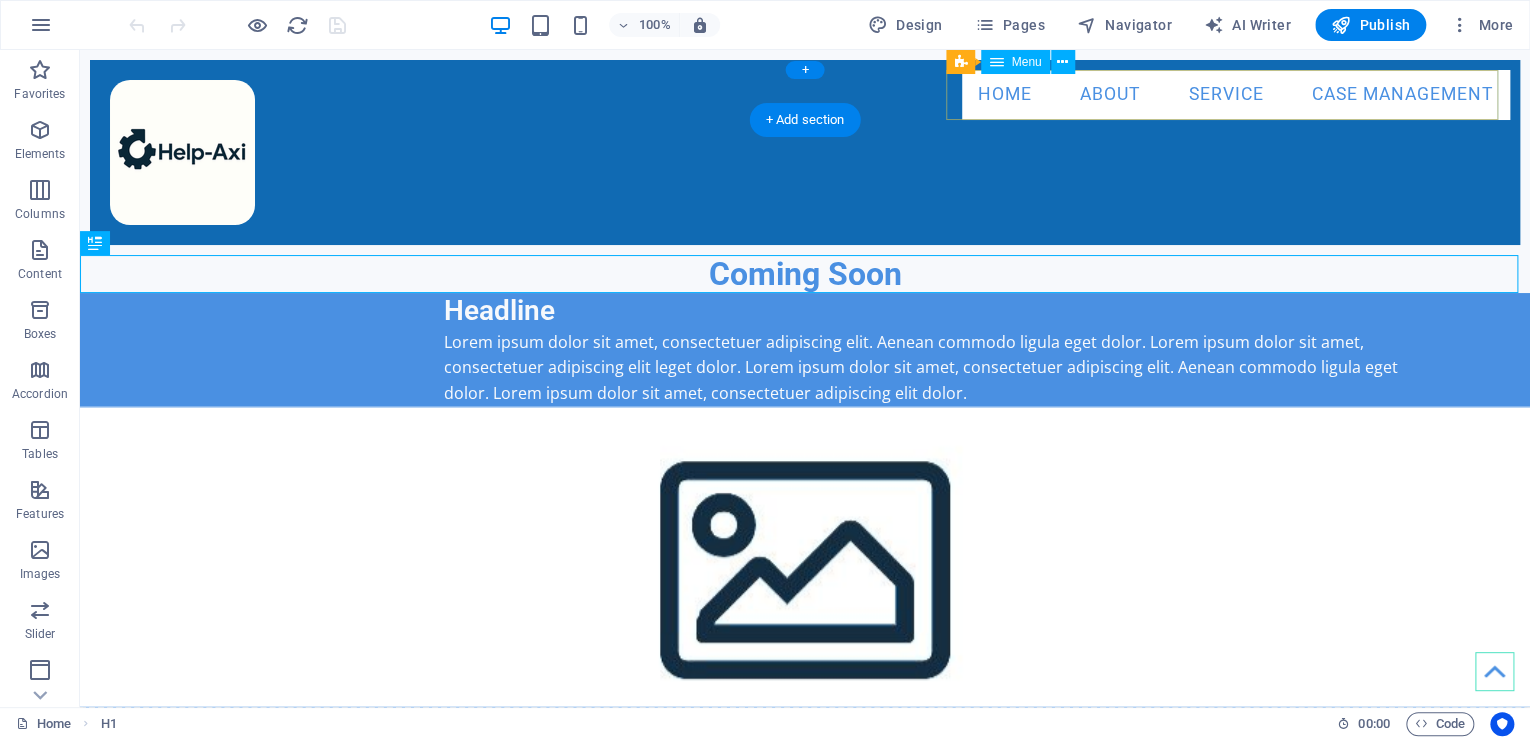 click on "Home About Service Case Management" at bounding box center [1236, 95] 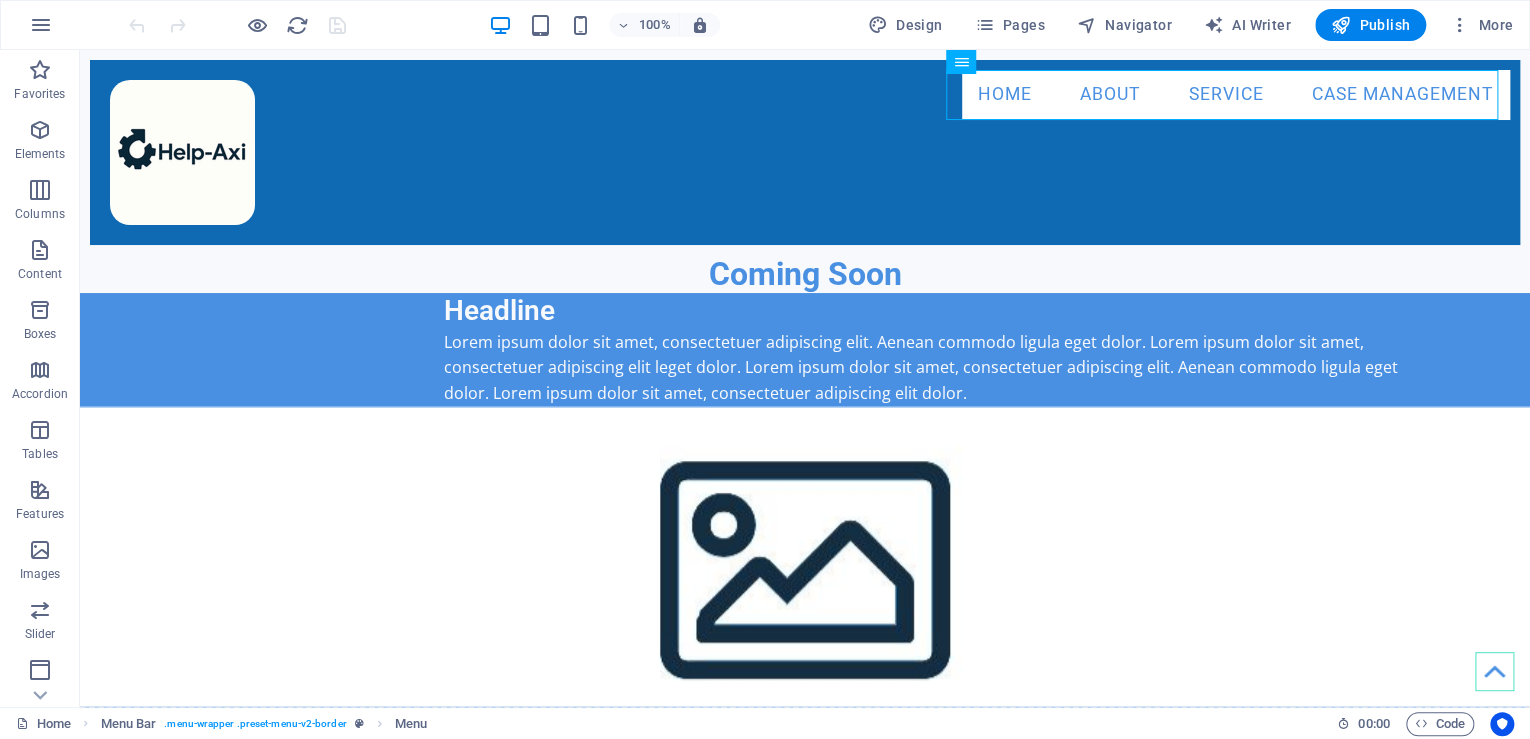 click on "Pages" at bounding box center [1009, 25] 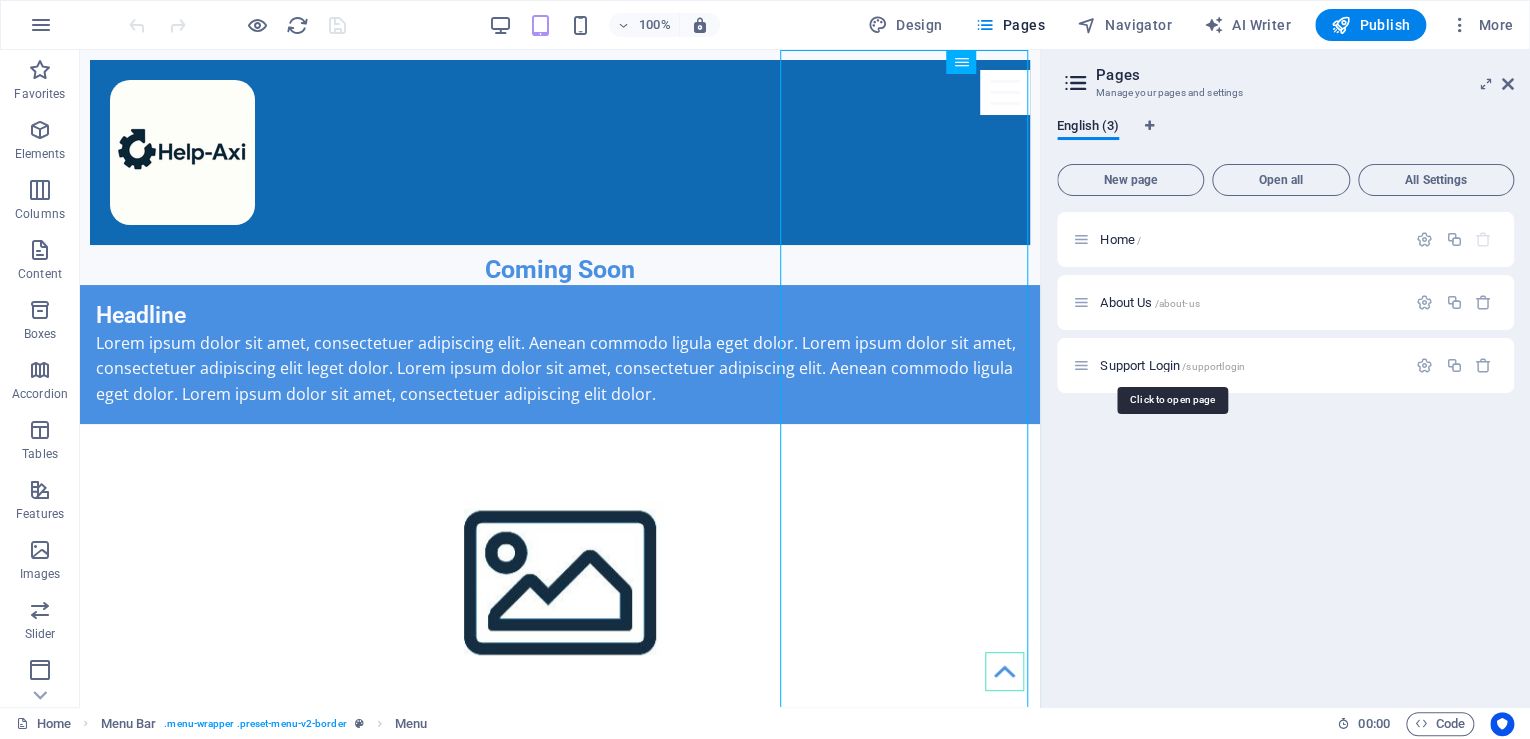 click on "Support Login /supportlogin" at bounding box center (1172, 365) 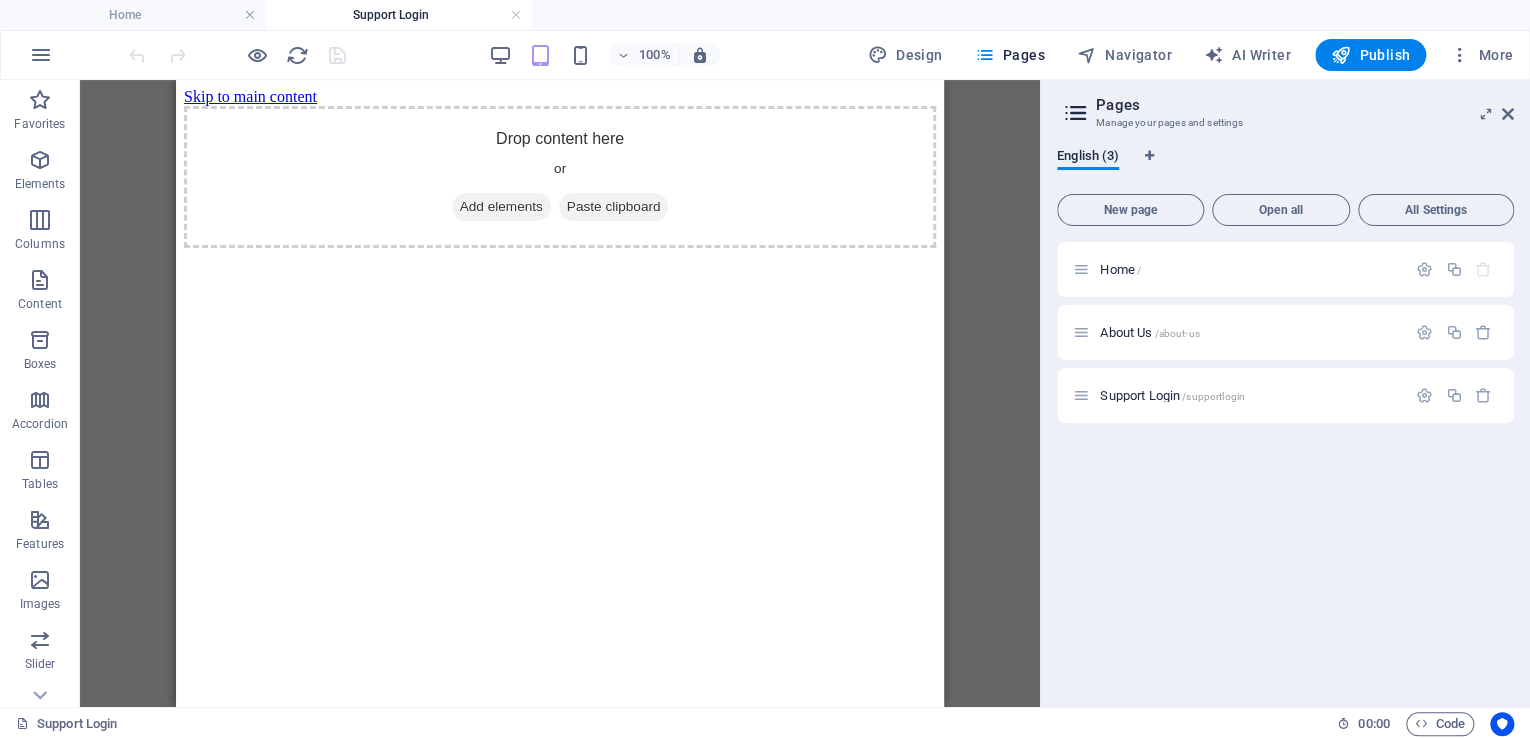 scroll, scrollTop: 0, scrollLeft: 0, axis: both 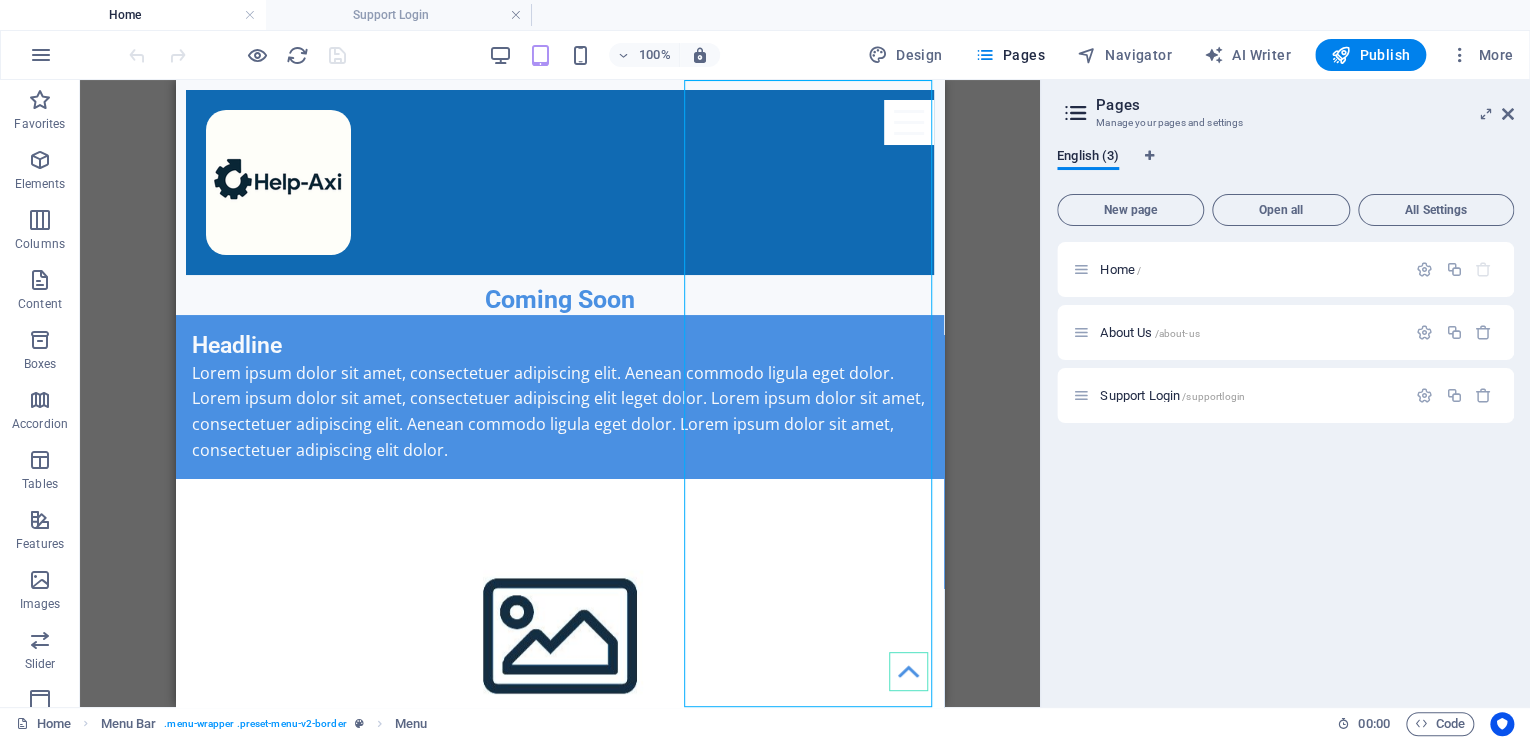 click on "/about-us" at bounding box center [1176, 333] 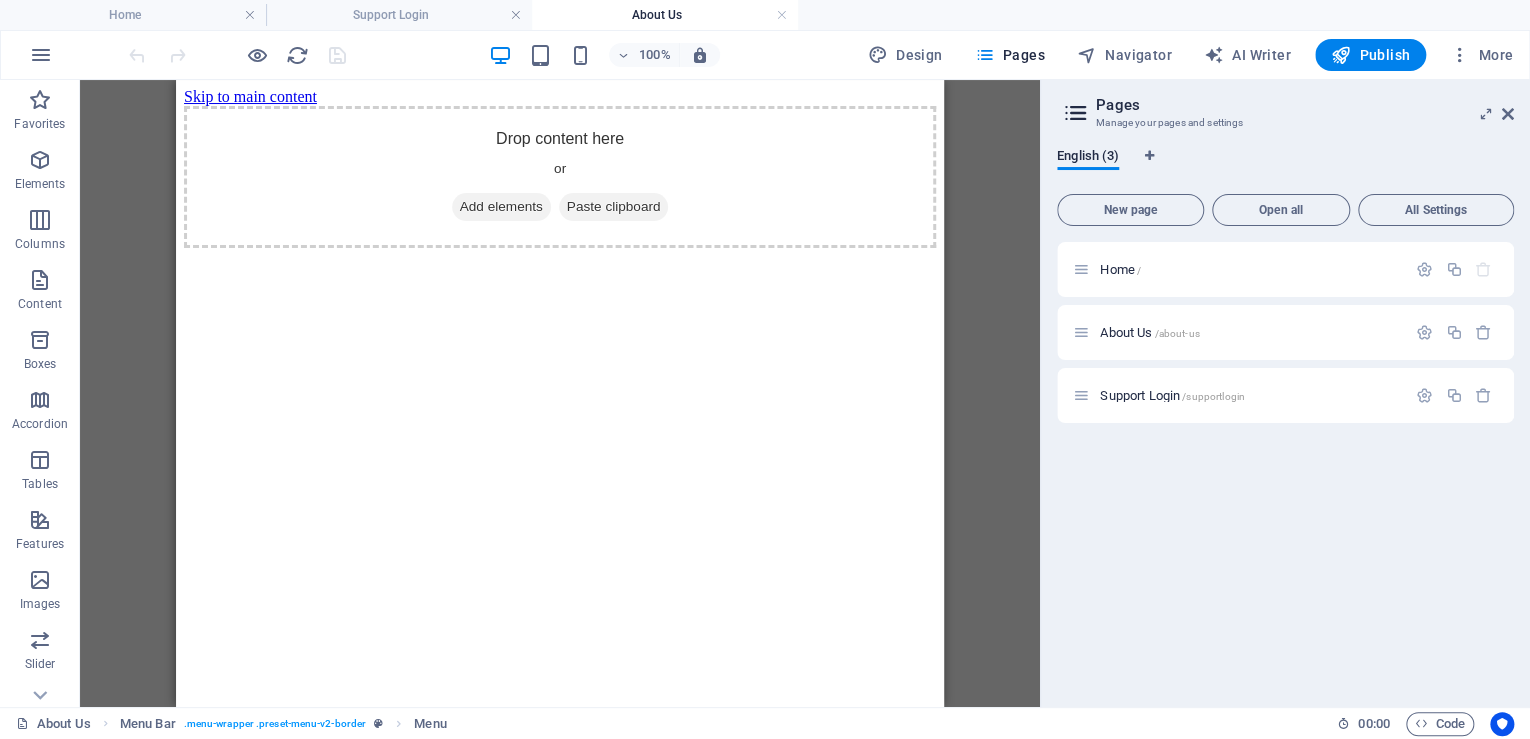 scroll, scrollTop: 0, scrollLeft: 0, axis: both 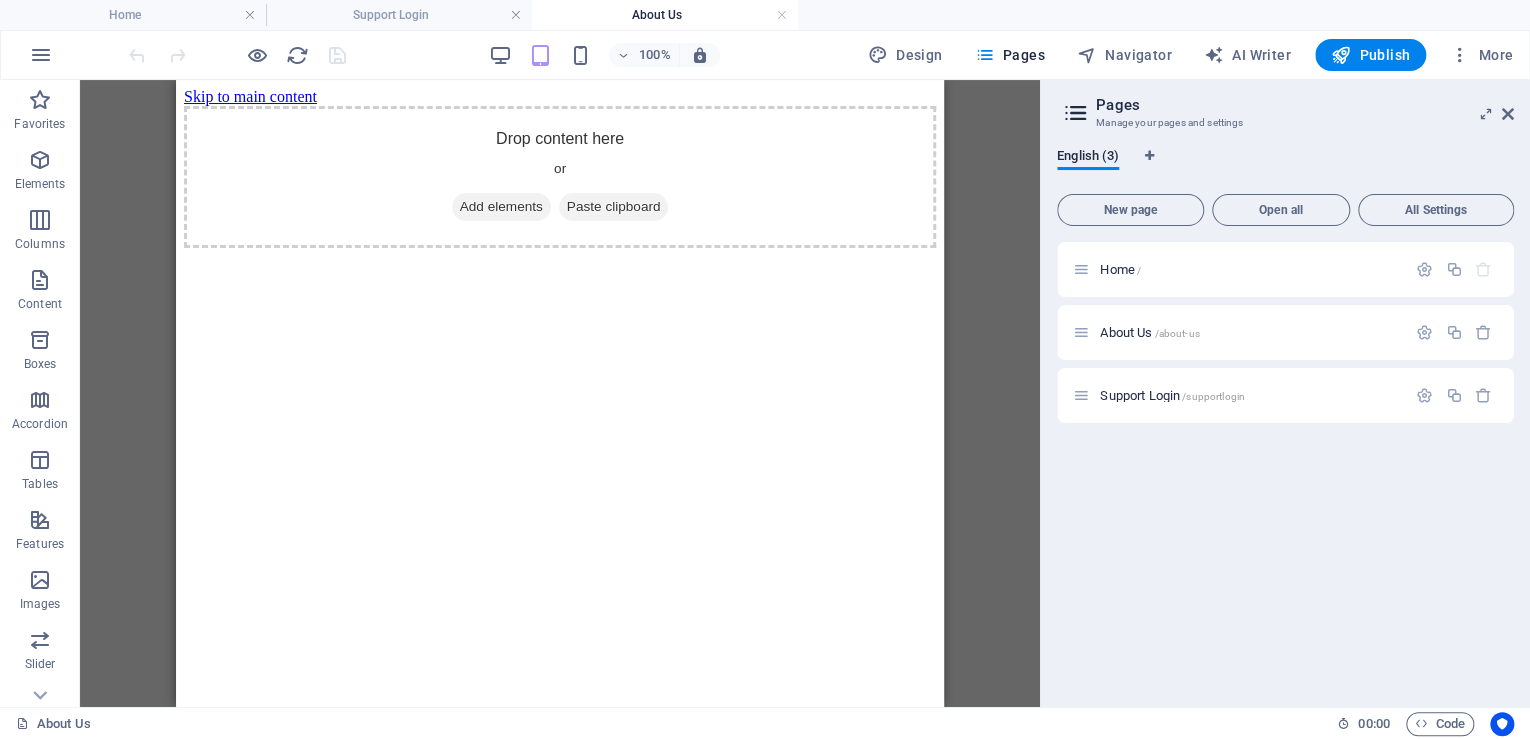click on "Support Login /supportlogin" at bounding box center (1172, 395) 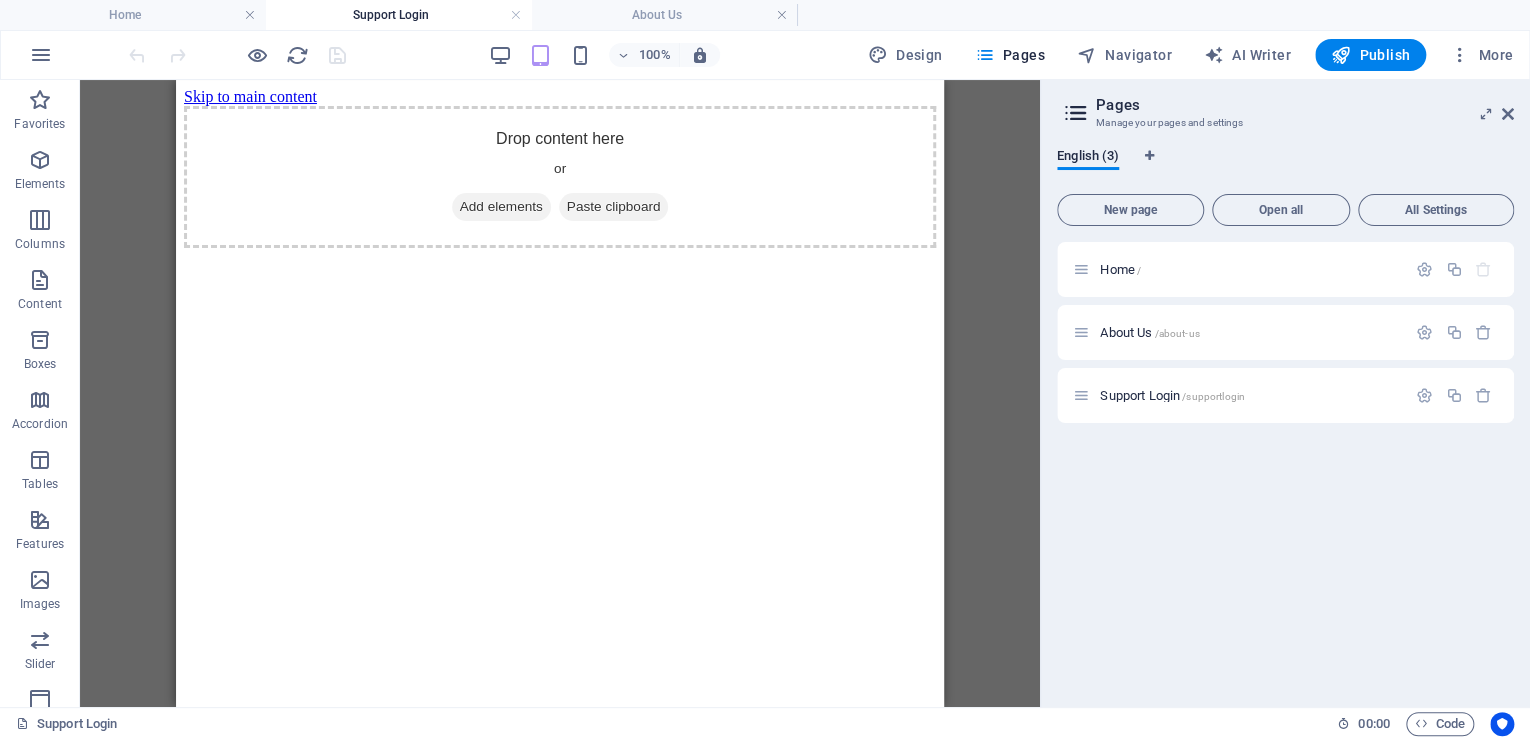 click on "About Us /about-us" at bounding box center [1149, 332] 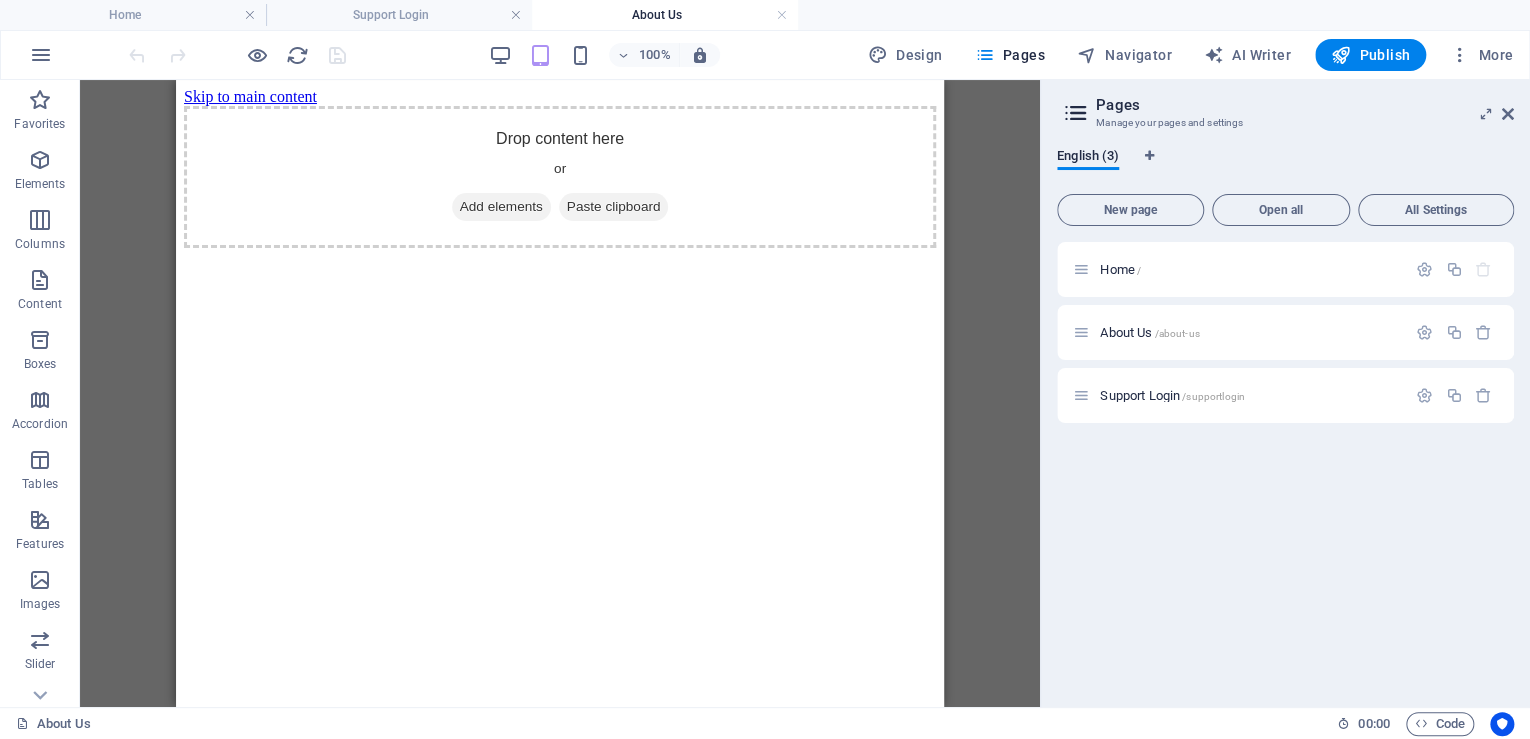 click on "Home /" at bounding box center [1239, 269] 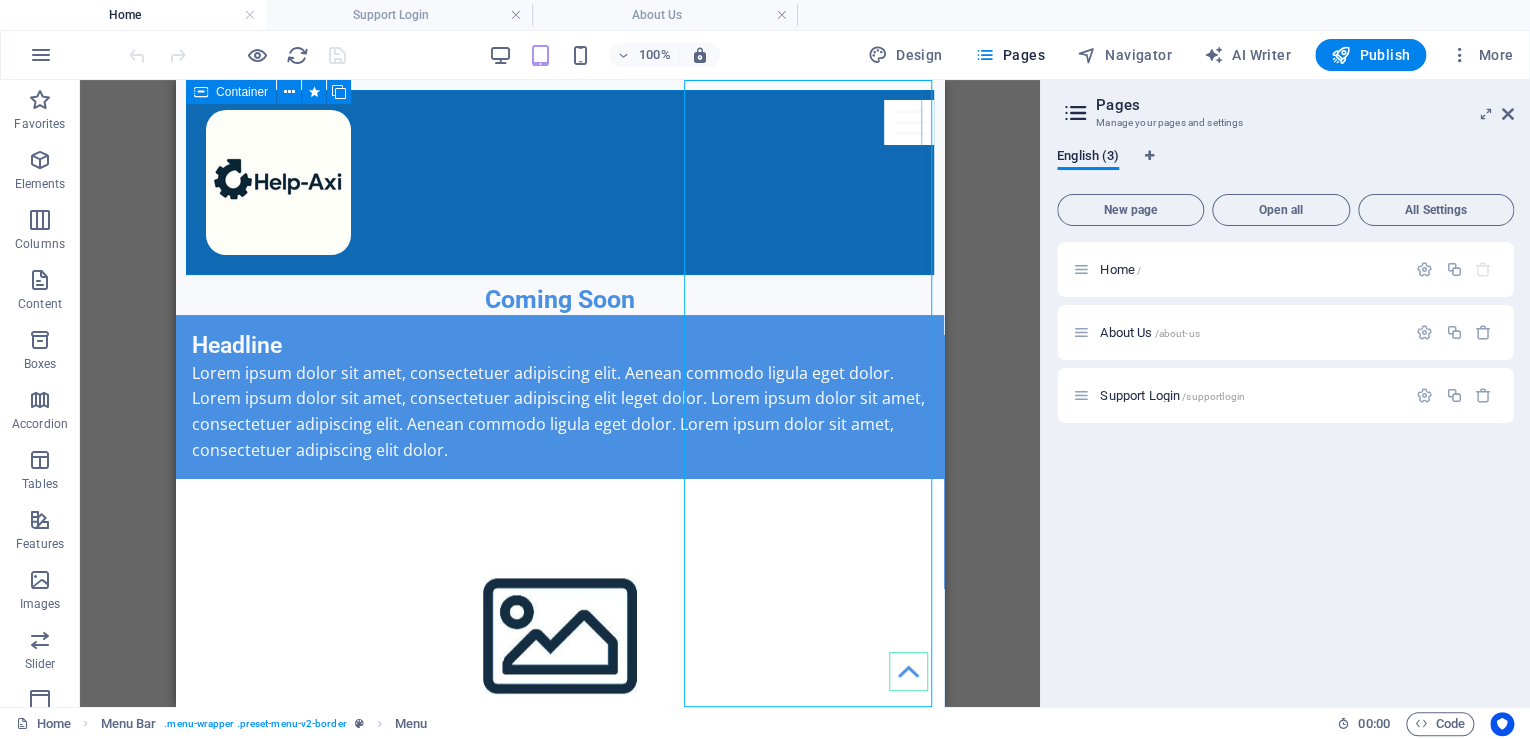 click at bounding box center [289, 92] 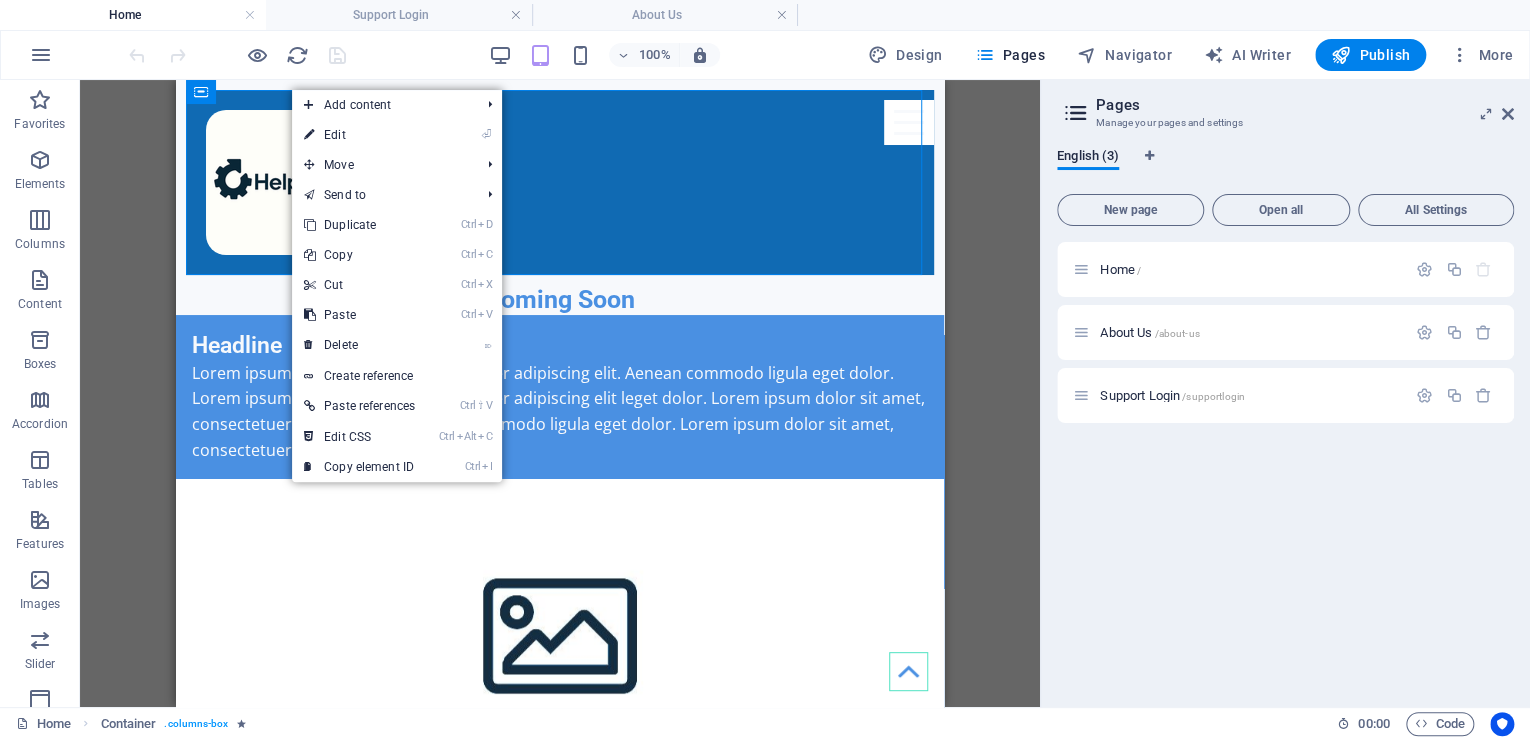 click on "Ctrl C  Copy" at bounding box center [359, 255] 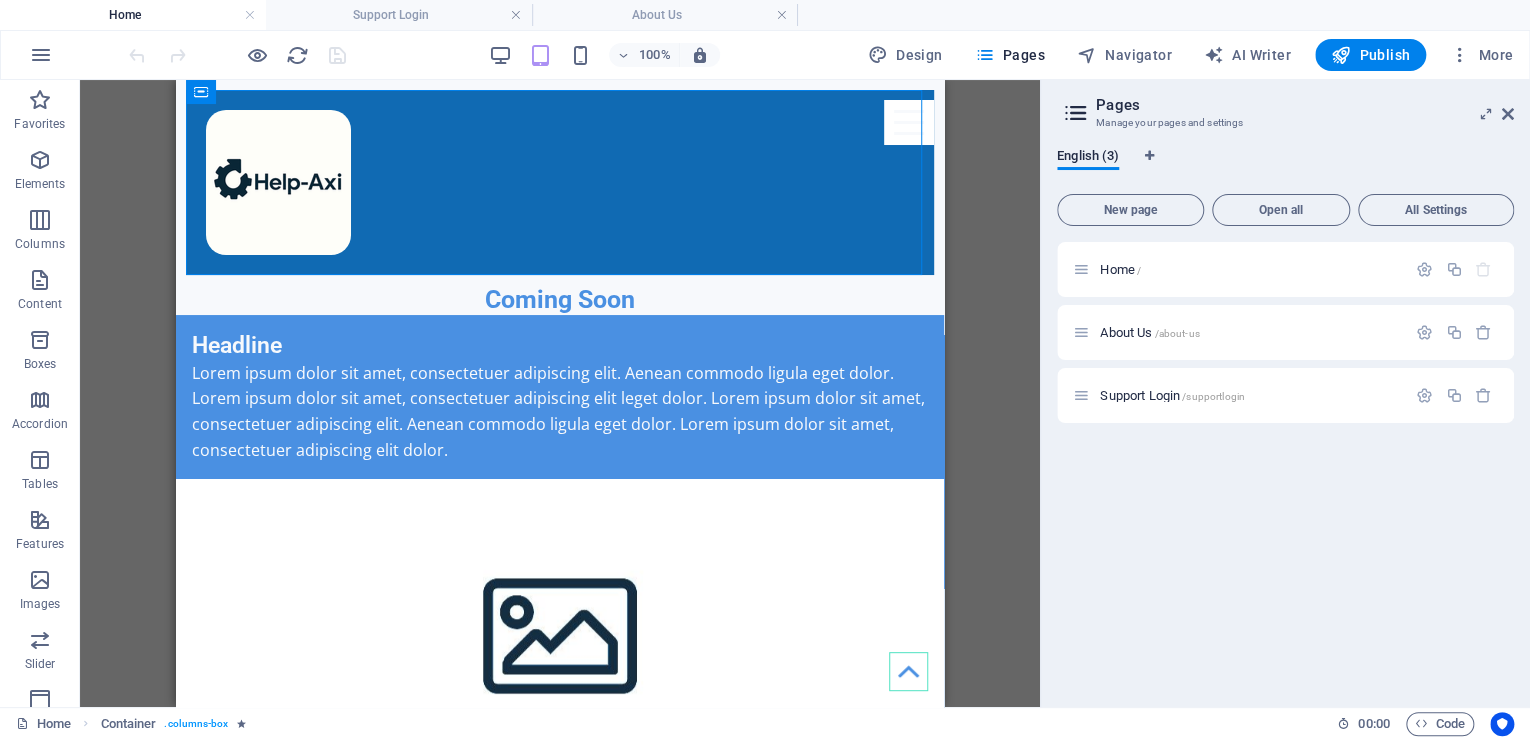 click on "About Us /about-us" at bounding box center [1239, 332] 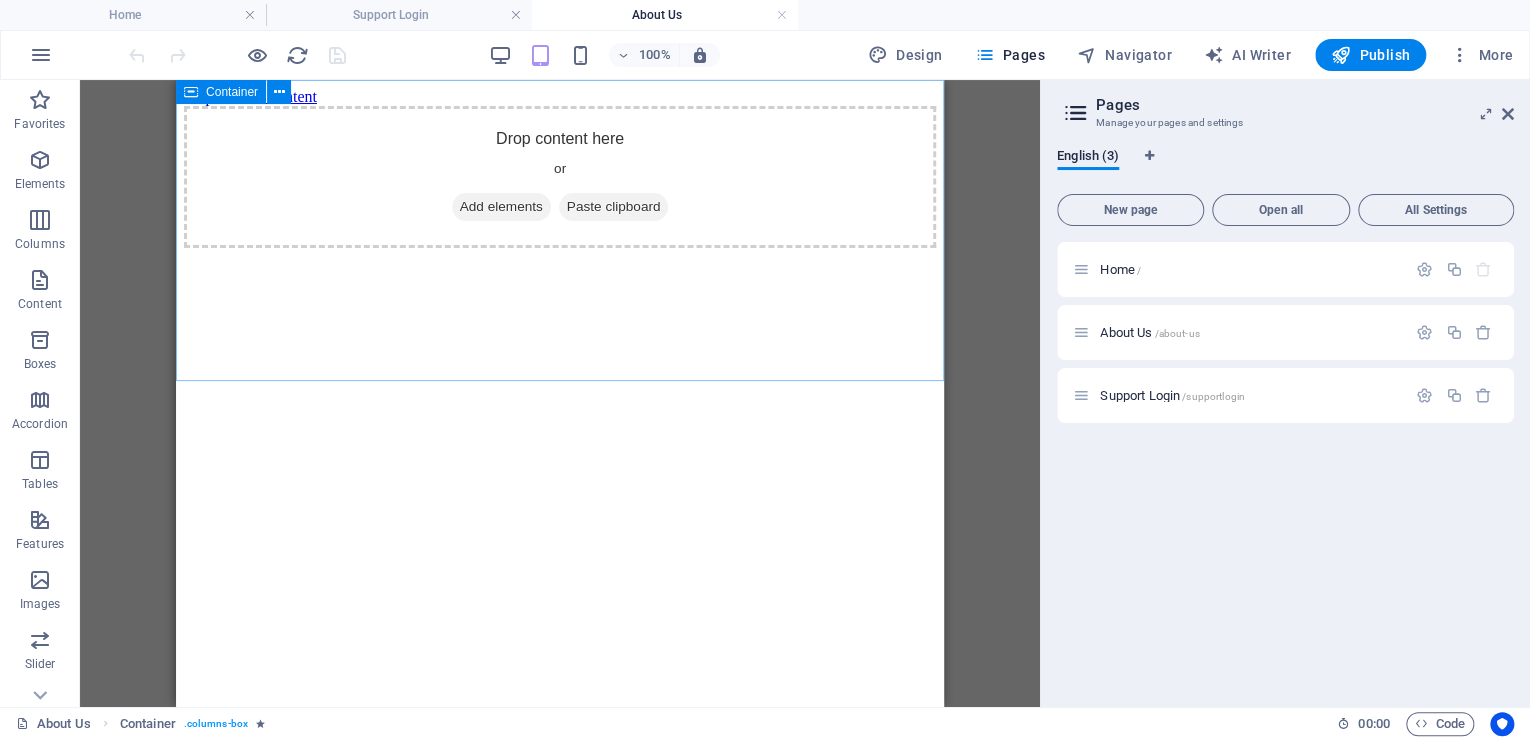 click at bounding box center (279, 92) 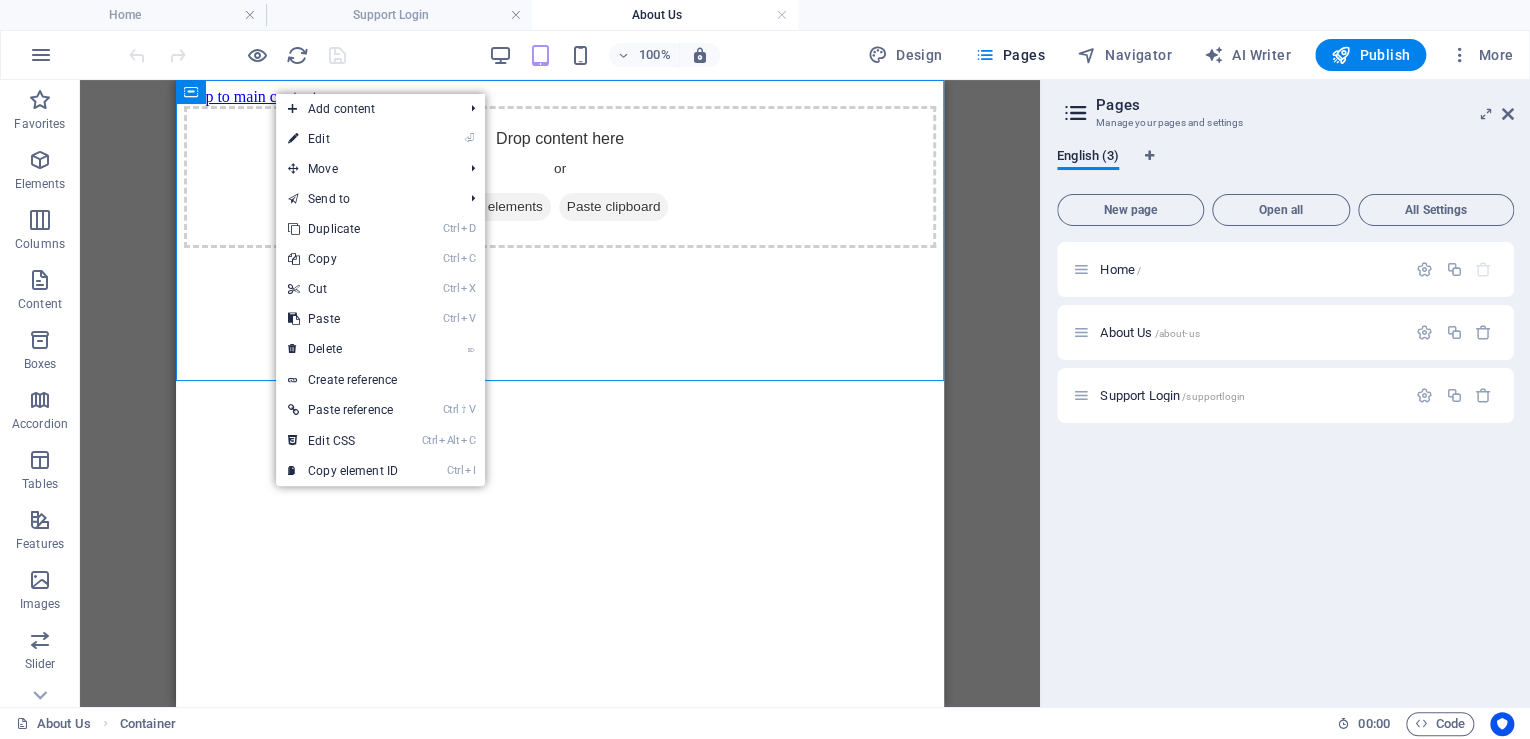 click on "Ctrl V  Paste" at bounding box center (343, 319) 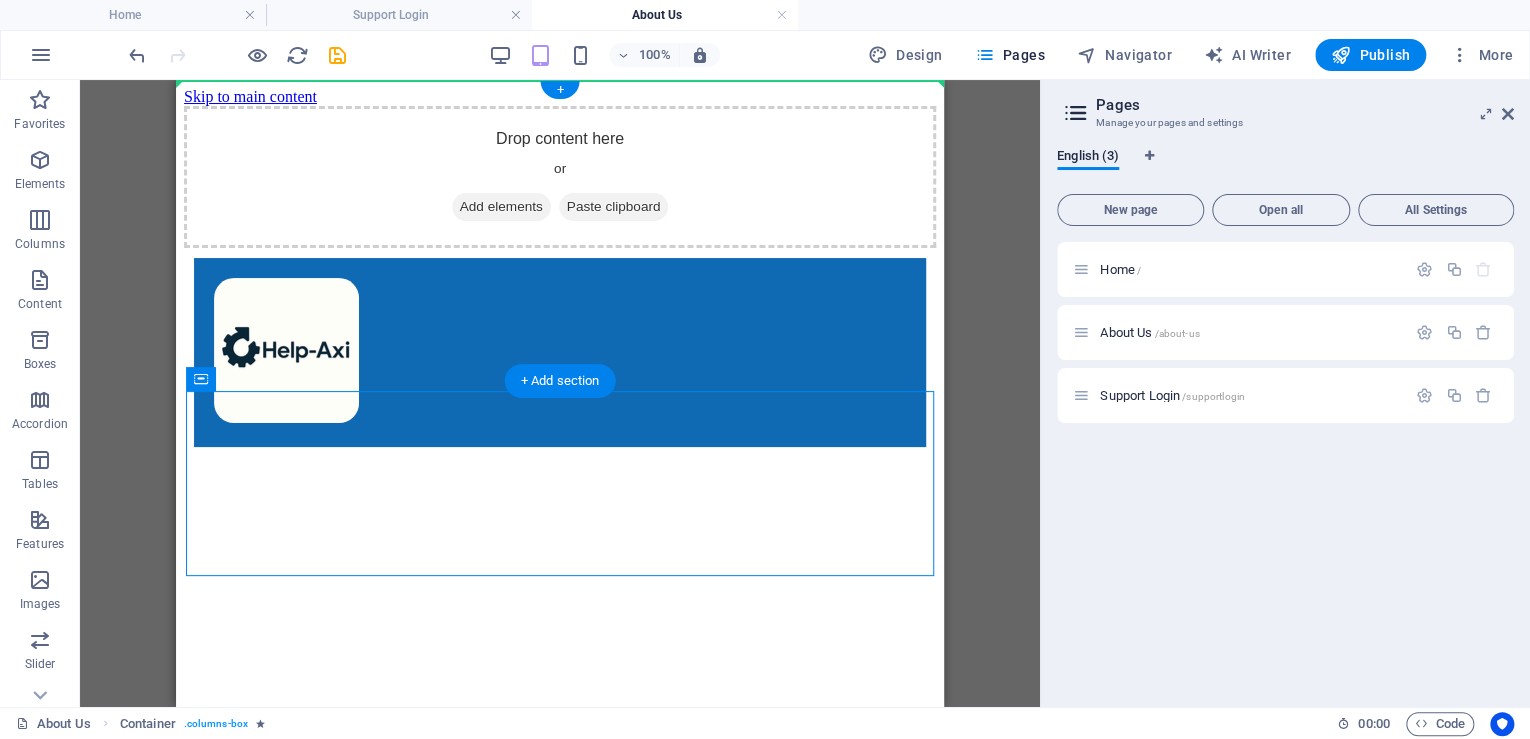 drag, startPoint x: 416, startPoint y: 462, endPoint x: 248, endPoint y: 104, distance: 395.45923 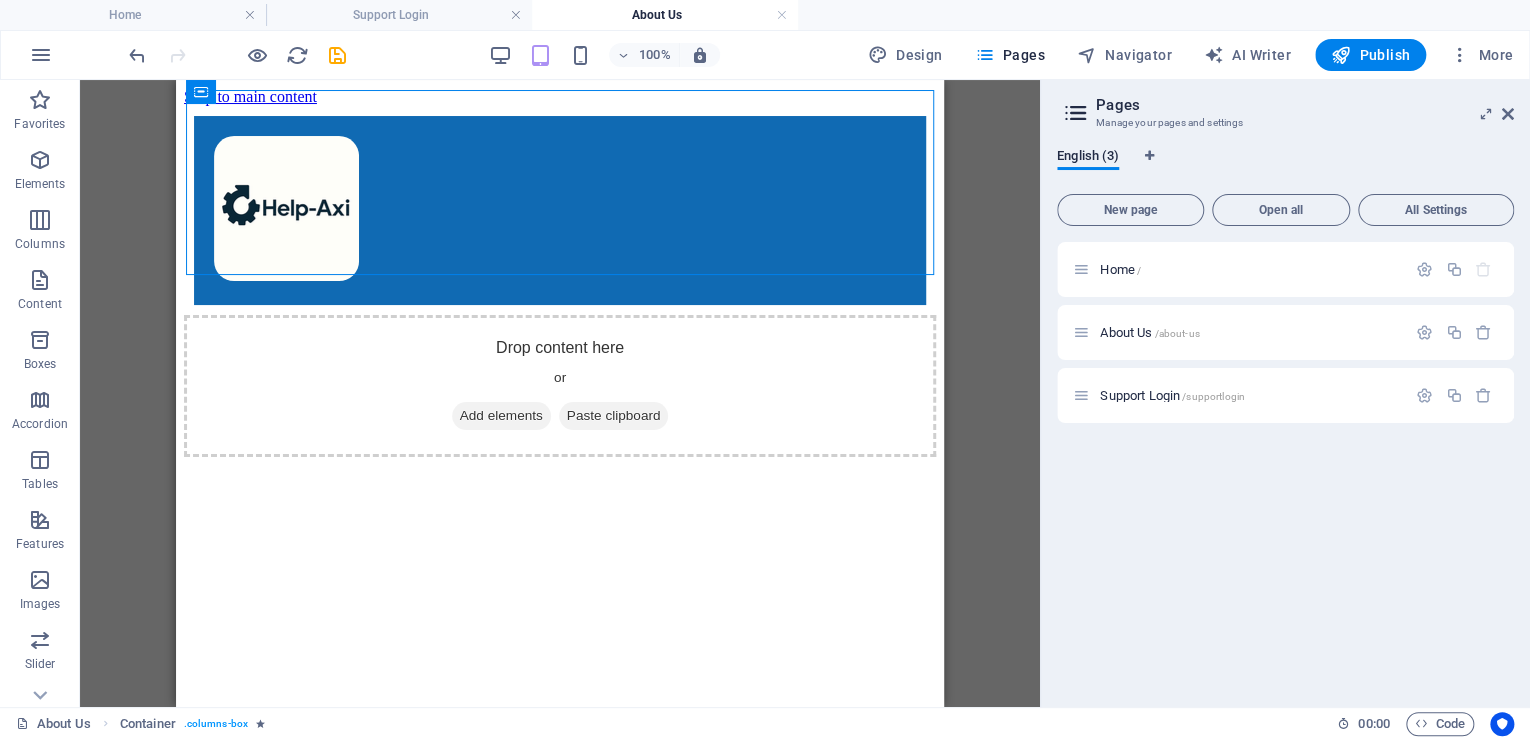 click on "Home /" at bounding box center [1120, 269] 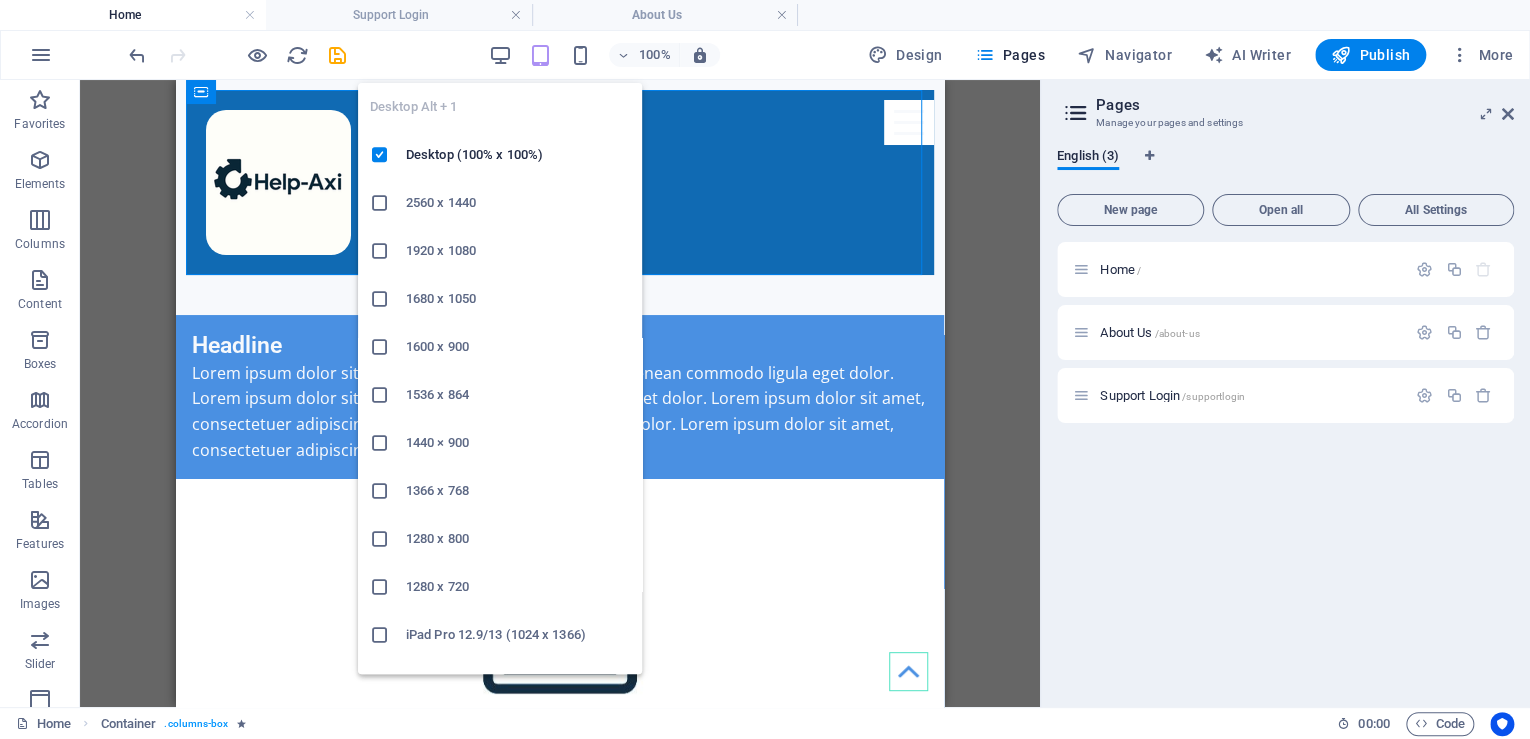 click at bounding box center (500, 55) 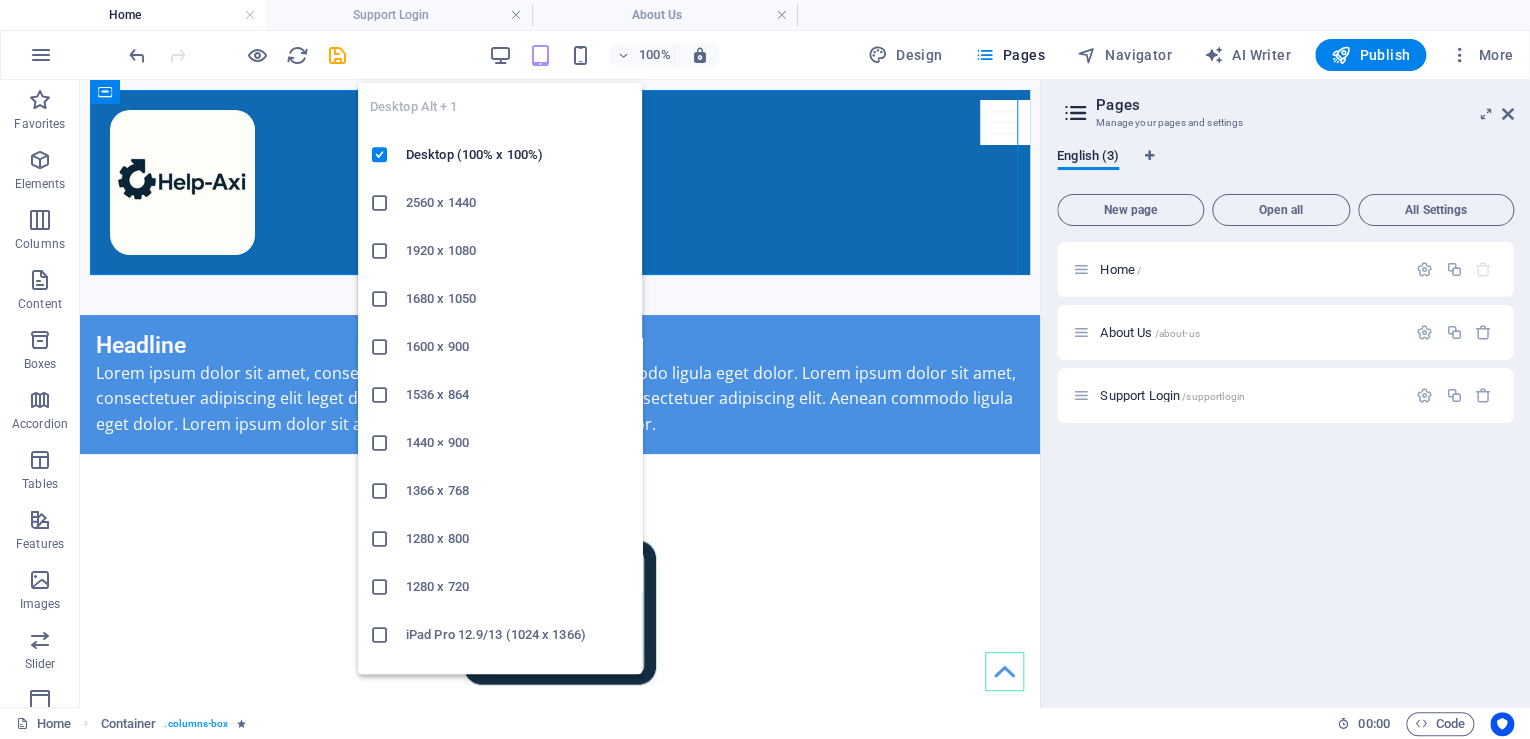 click at bounding box center (500, 55) 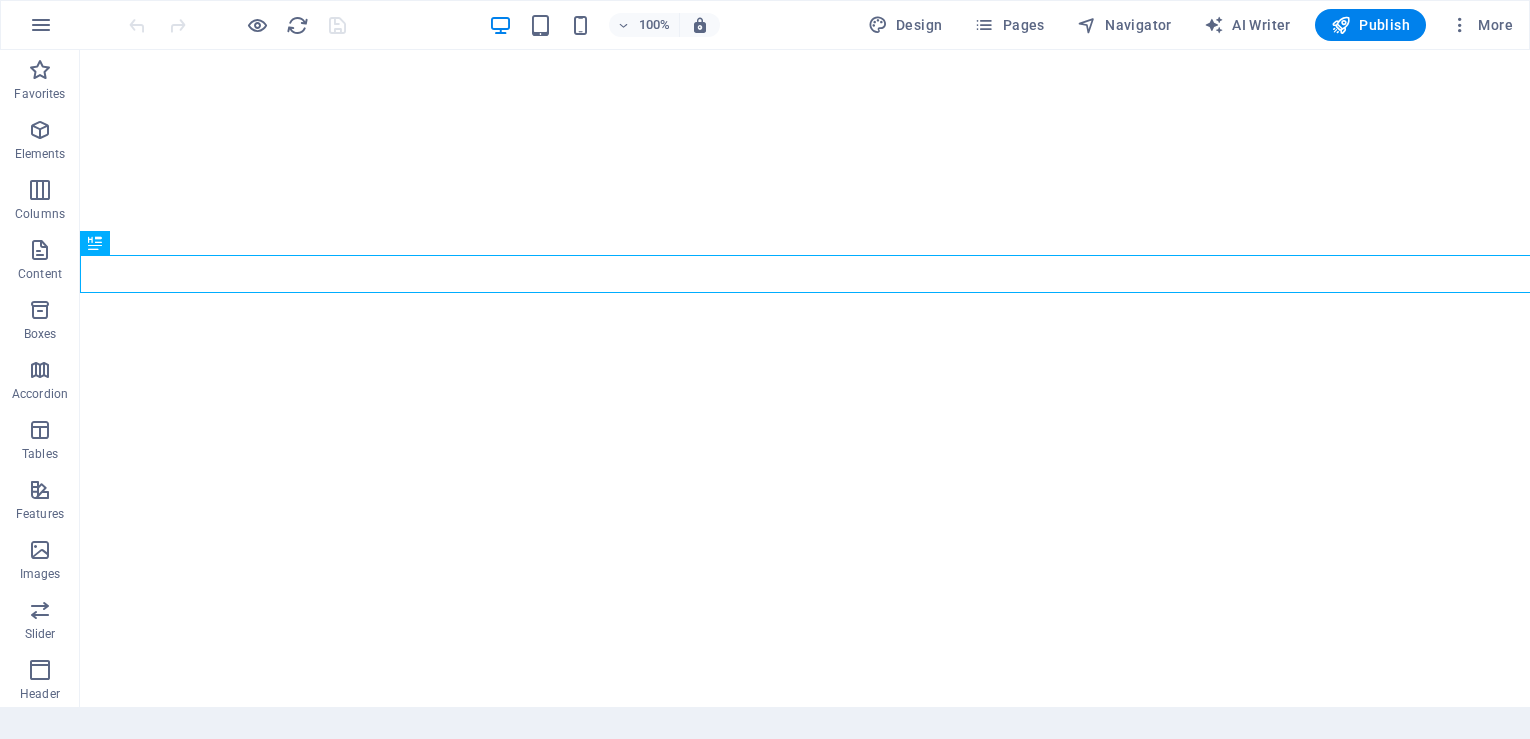 scroll, scrollTop: 0, scrollLeft: 0, axis: both 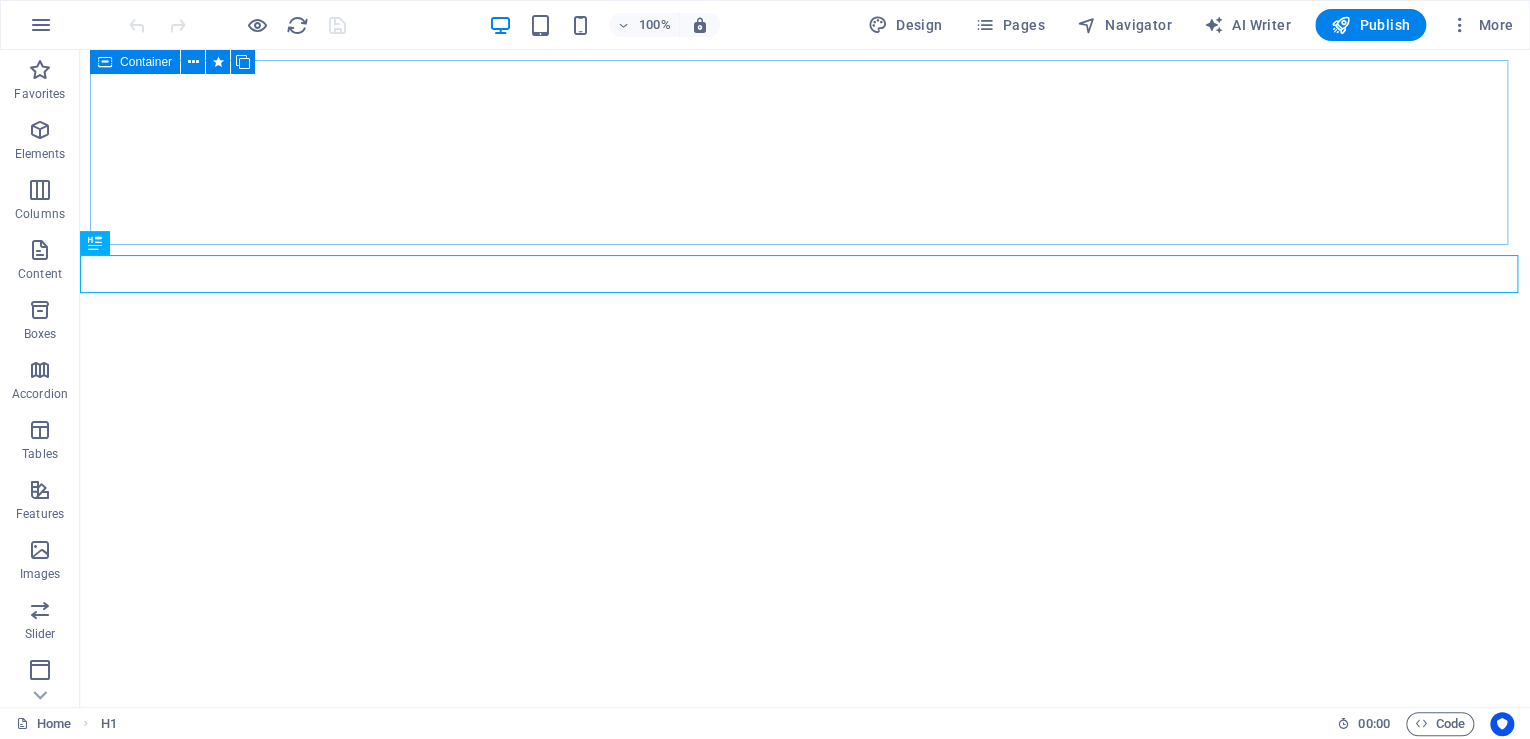 click at bounding box center [193, 62] 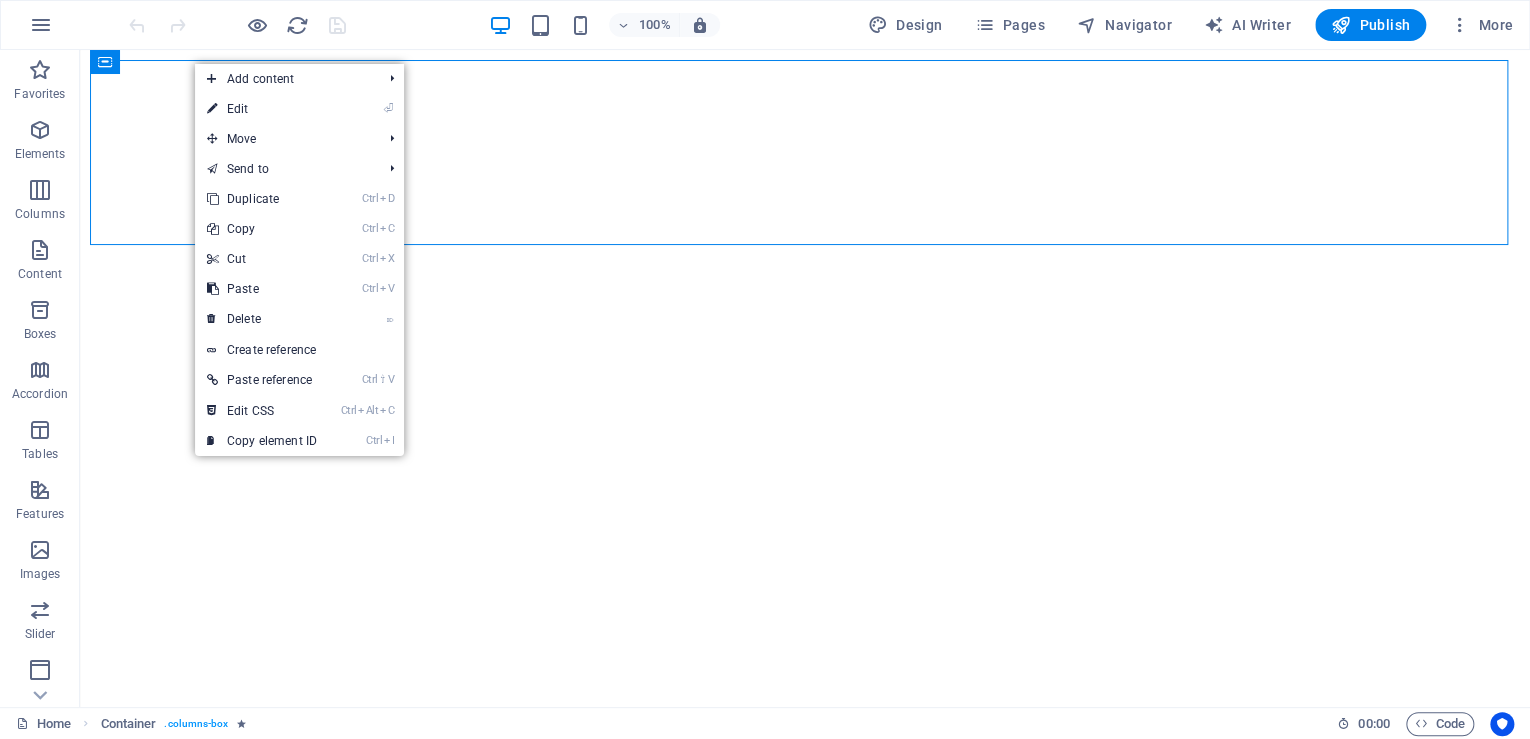 click on "Ctrl C  Copy" at bounding box center (262, 229) 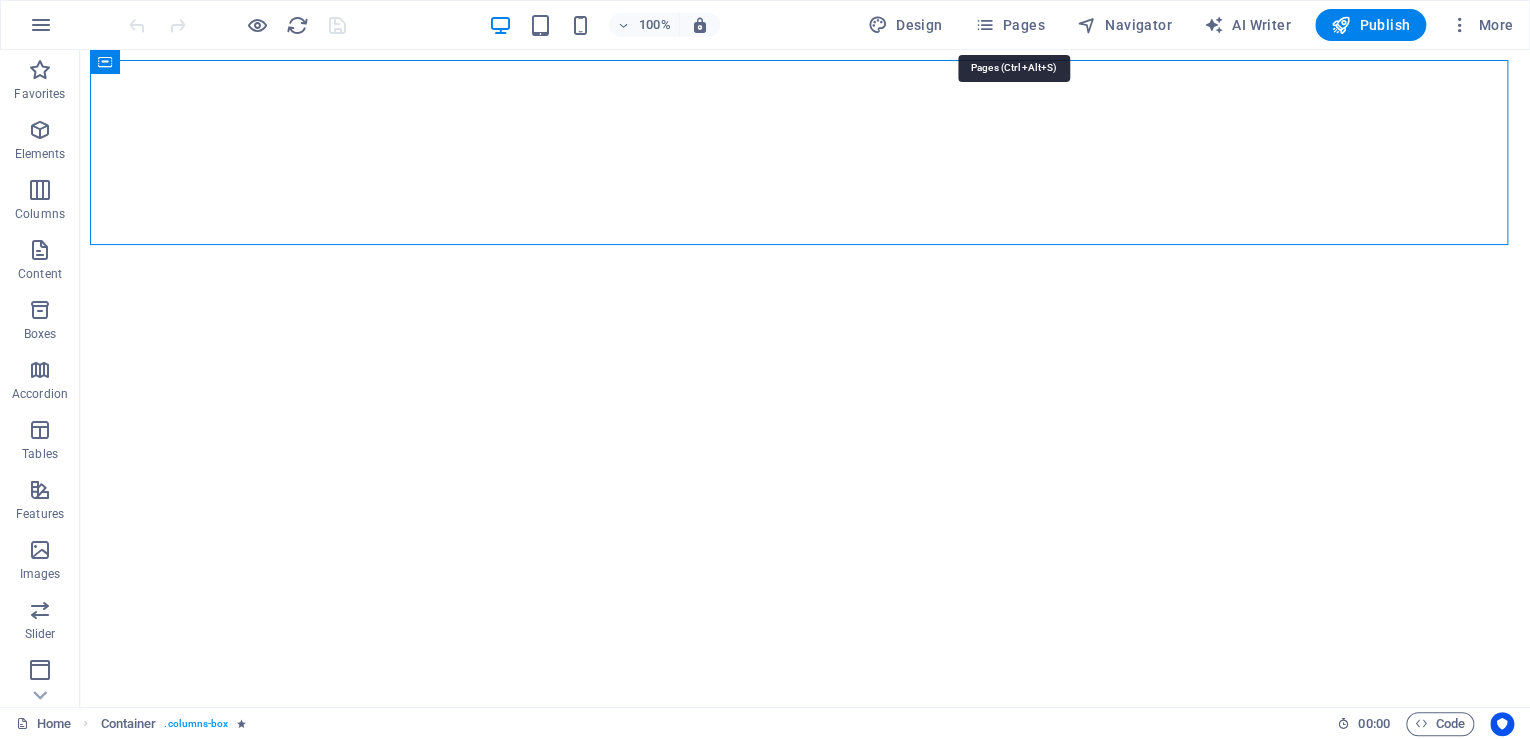 click on "Pages" at bounding box center [1009, 25] 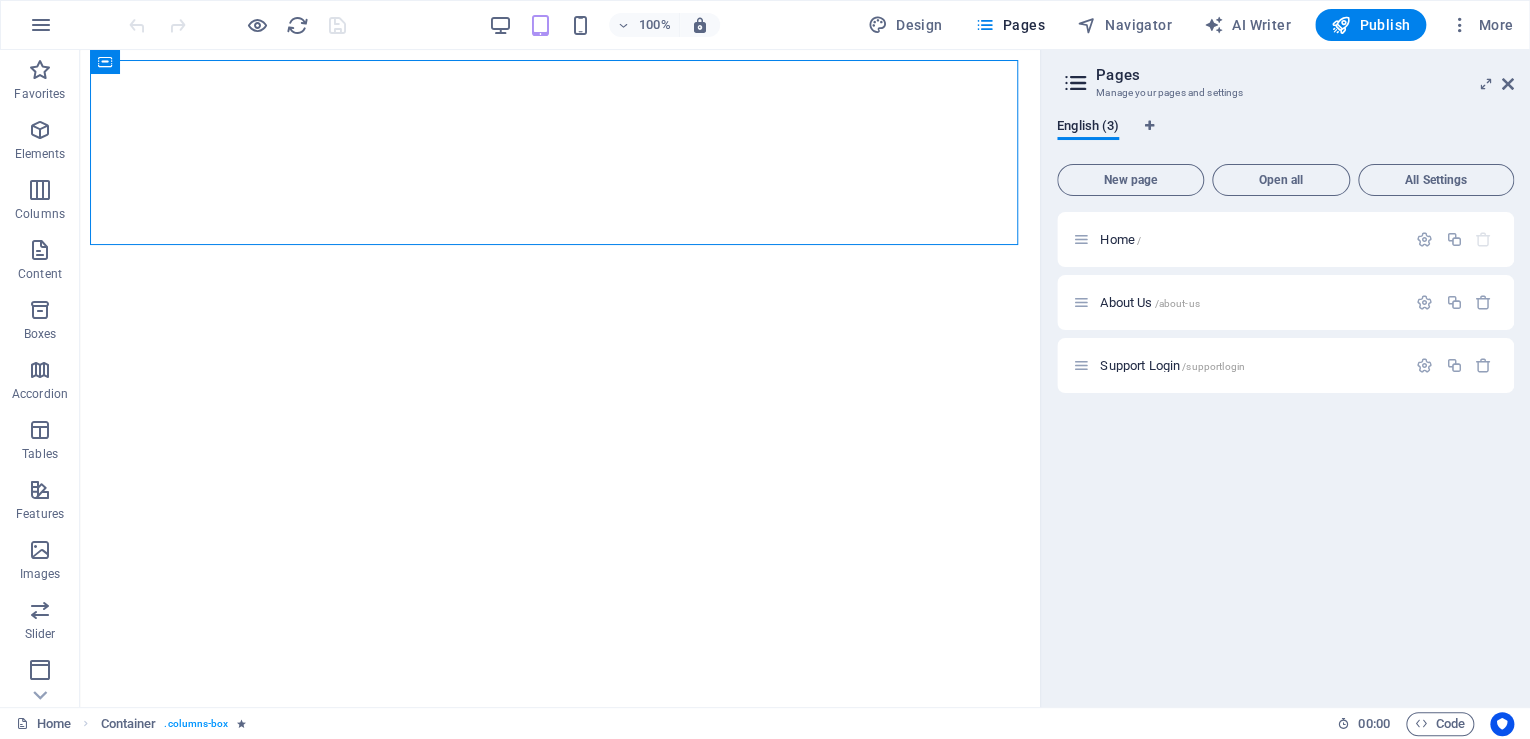 click on "Support Login /supportlogin" at bounding box center [1172, 365] 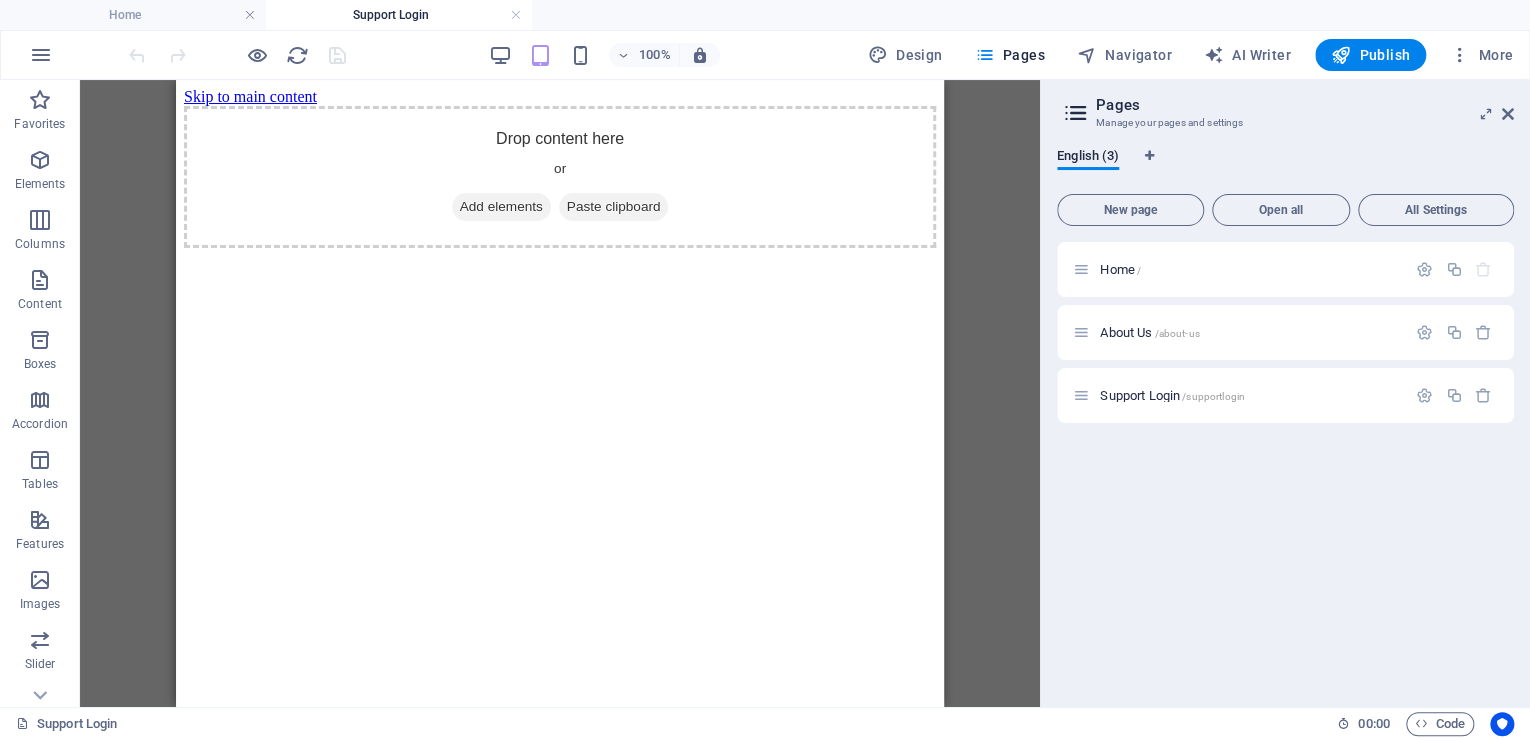 scroll, scrollTop: 0, scrollLeft: 0, axis: both 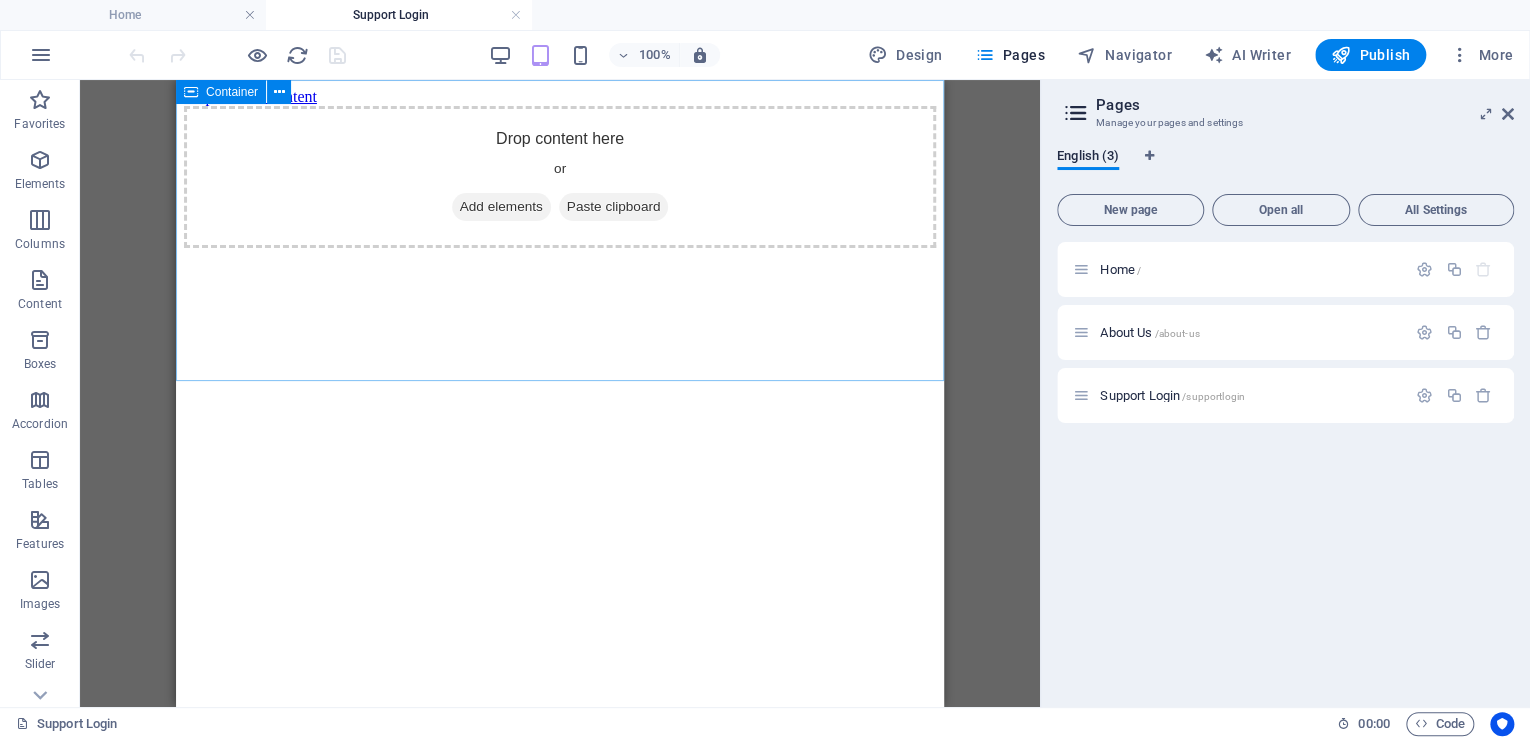 click at bounding box center (279, 92) 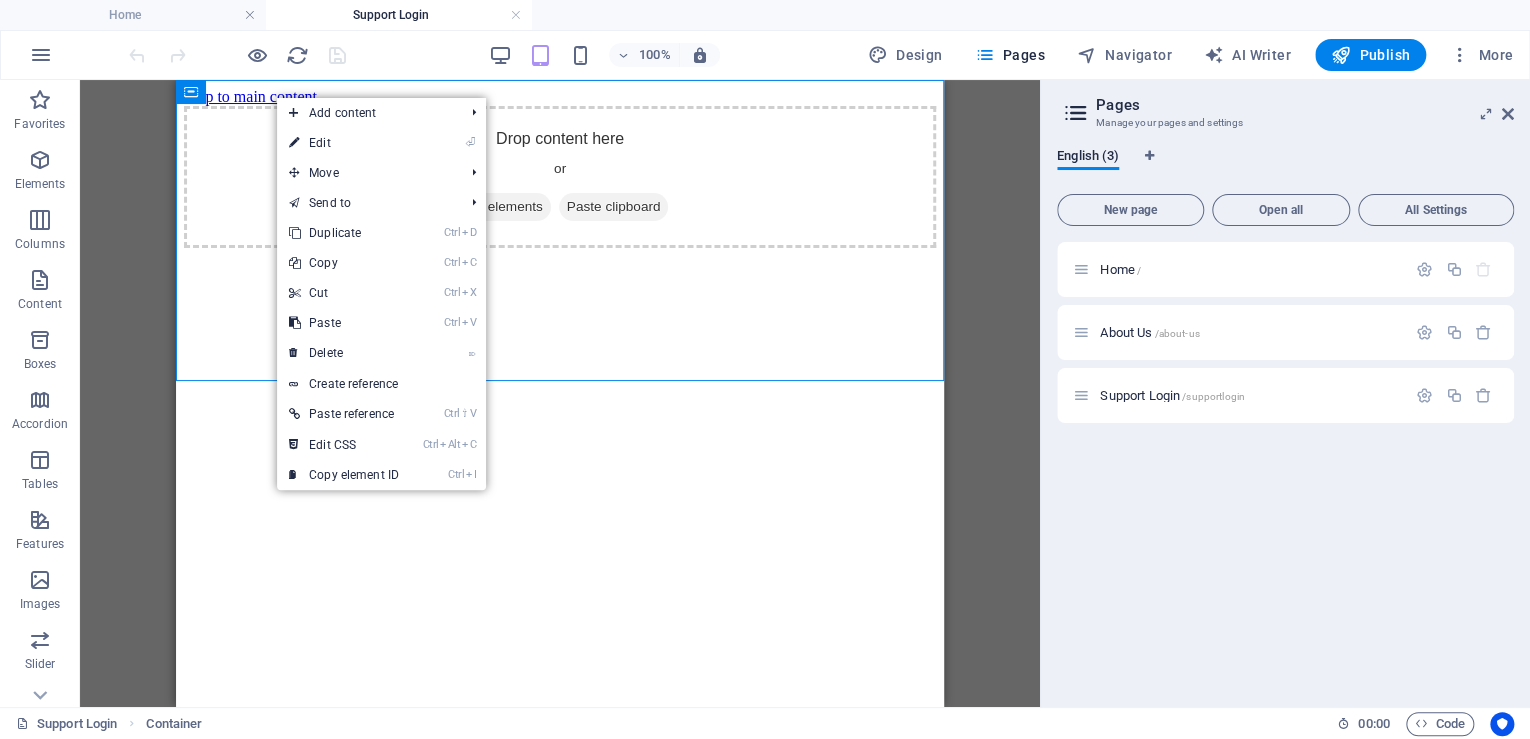 click on "Ctrl V  Paste" at bounding box center (344, 323) 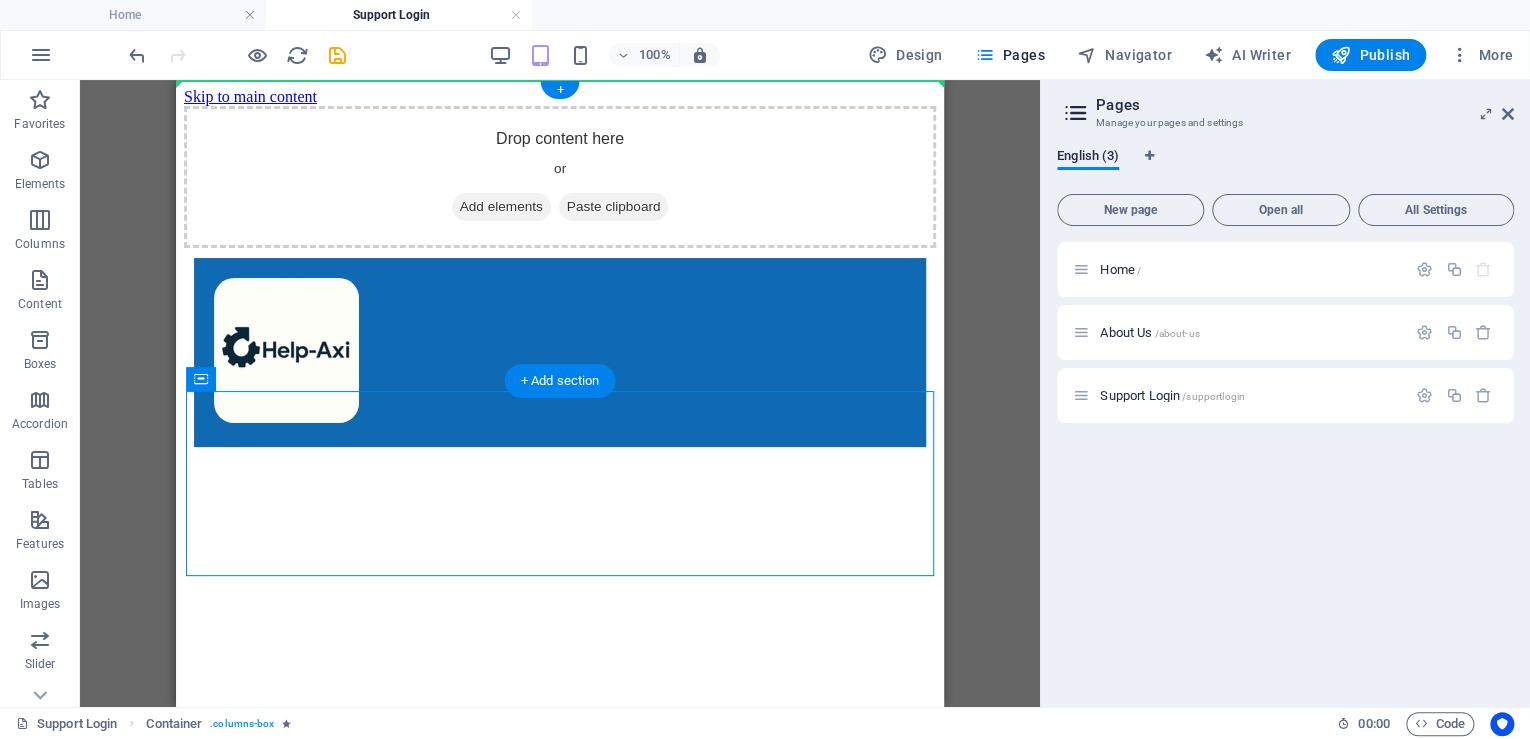 drag, startPoint x: 396, startPoint y: 457, endPoint x: 392, endPoint y: 168, distance: 289.02768 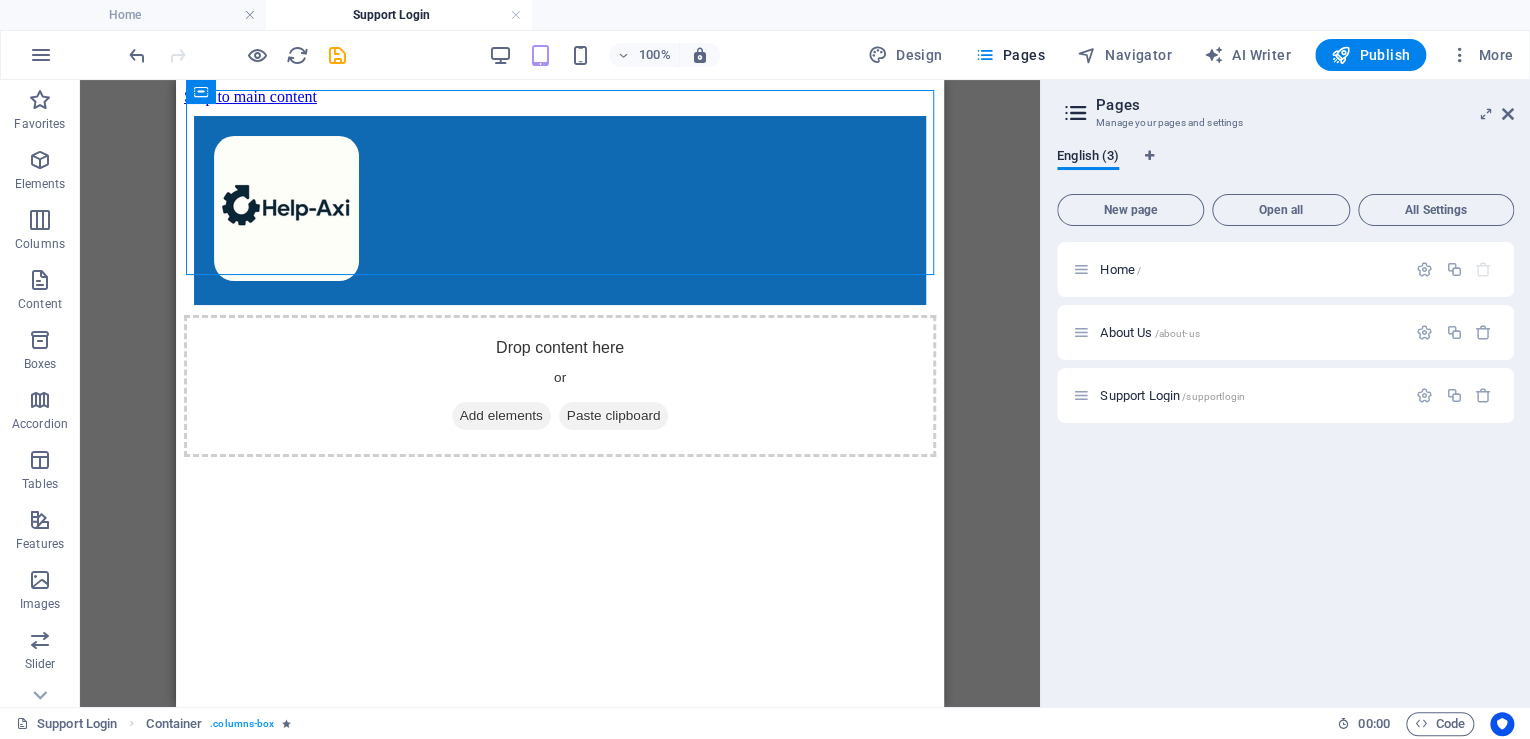 click on "Support Login /supportlogin" at bounding box center [1172, 395] 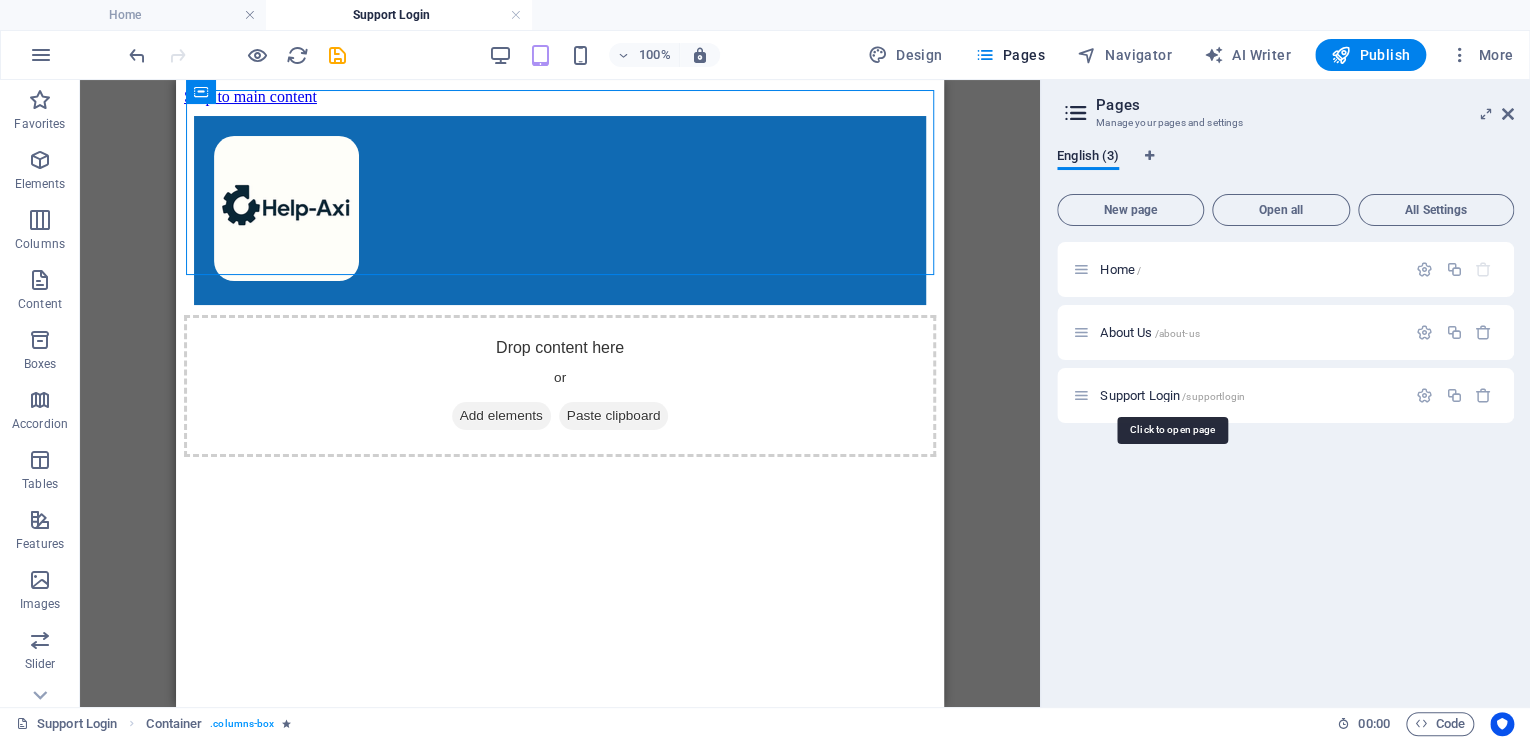 click on "Support Login /supportlogin" at bounding box center [1172, 395] 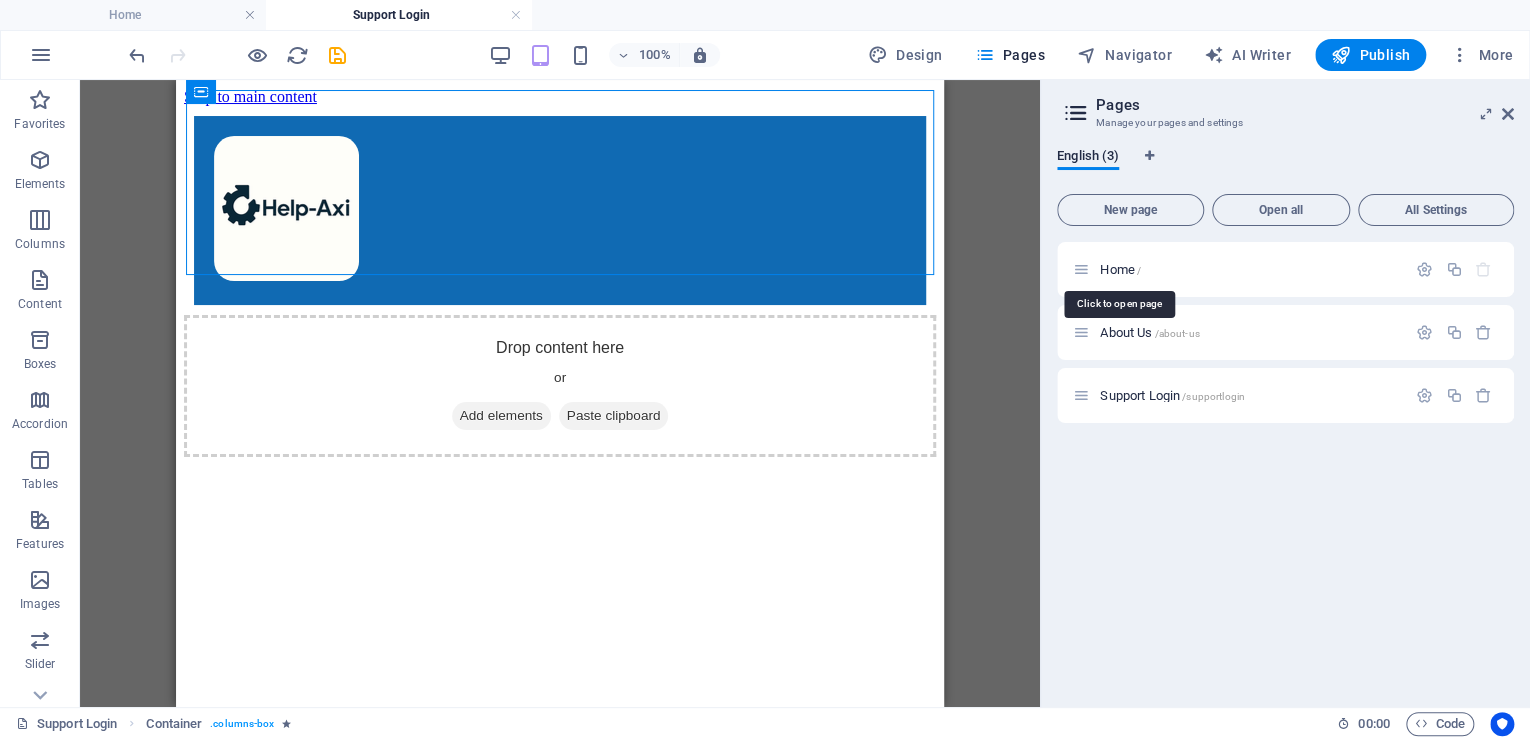 click on "Home /" at bounding box center [1120, 269] 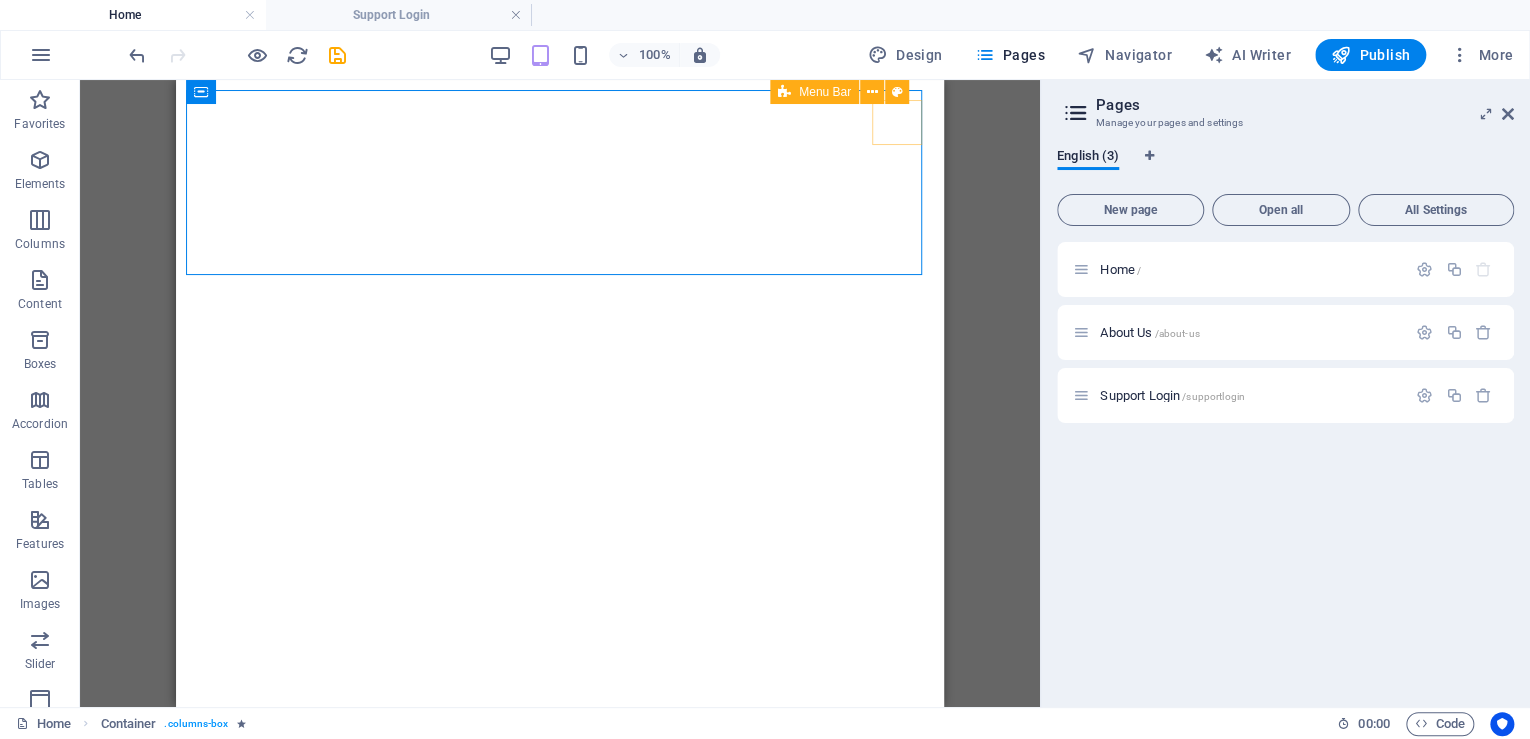 click at bounding box center (872, 92) 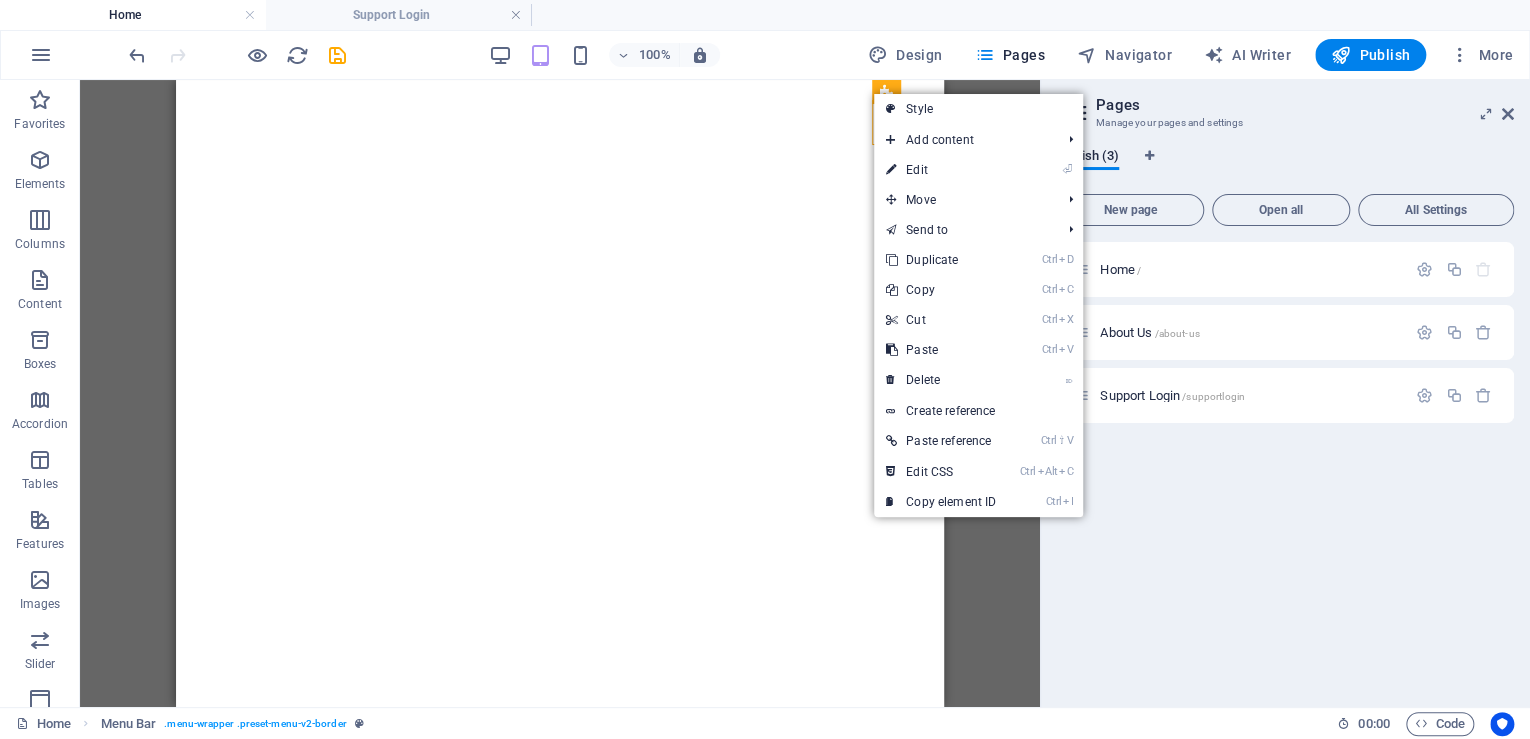 click on "Ctrl C  Copy" at bounding box center (941, 290) 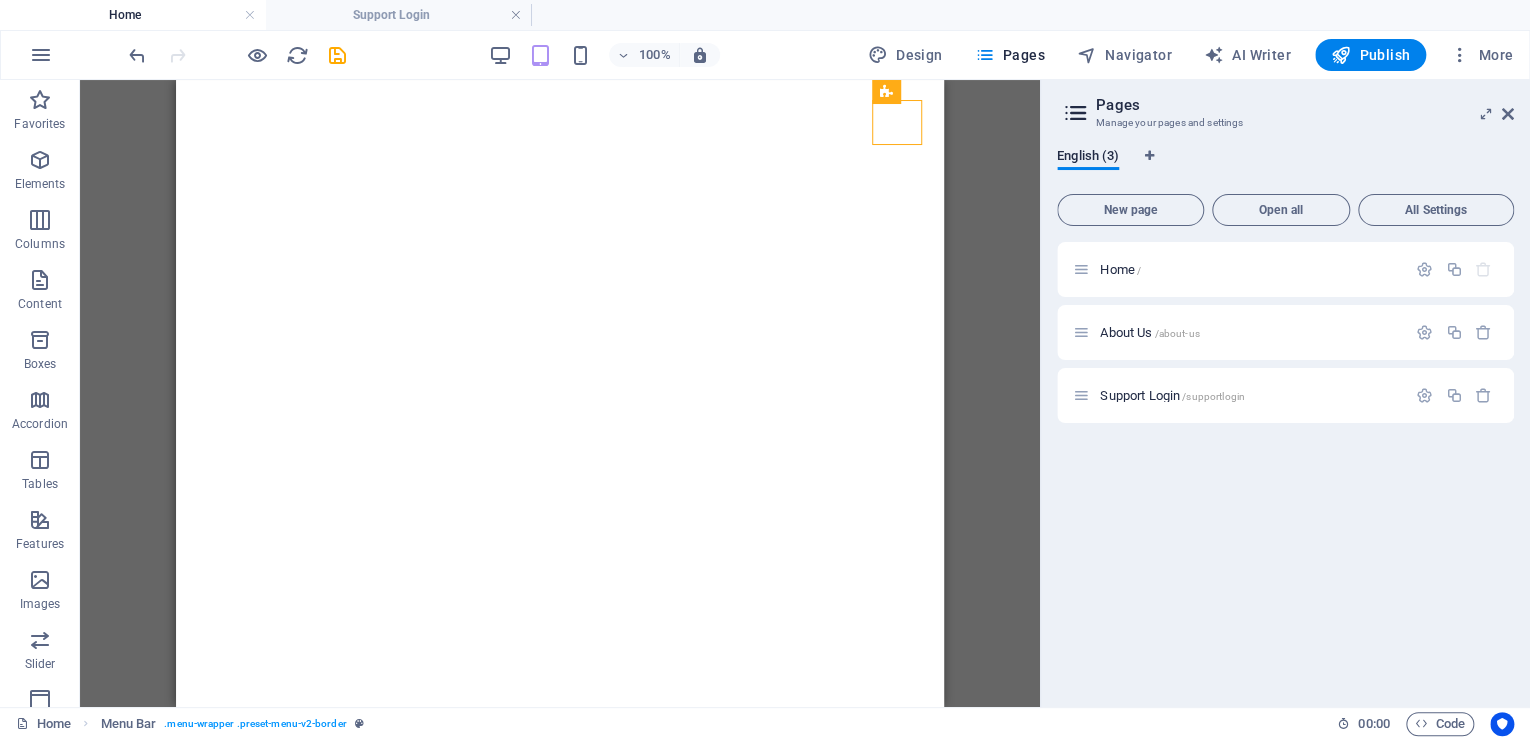 click on "Support Login /supportlogin" at bounding box center (1172, 395) 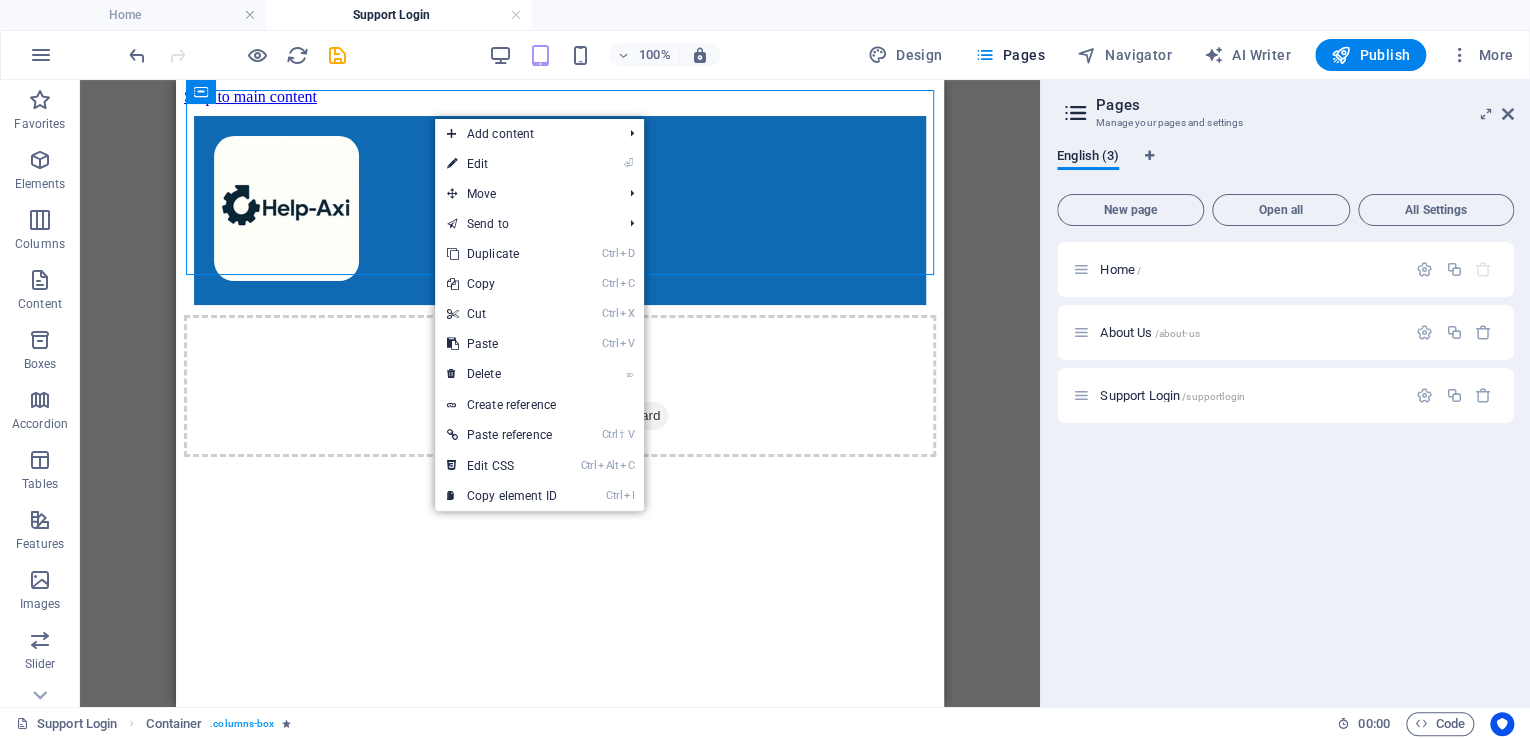 click on "Ctrl V  Paste" at bounding box center [502, 344] 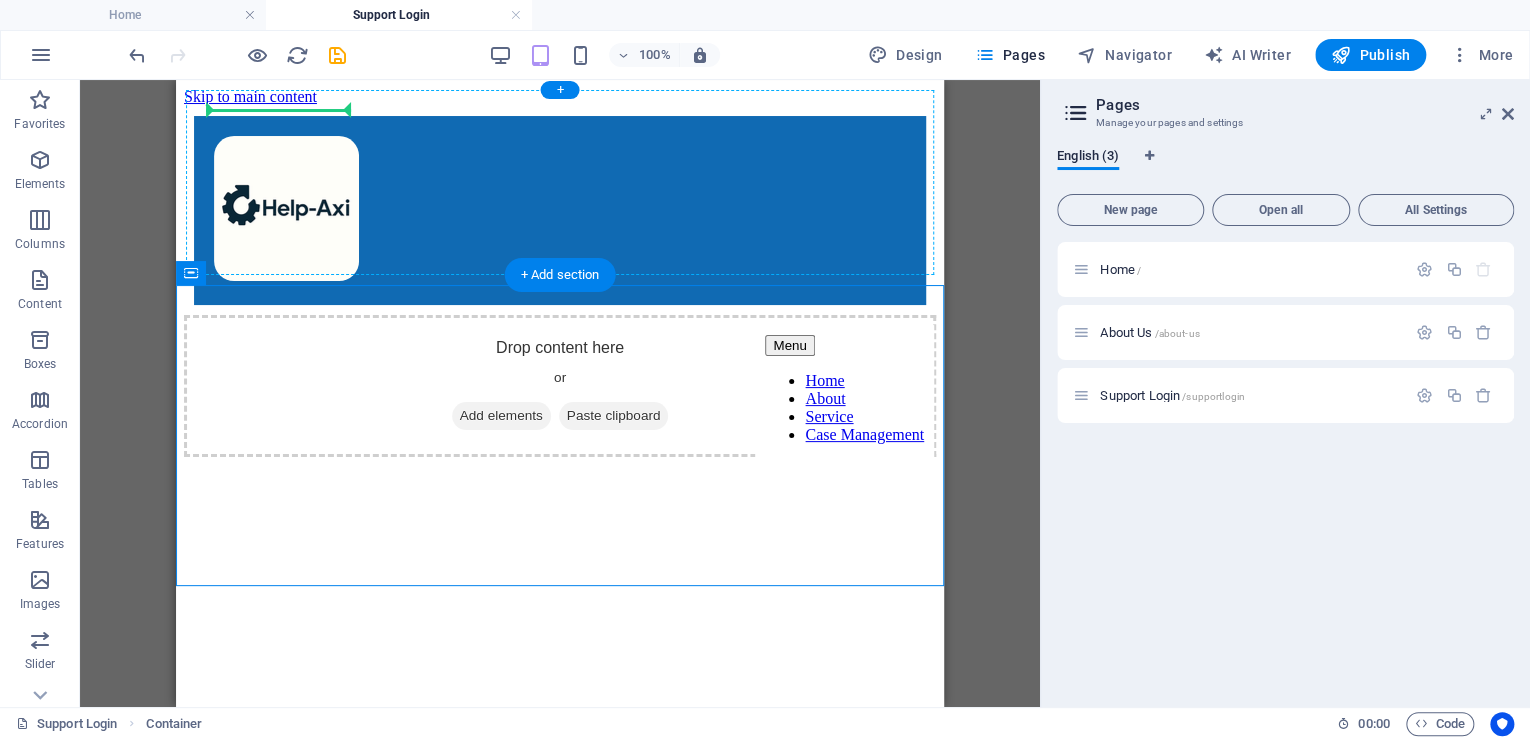 drag, startPoint x: 400, startPoint y: 359, endPoint x: 245, endPoint y: 110, distance: 293.30188 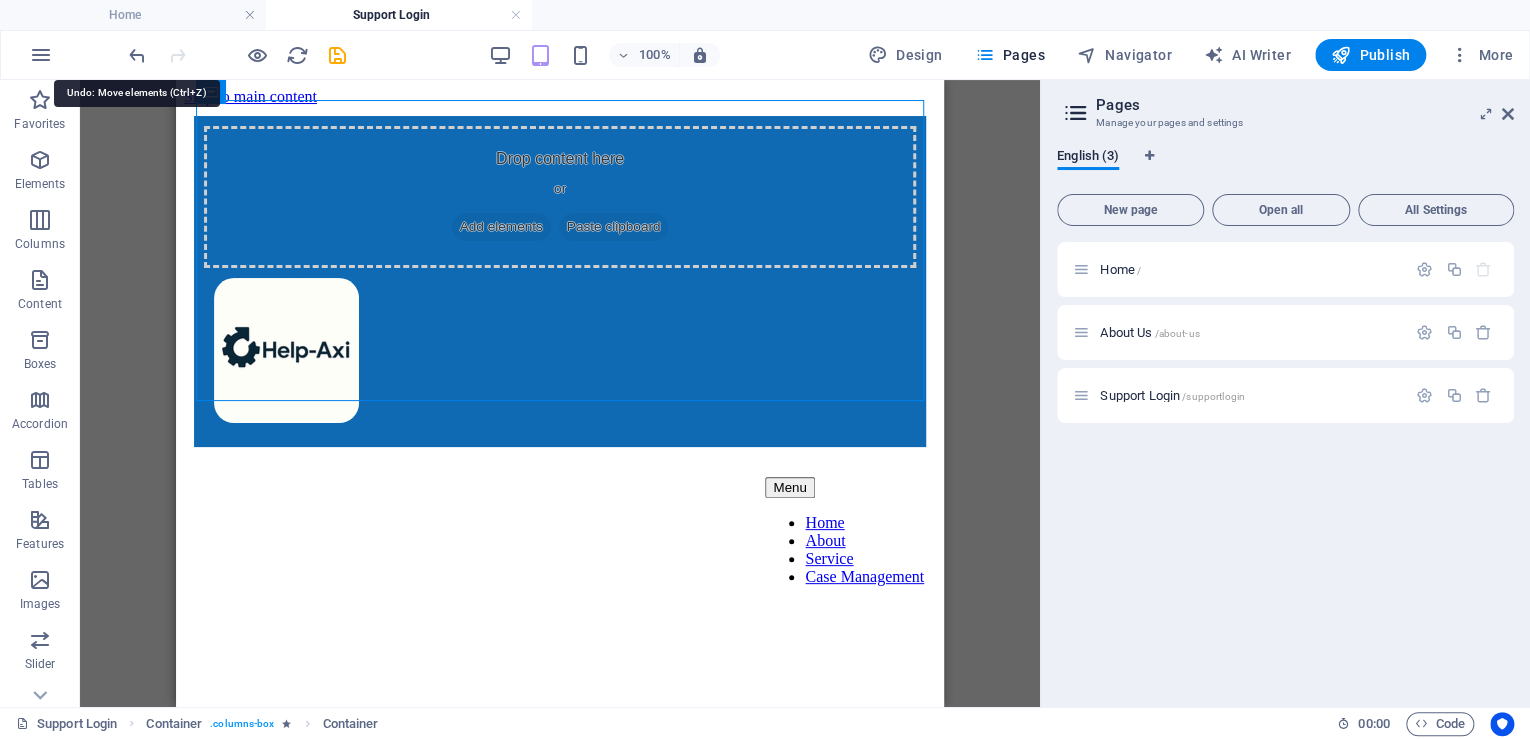 click at bounding box center (137, 55) 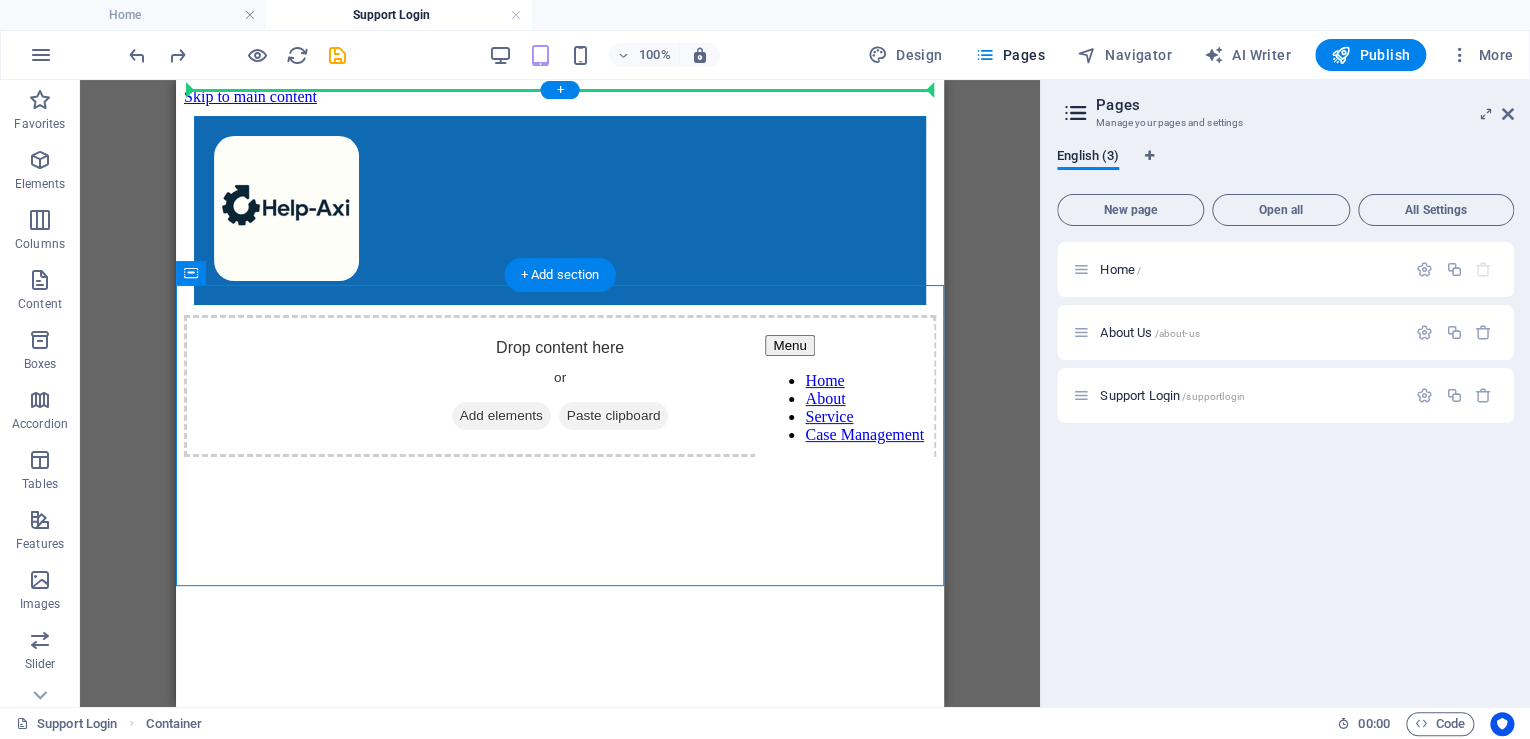 drag, startPoint x: 388, startPoint y: 356, endPoint x: 246, endPoint y: 95, distance: 297.12793 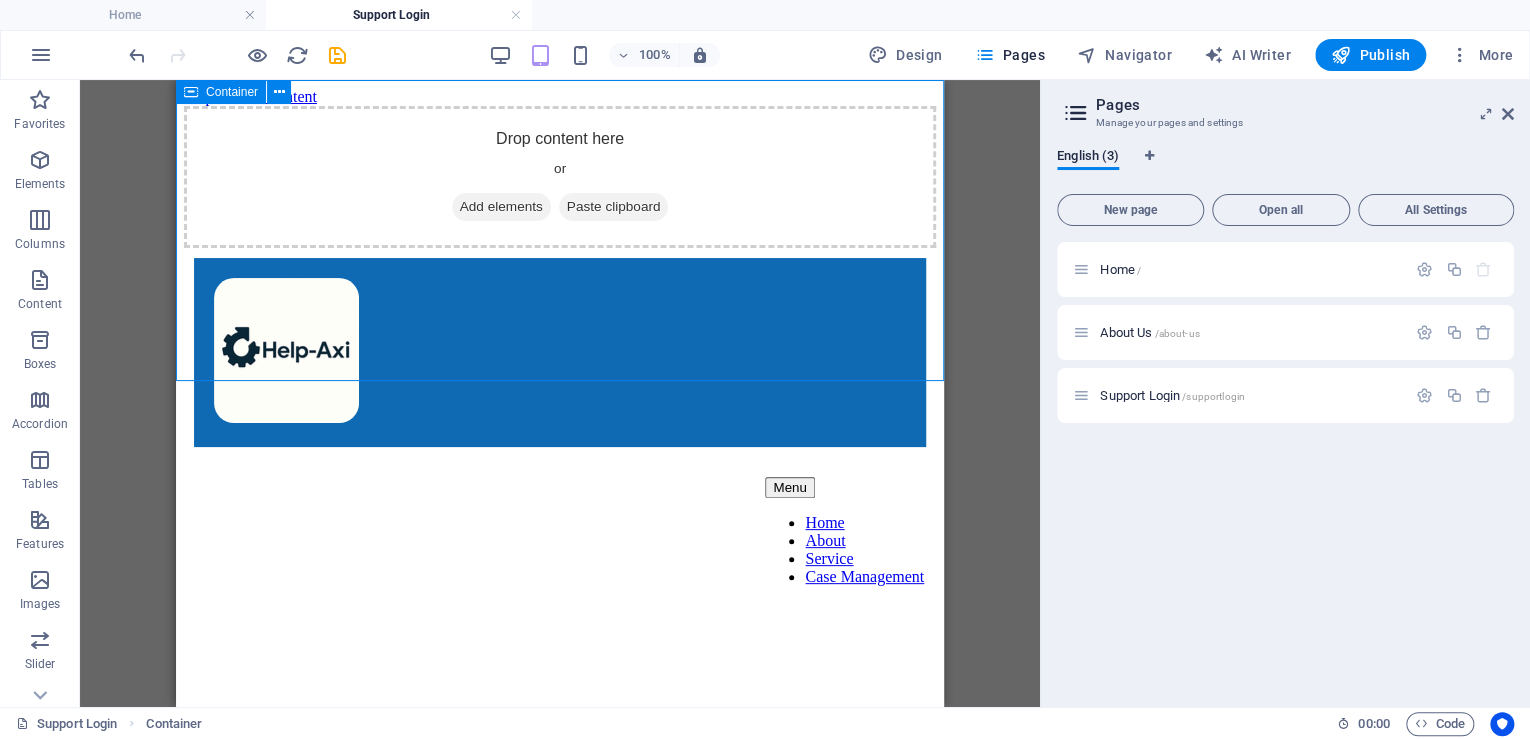 click at bounding box center (279, 92) 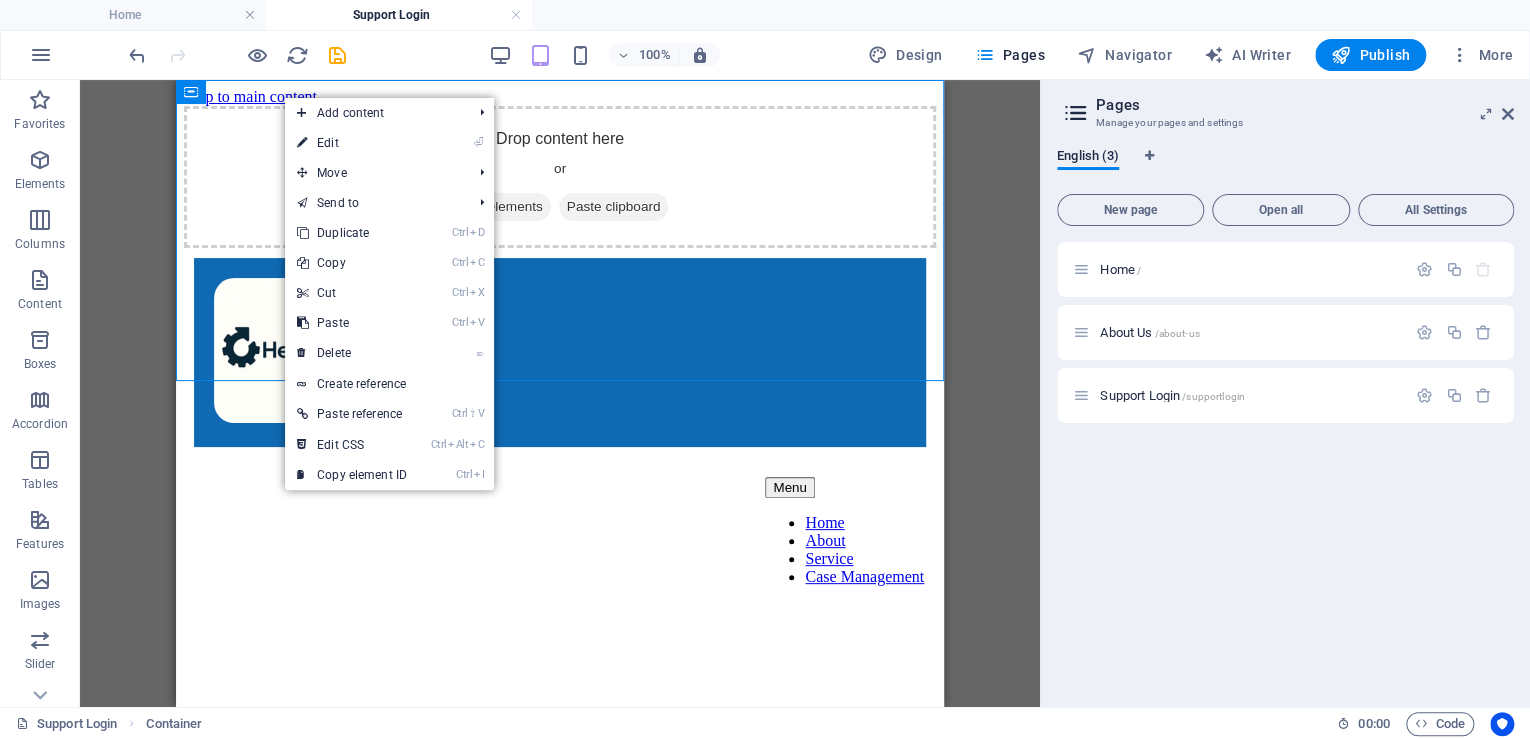 click on "⌦  Delete" at bounding box center [352, 353] 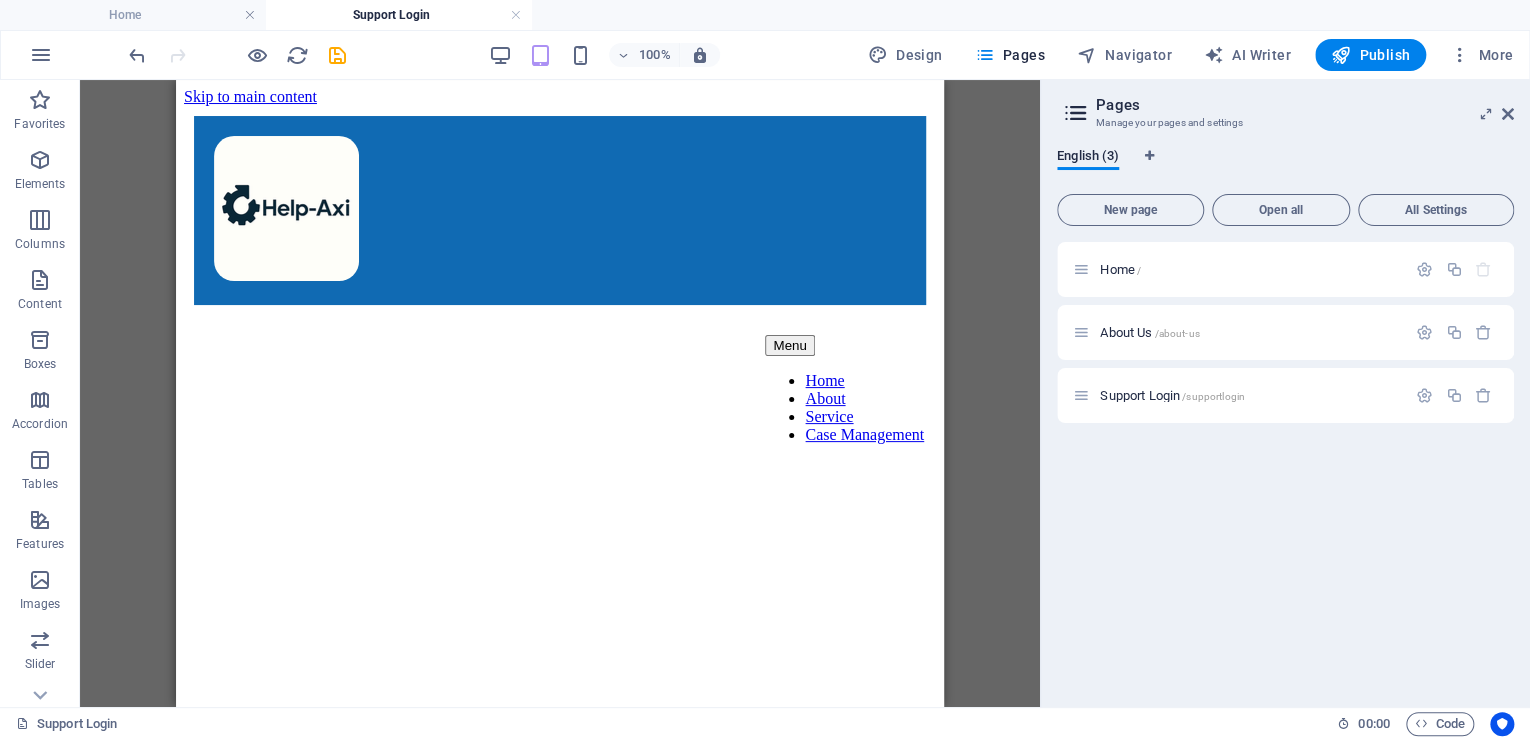 click on "Skip to main content
Menu Home About Service Case Management" at bounding box center [560, 197] 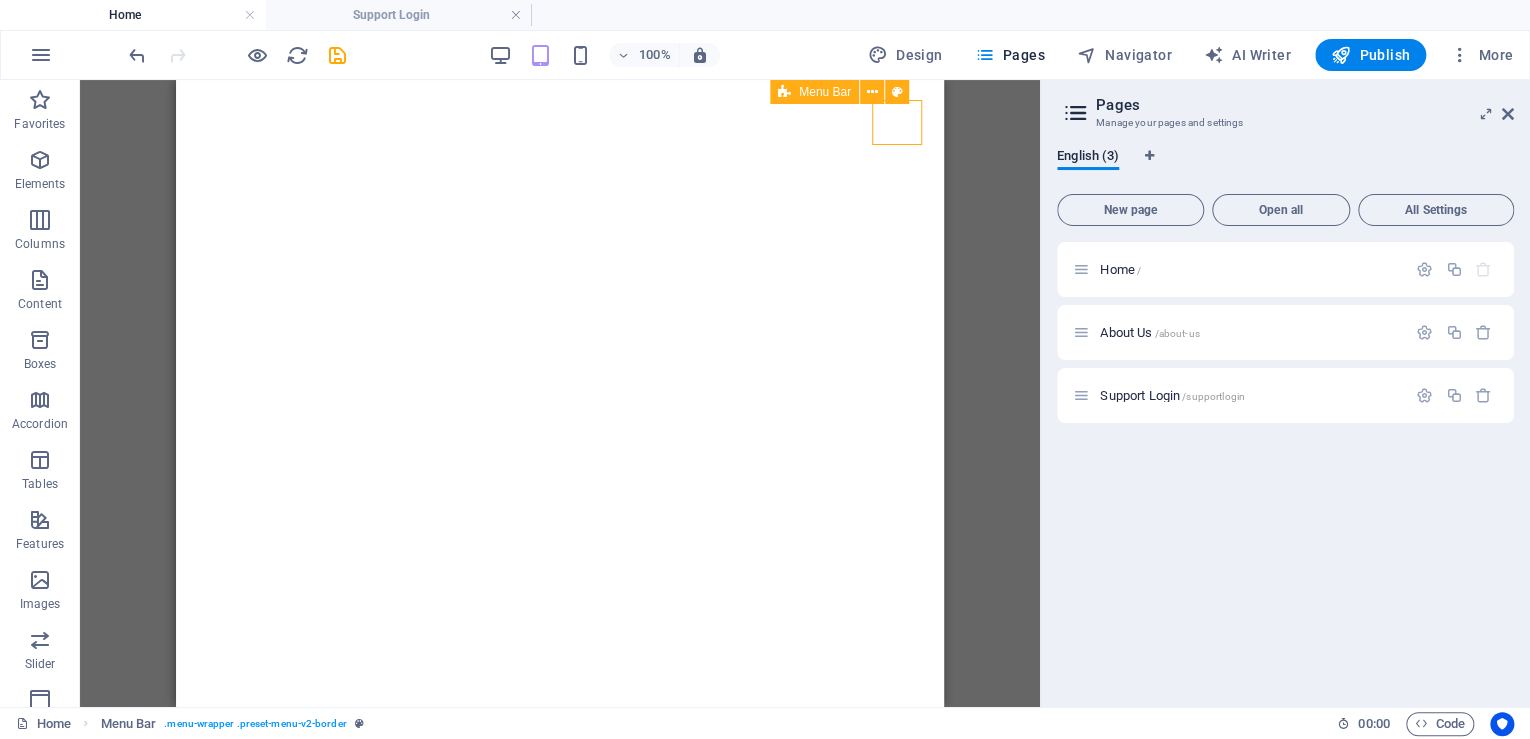 click at bounding box center (872, 92) 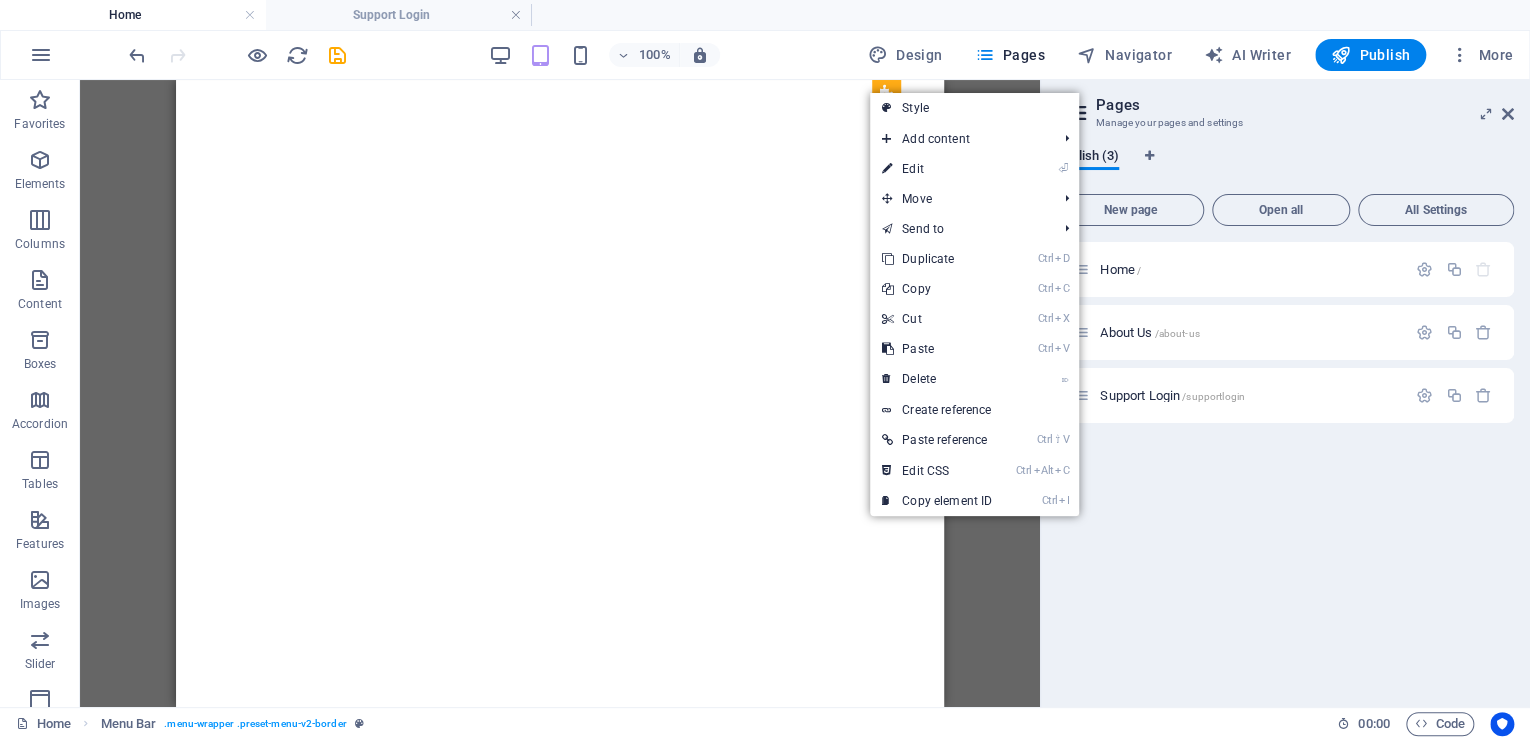 click on "Ctrl C  Copy" at bounding box center (937, 289) 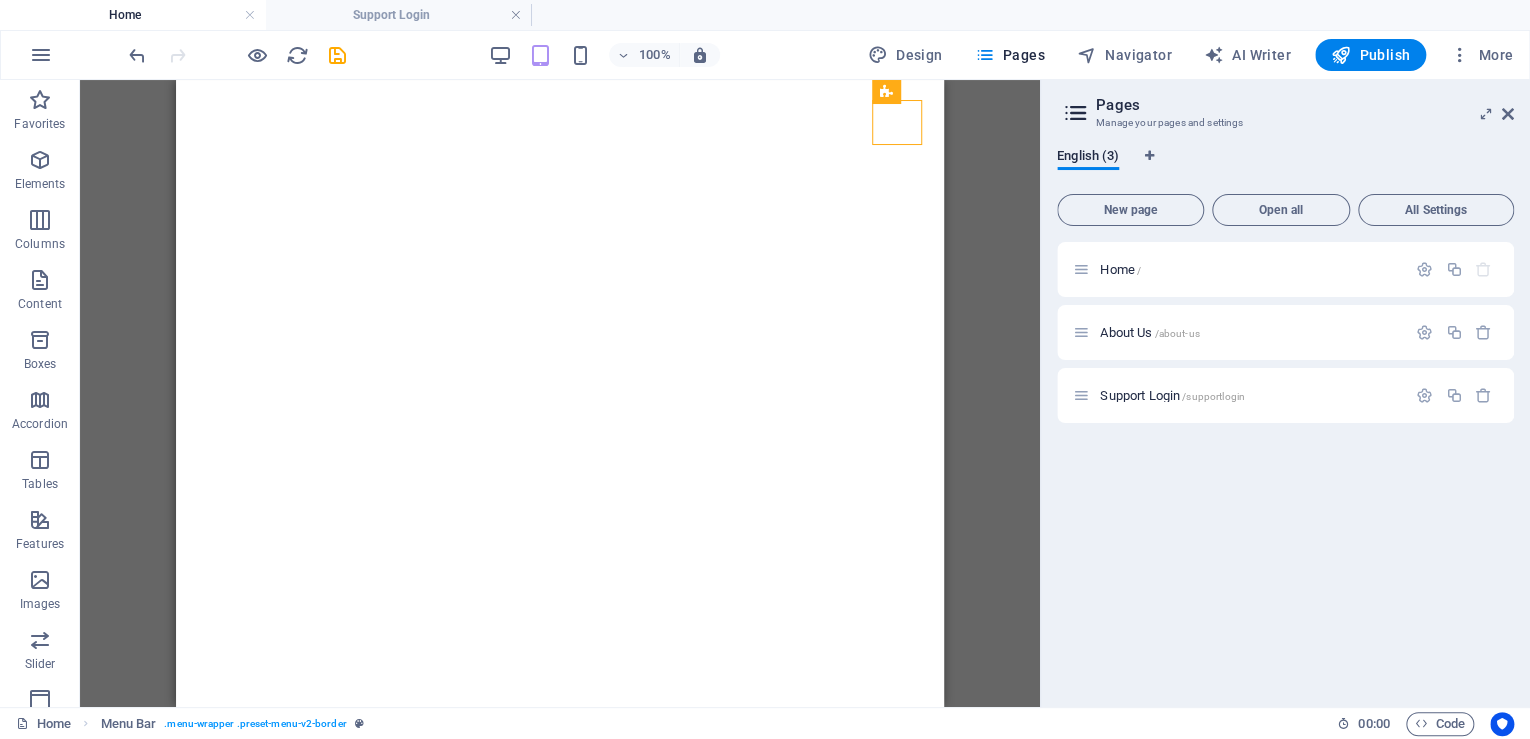 click on "Support Login /supportlogin" at bounding box center (1172, 395) 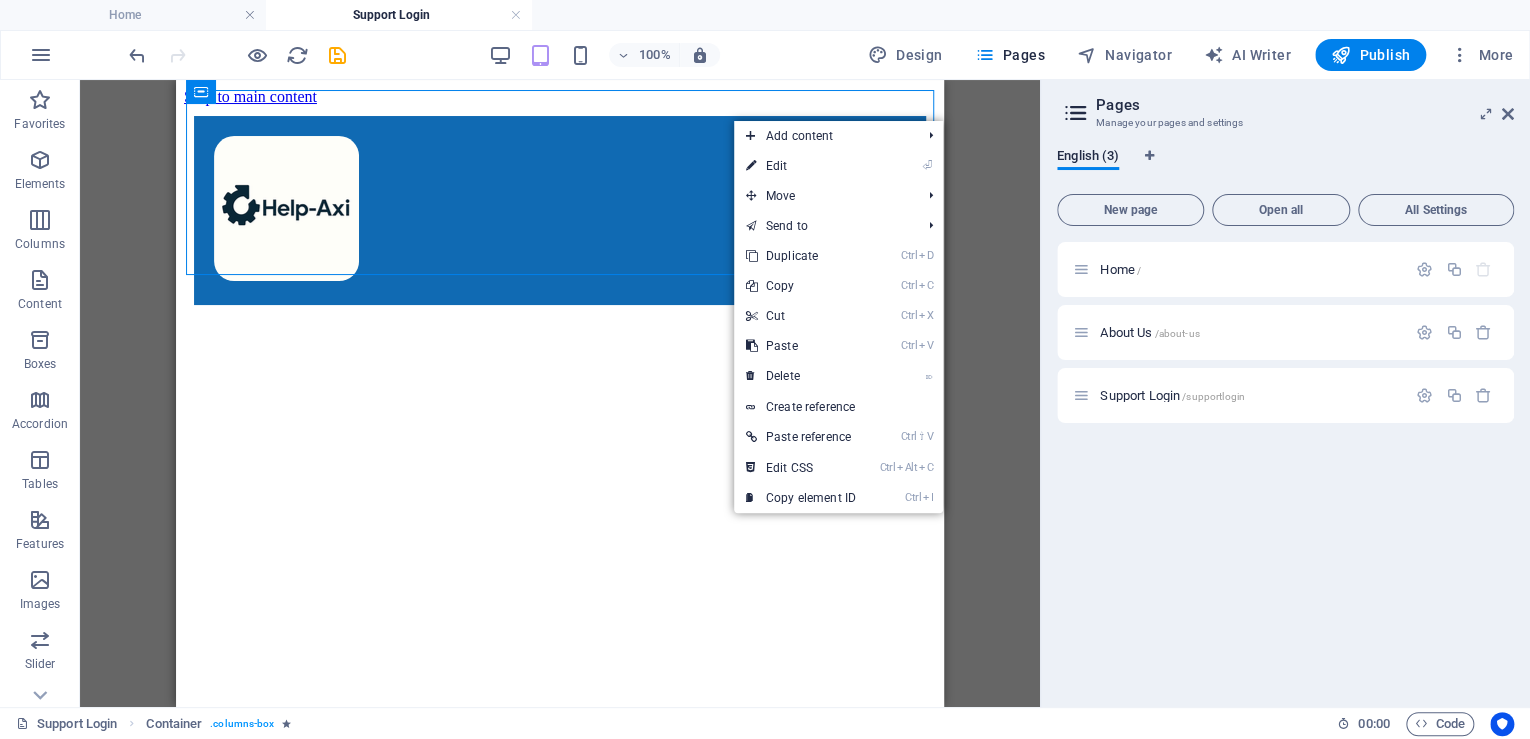 click on "Ctrl V  Paste" at bounding box center [801, 346] 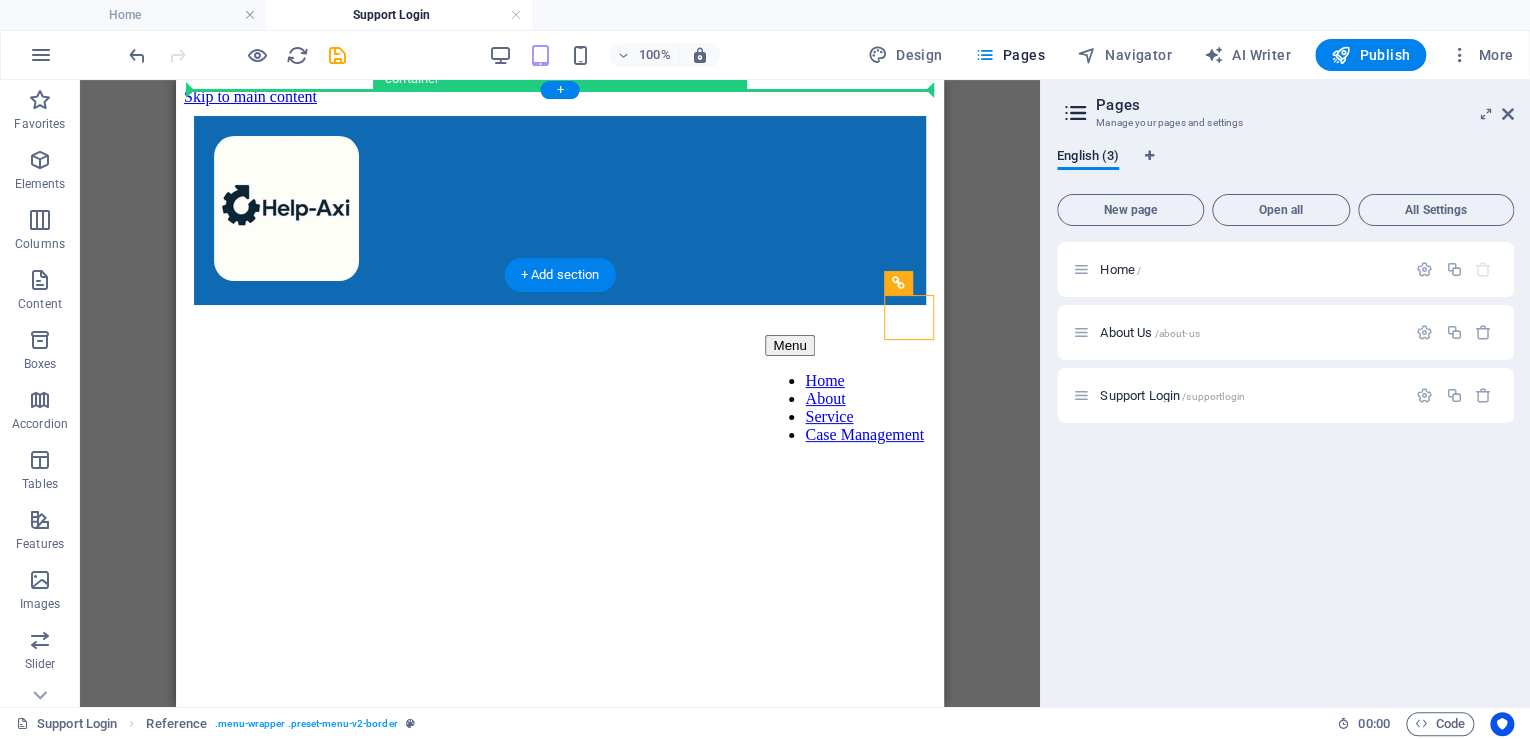 drag, startPoint x: 1020, startPoint y: 363, endPoint x: 852, endPoint y: 108, distance: 305.367 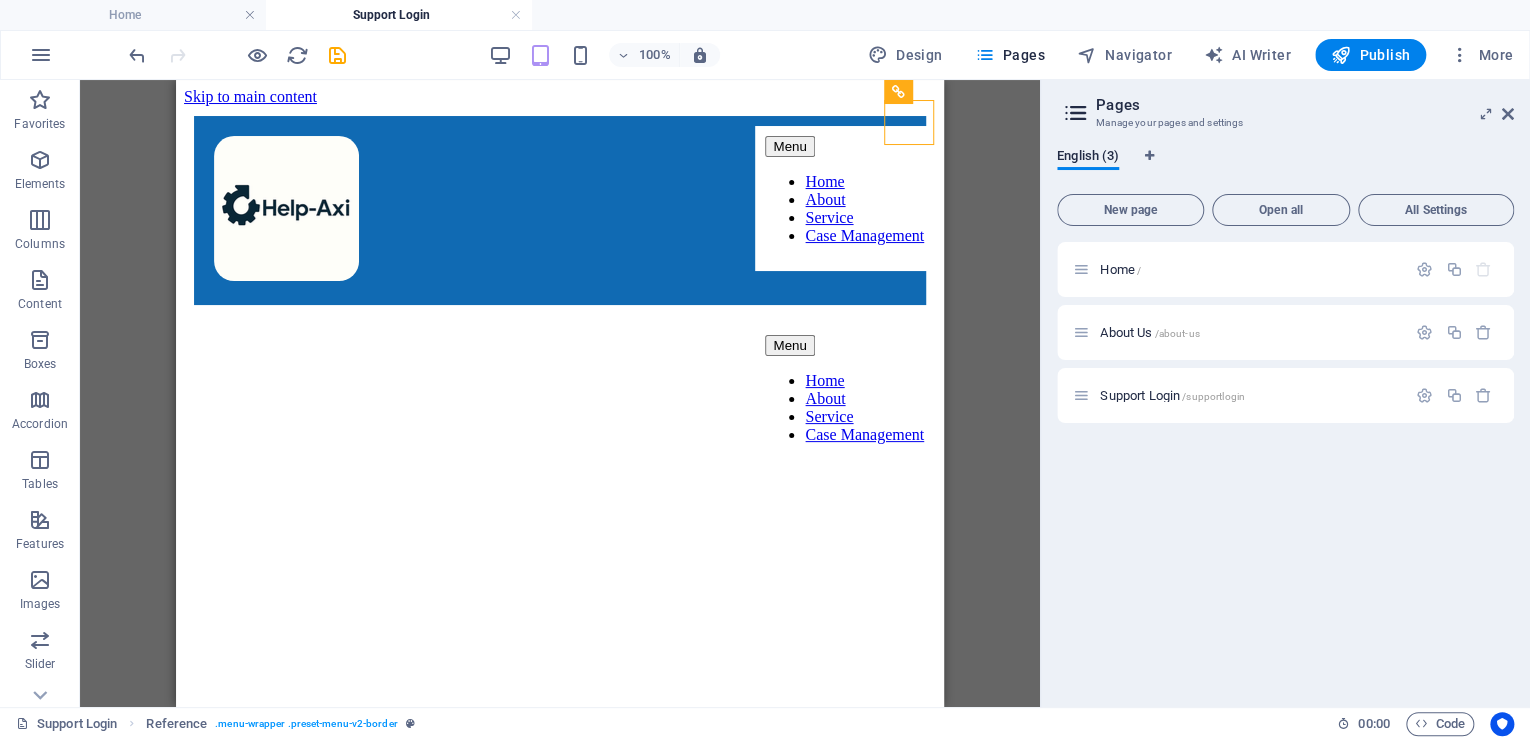 click at bounding box center (1508, 114) 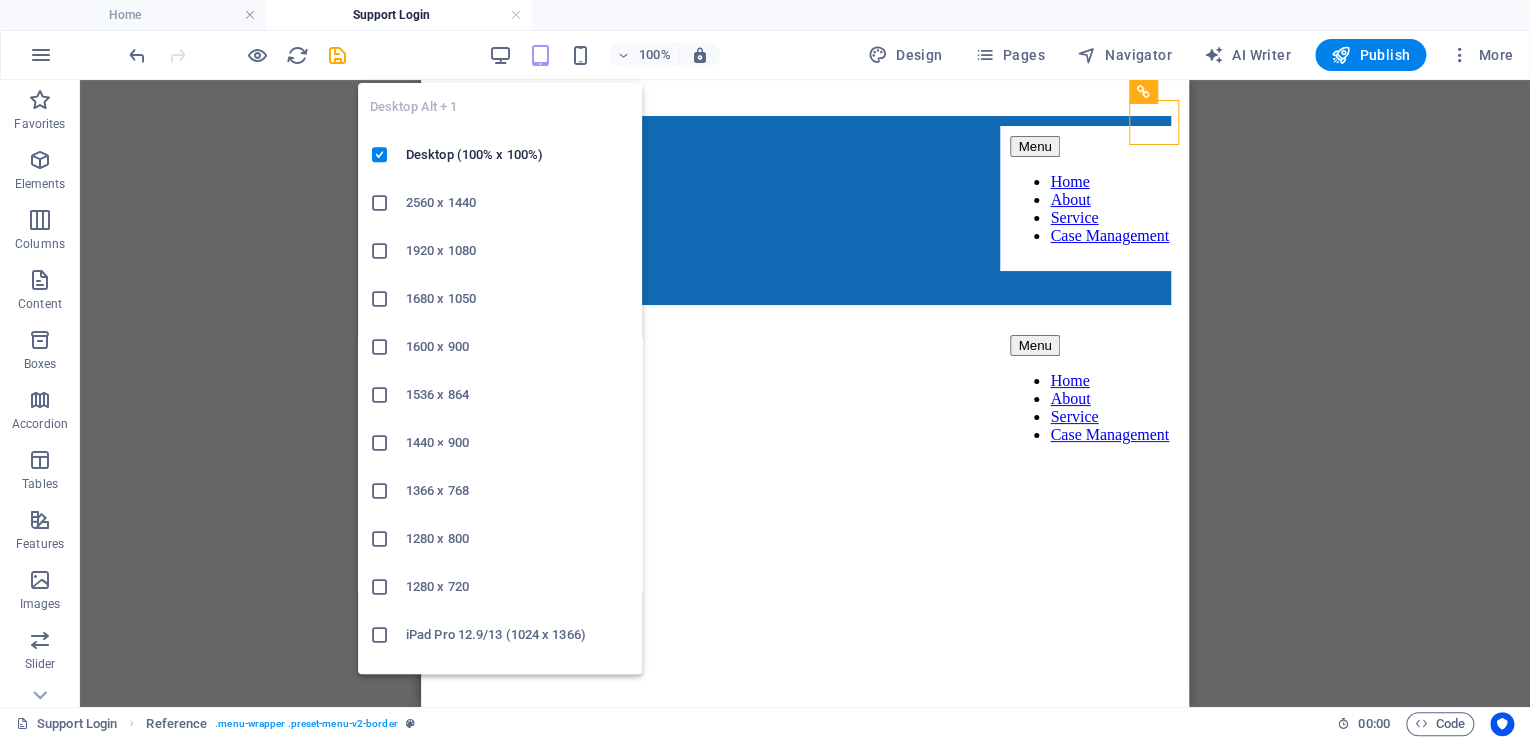 click at bounding box center (500, 55) 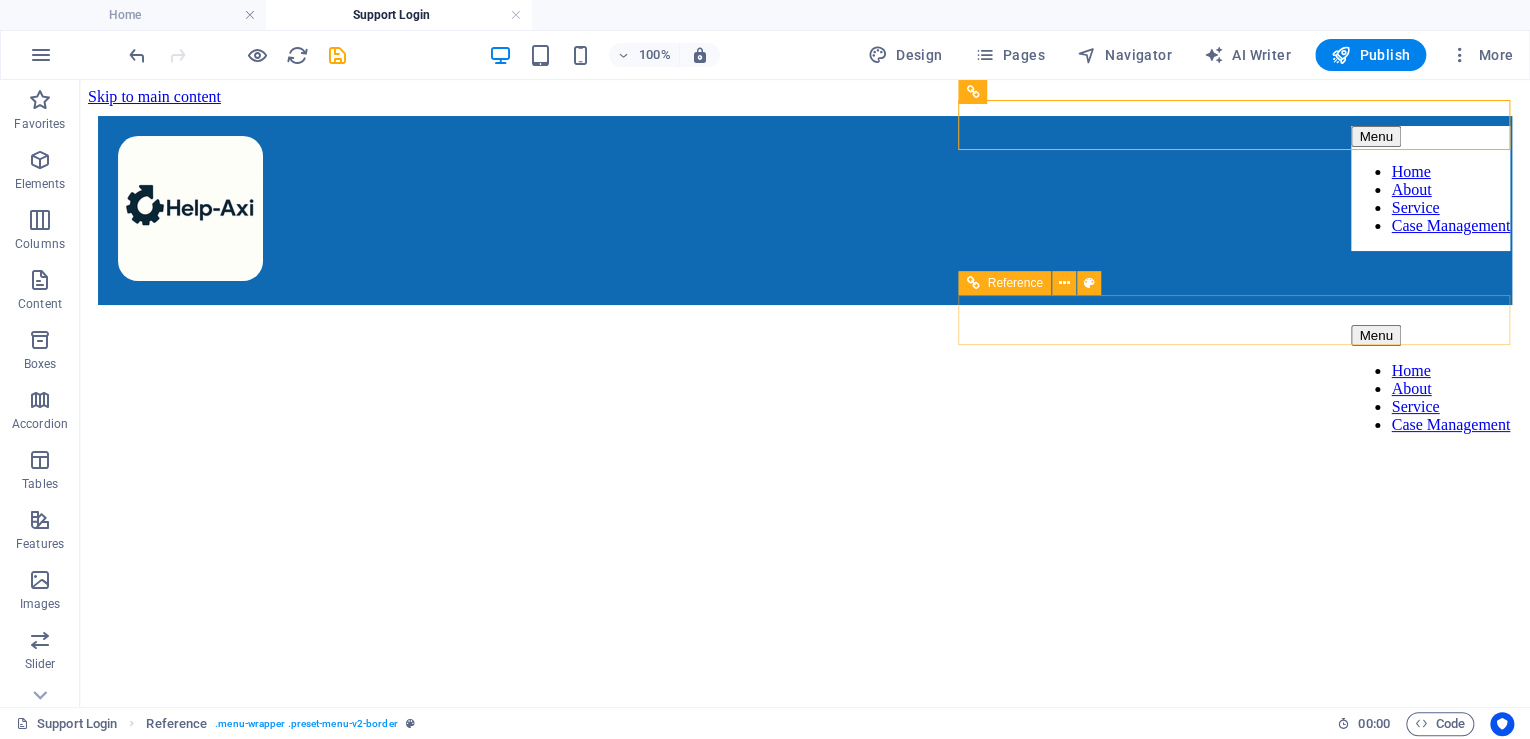 click at bounding box center (1063, 283) 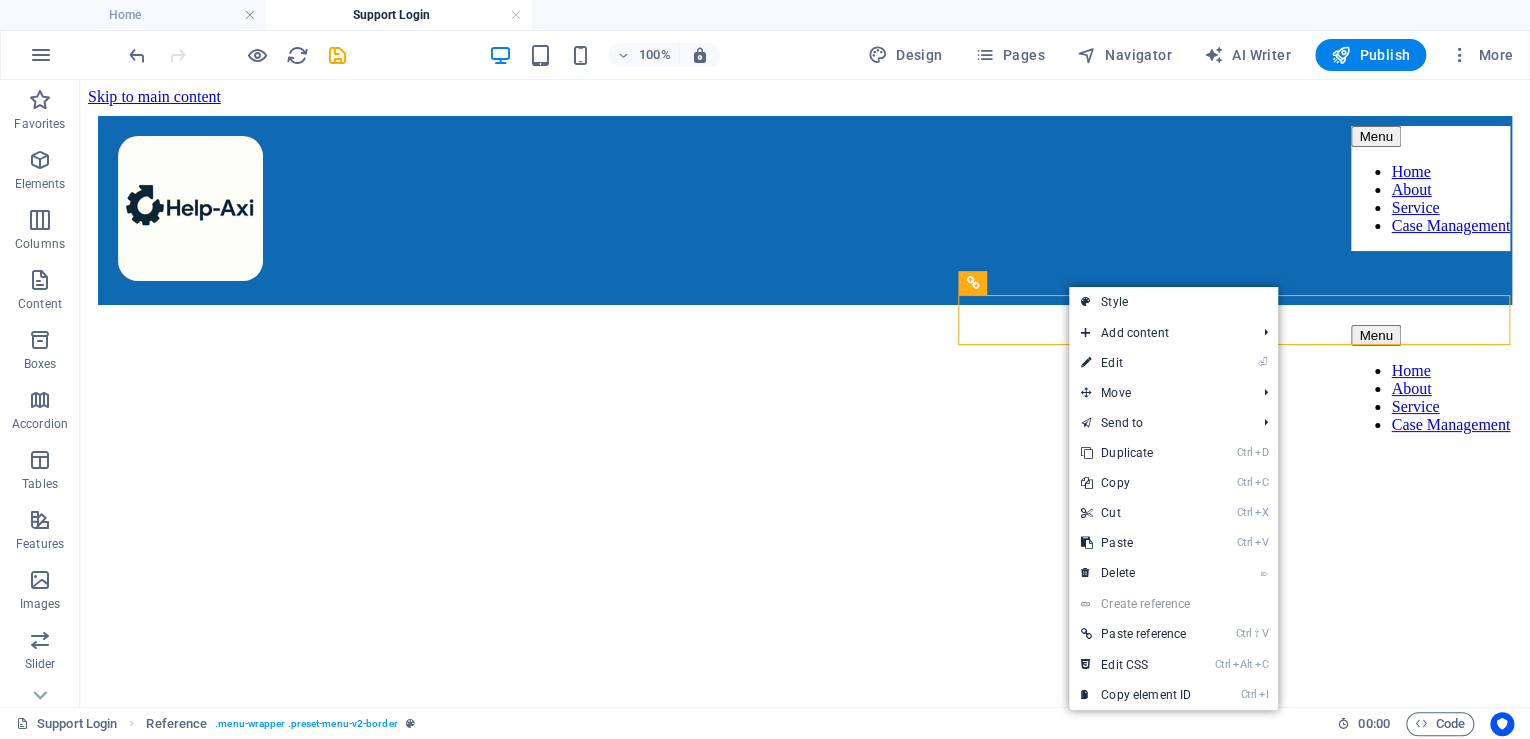 click on "Skip to main content
Menu Home About Service Case Management Menu Home About Service Case Management" at bounding box center (805, 197) 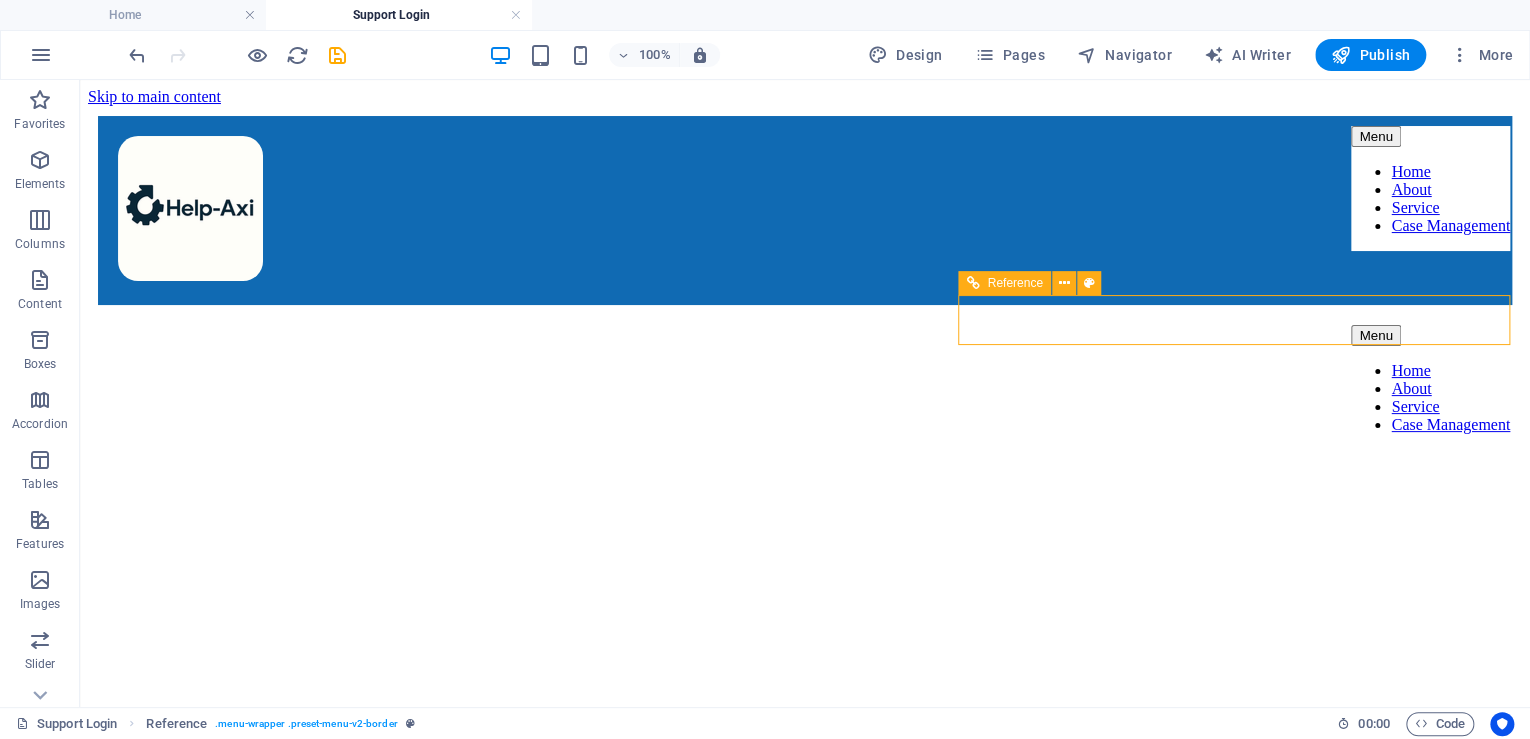 click at bounding box center (1063, 283) 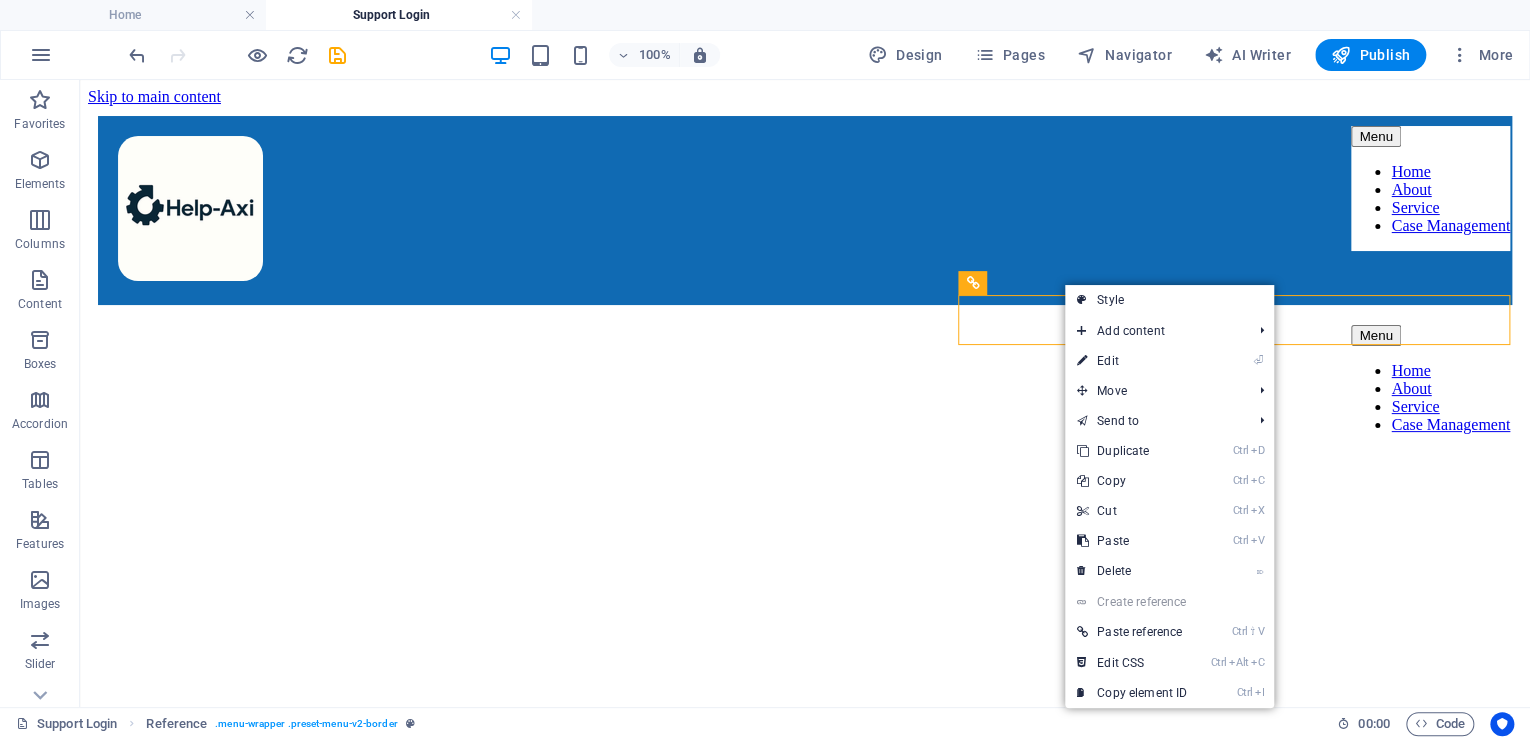 click on "⌦  Delete" at bounding box center [1132, 571] 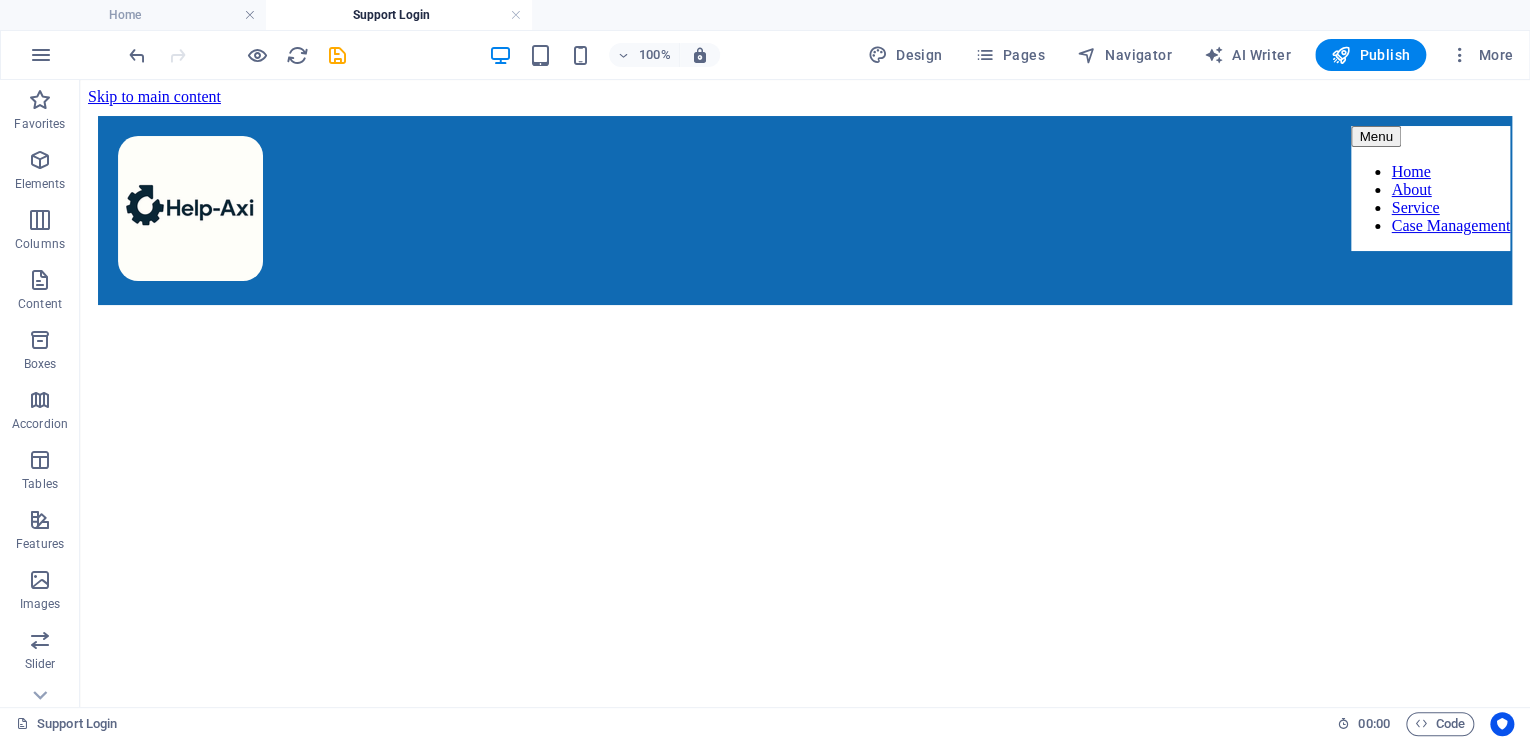 click at bounding box center (40, 160) 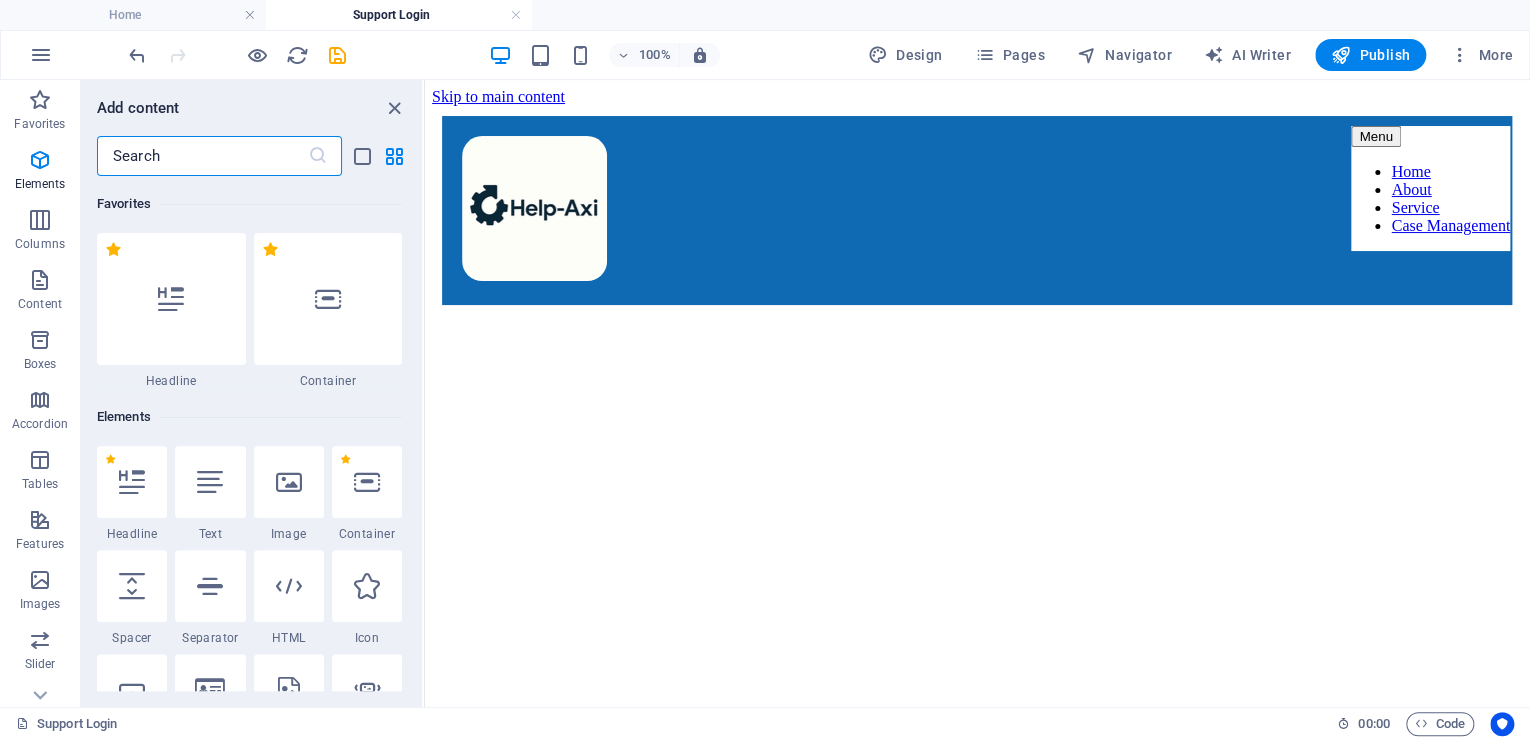 scroll, scrollTop: 212, scrollLeft: 0, axis: vertical 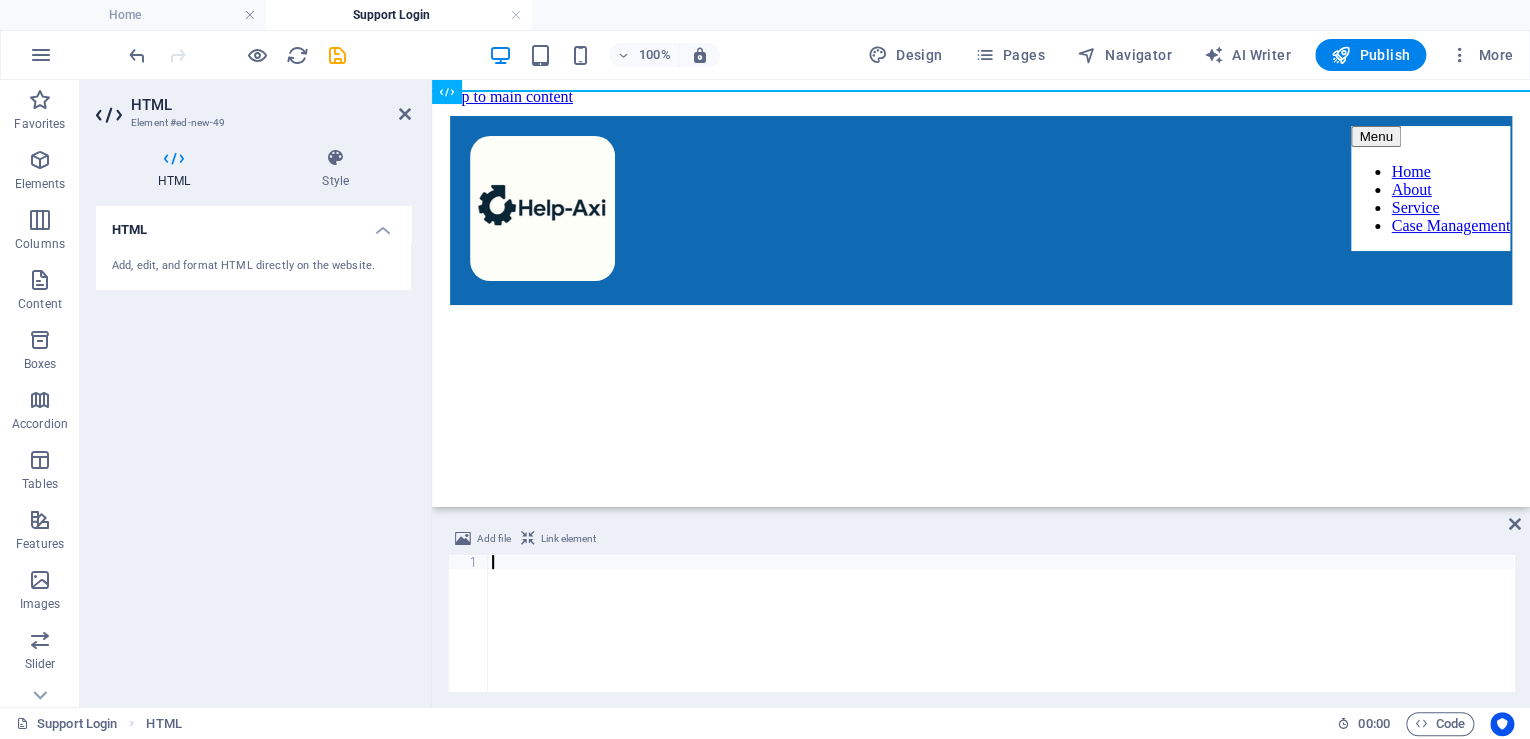 paste on "</html>" 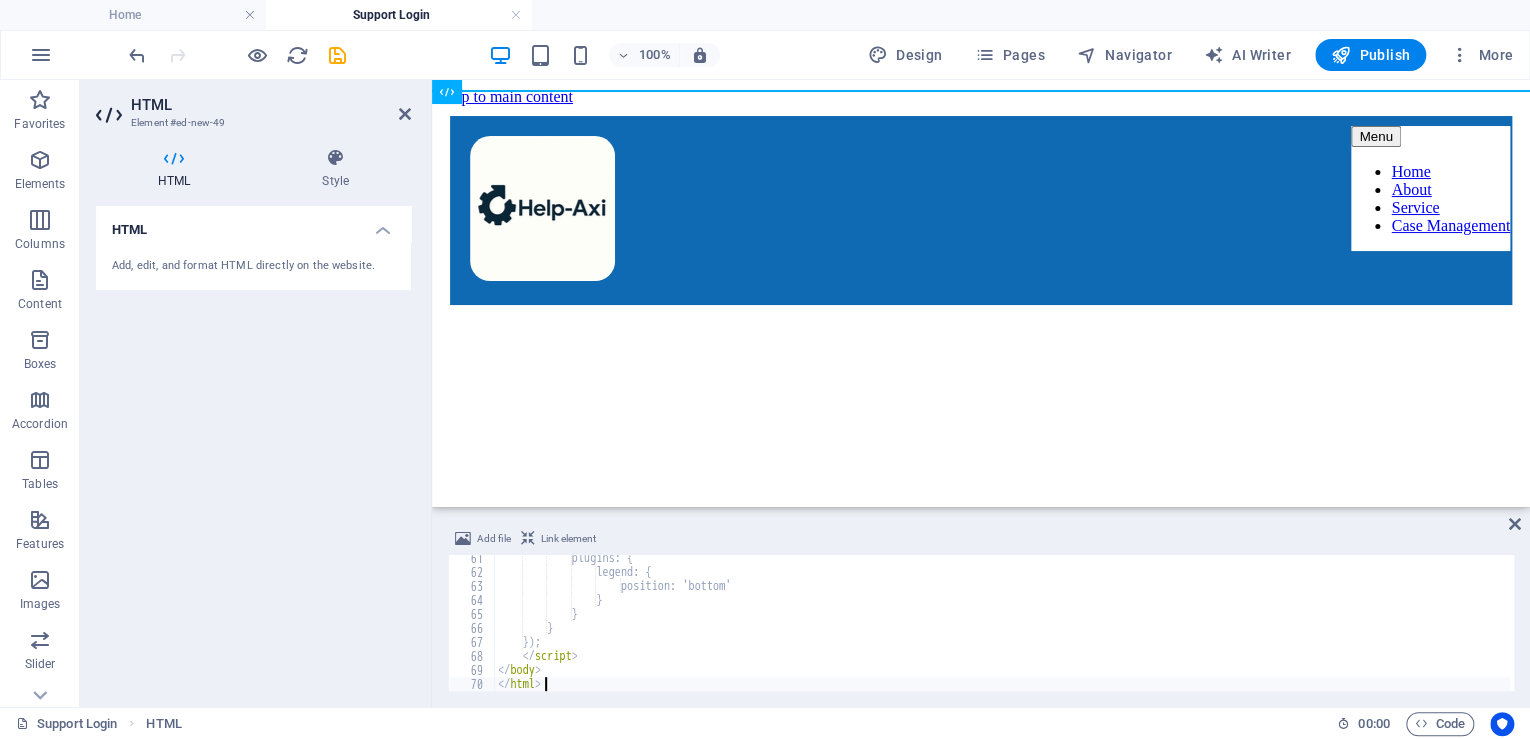 scroll, scrollTop: 844, scrollLeft: 0, axis: vertical 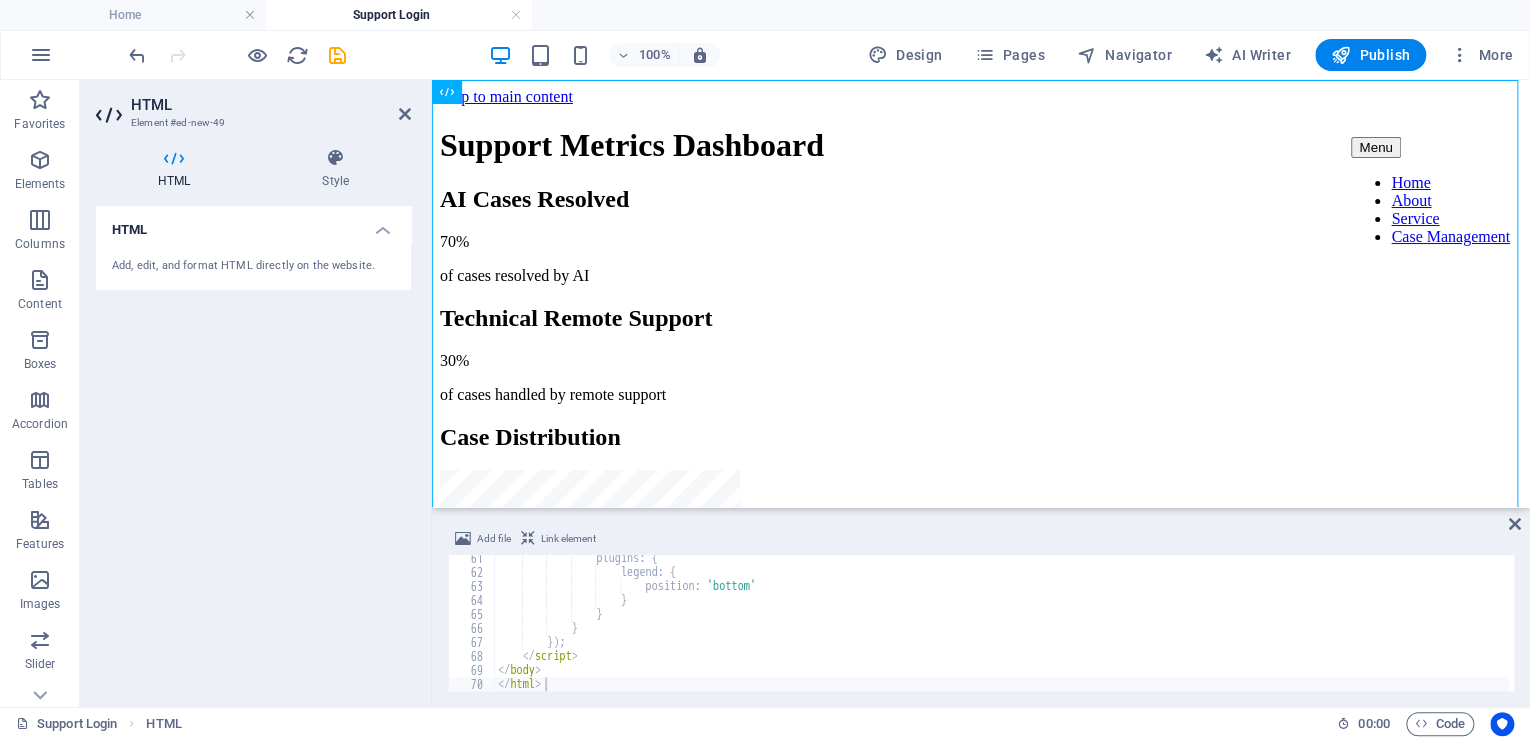 click at bounding box center (335, 158) 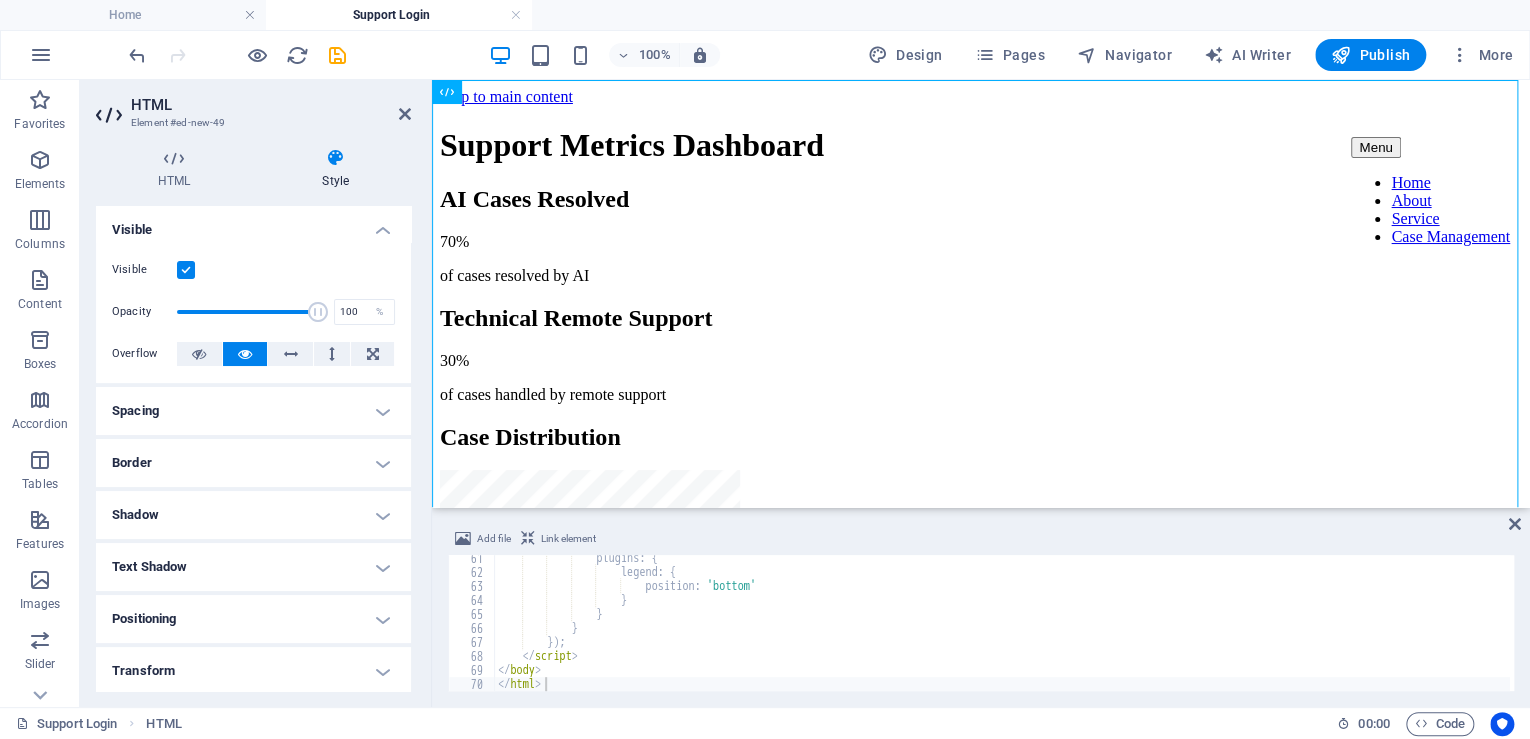 click at bounding box center [174, 158] 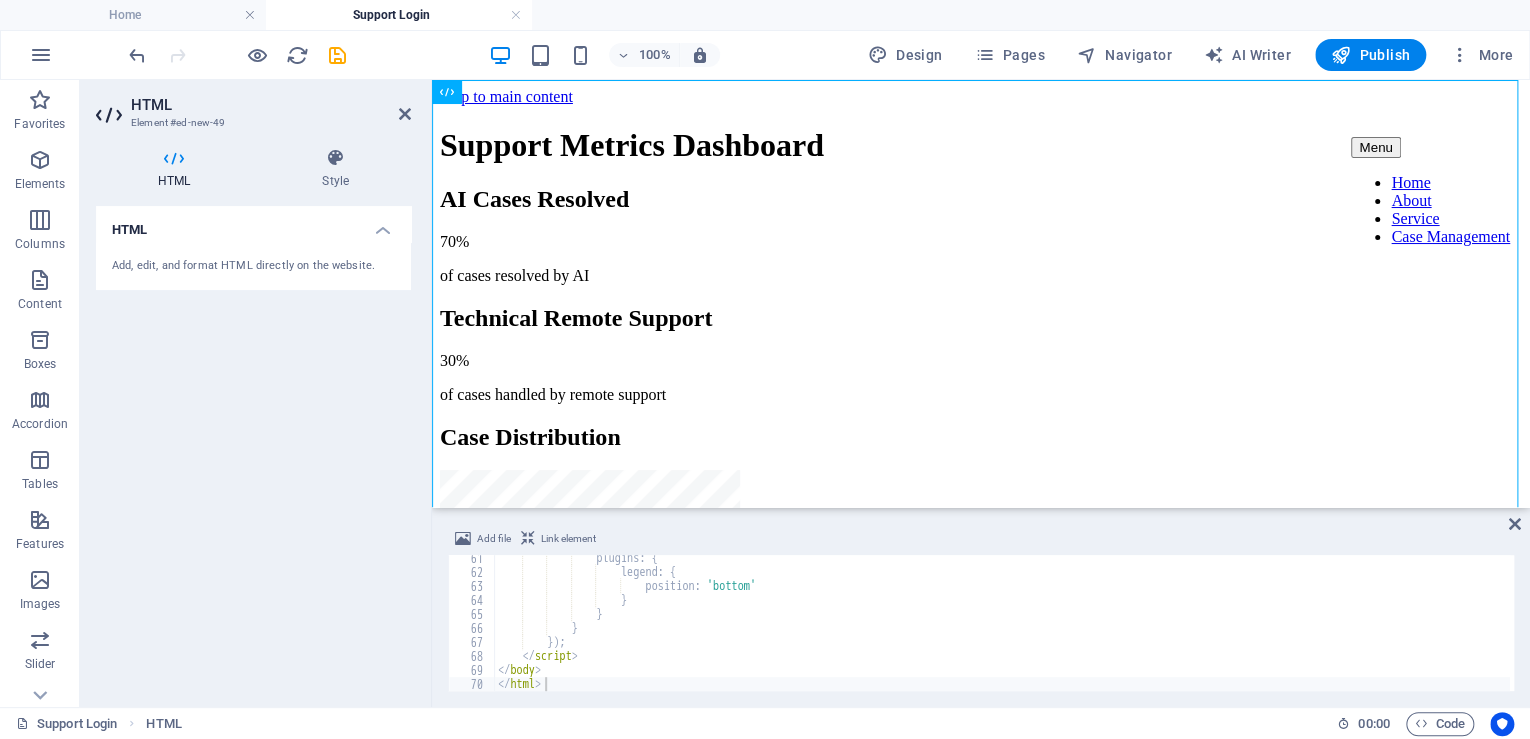 click on "HTML" at bounding box center [253, 224] 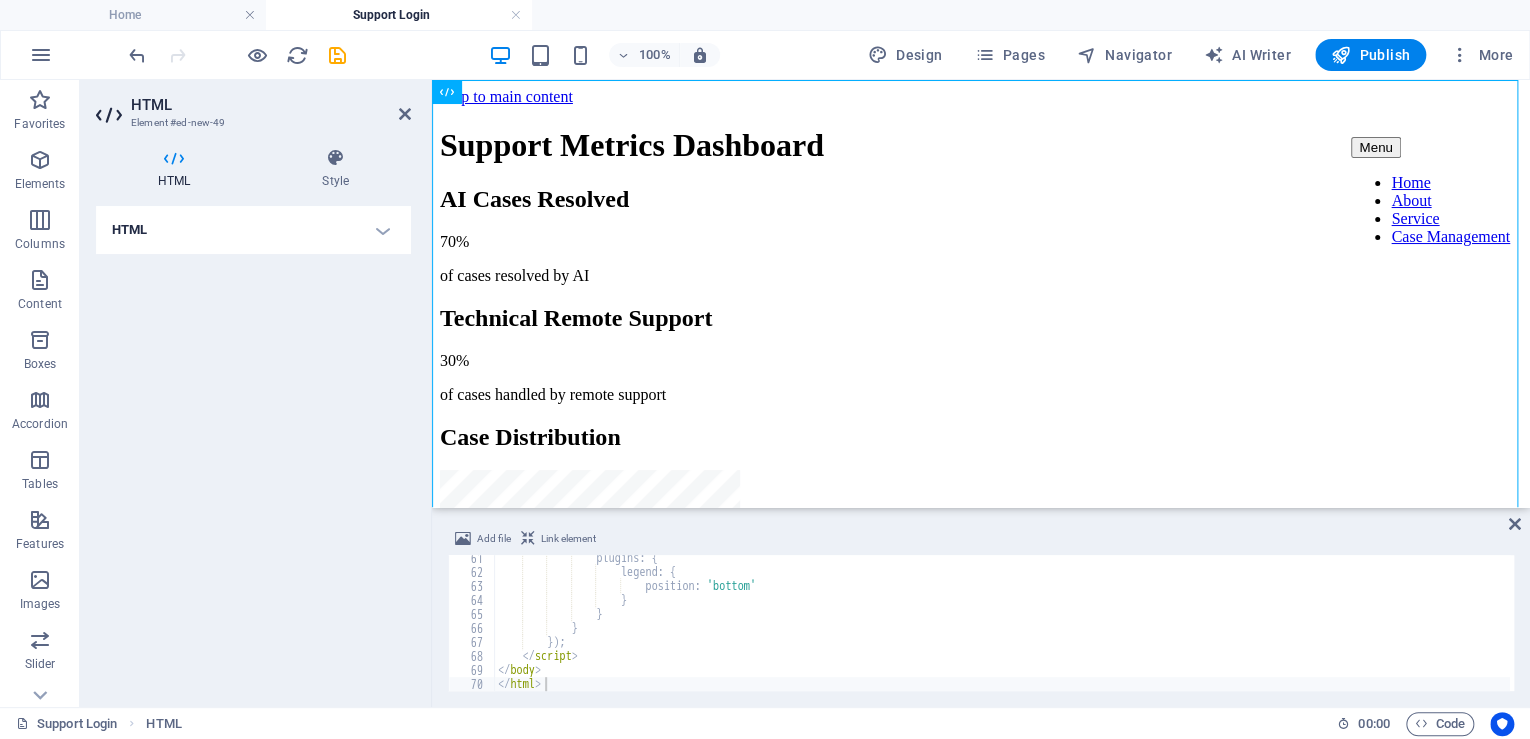 click on "HTML" at bounding box center [253, 230] 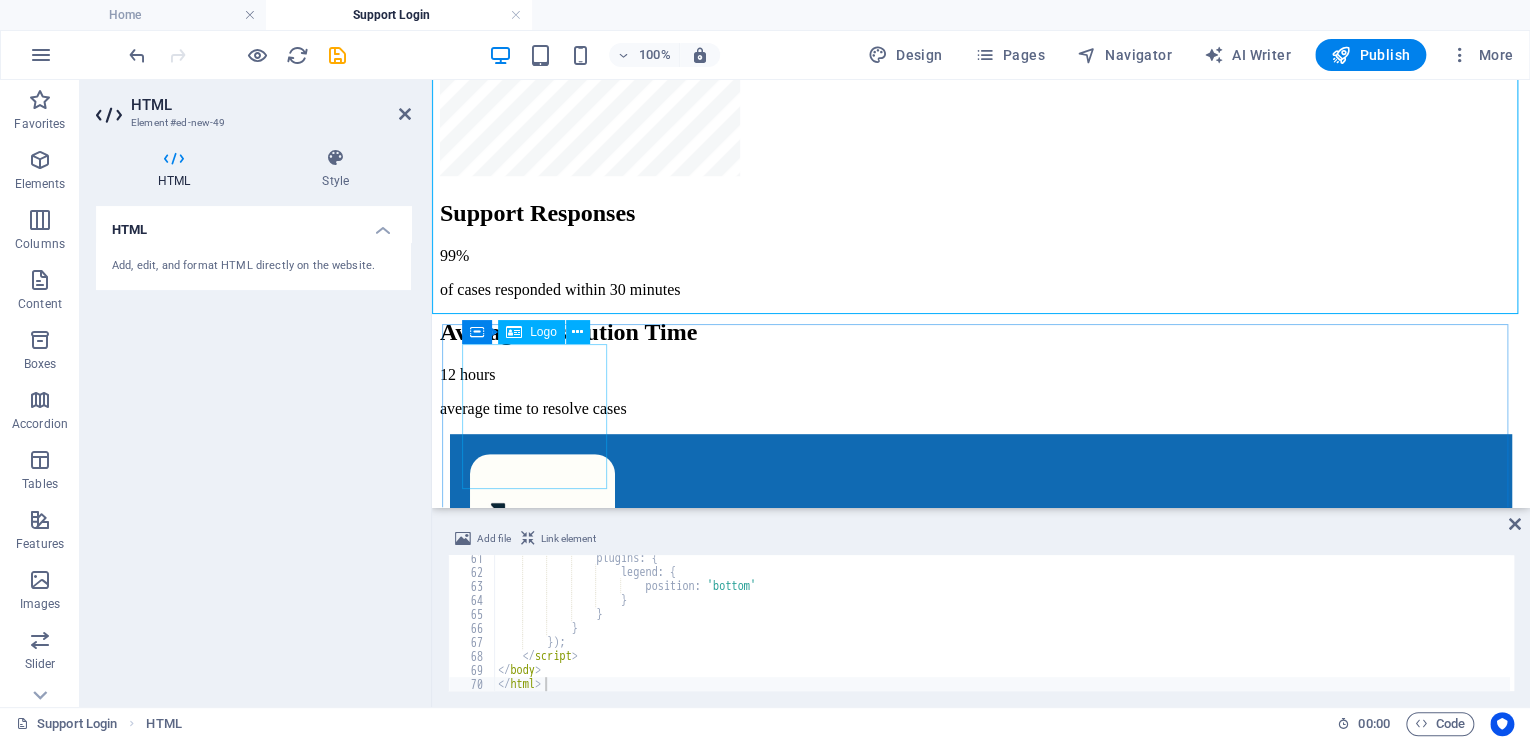 scroll, scrollTop: 314, scrollLeft: 0, axis: vertical 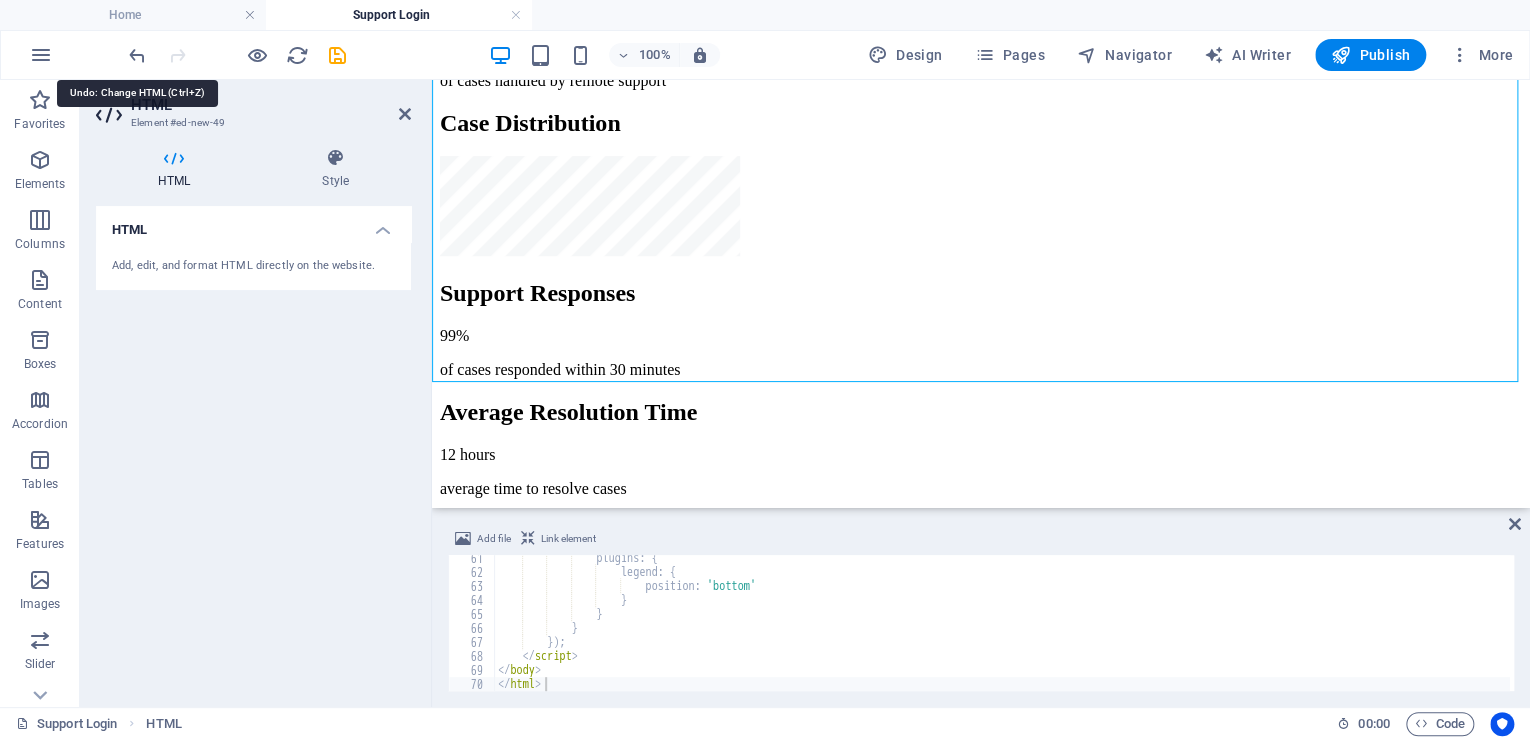 click at bounding box center (137, 55) 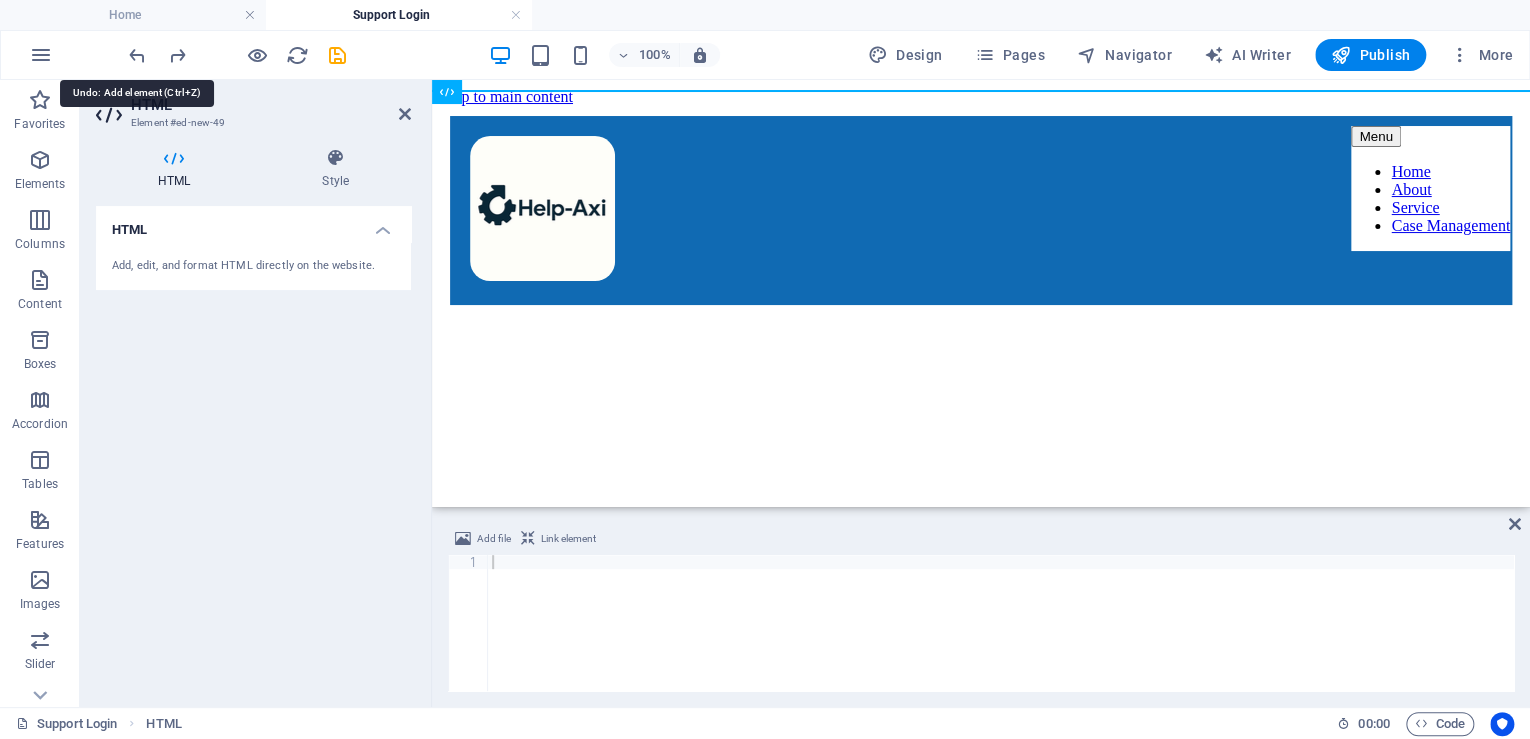 scroll, scrollTop: 0, scrollLeft: 0, axis: both 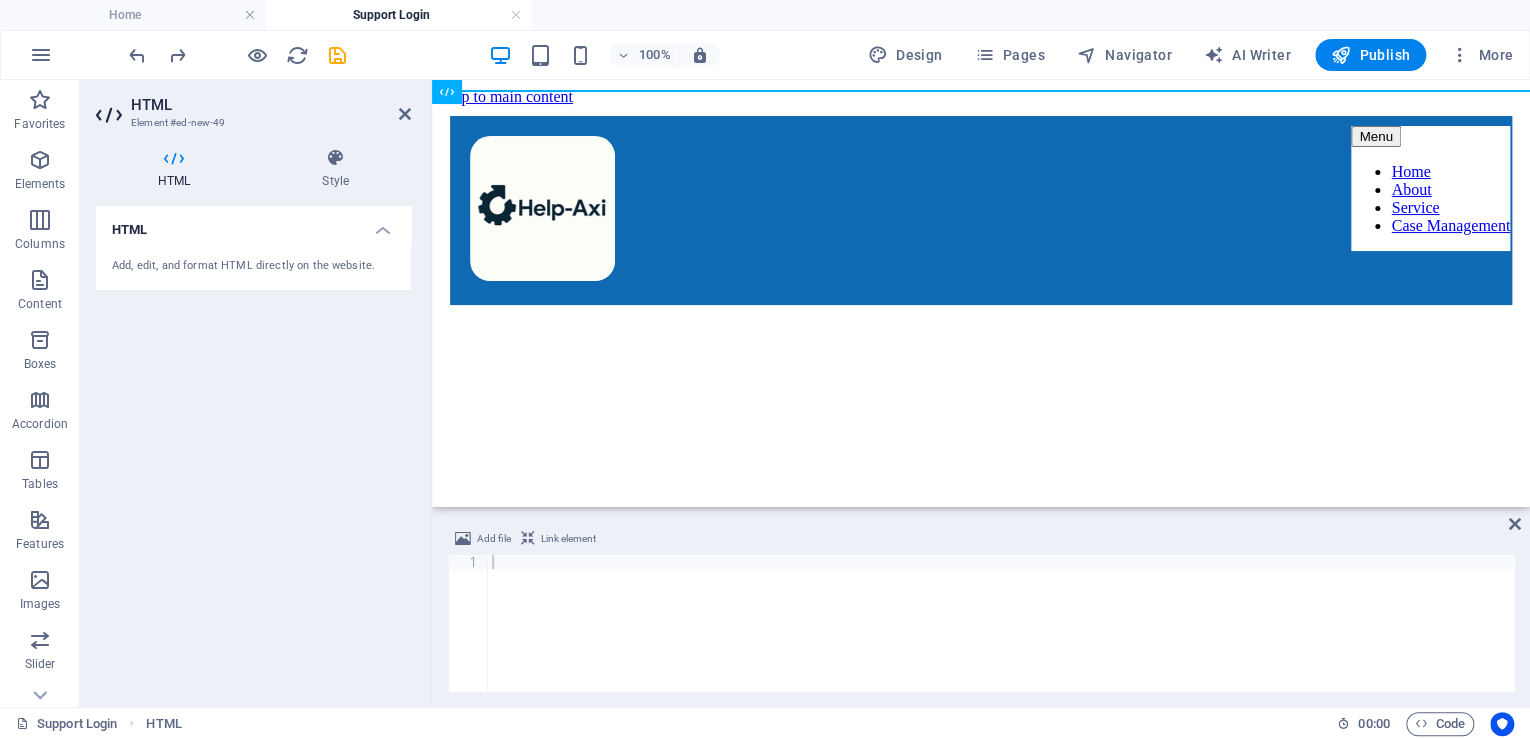 click at bounding box center [1001, 637] 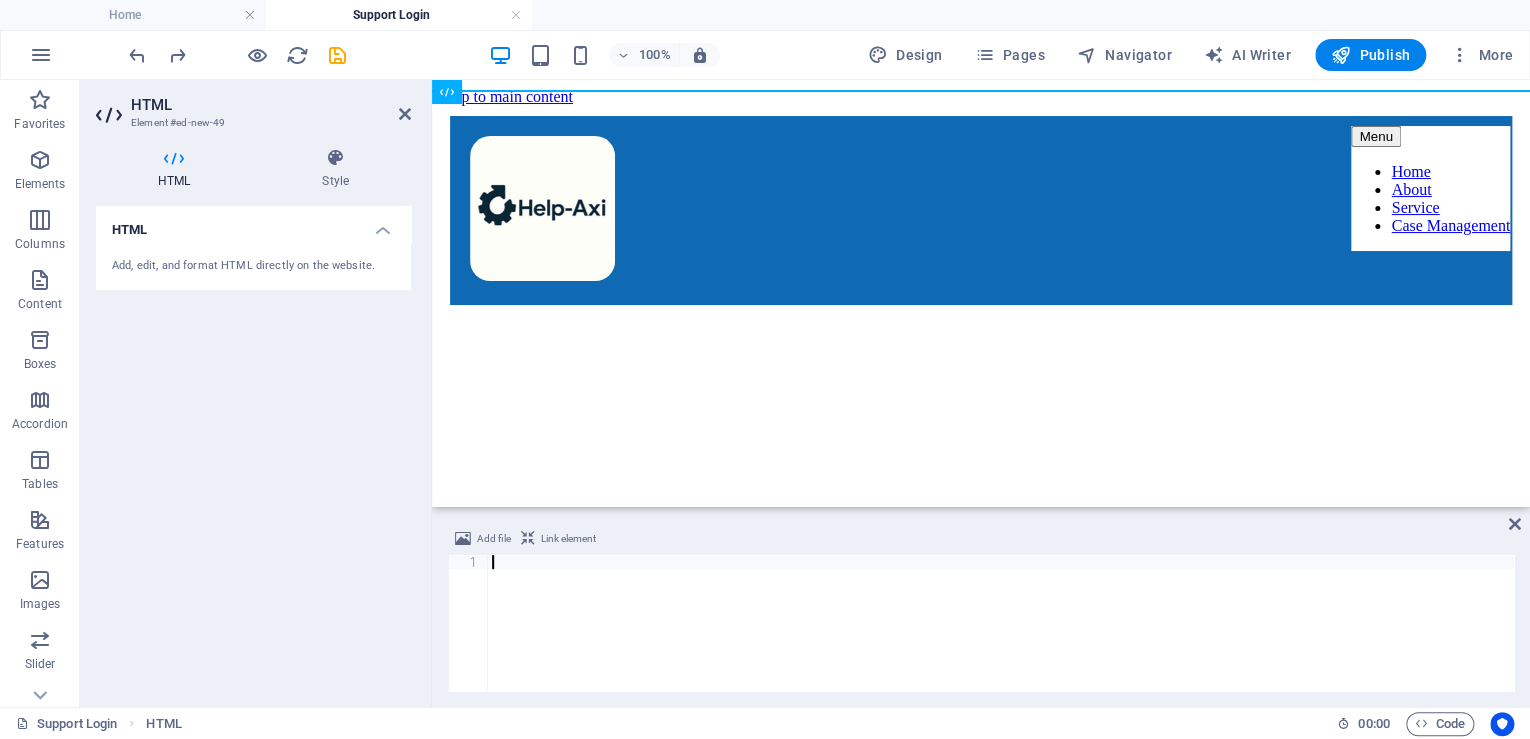 click on "Skip to main content
Menu Home About Service Case Management" at bounding box center (981, 197) 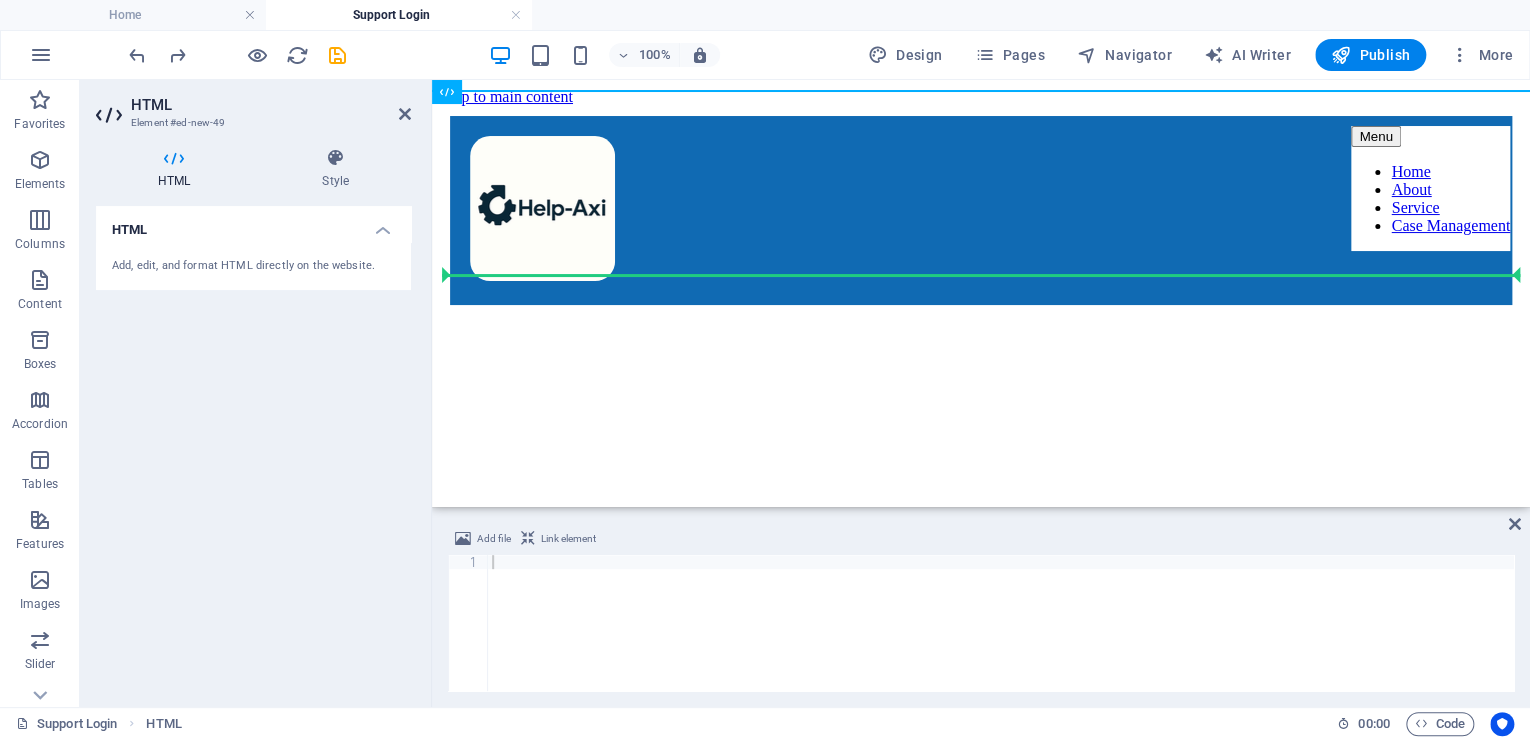 drag, startPoint x: 880, startPoint y: 170, endPoint x: 468, endPoint y: 317, distance: 437.43915 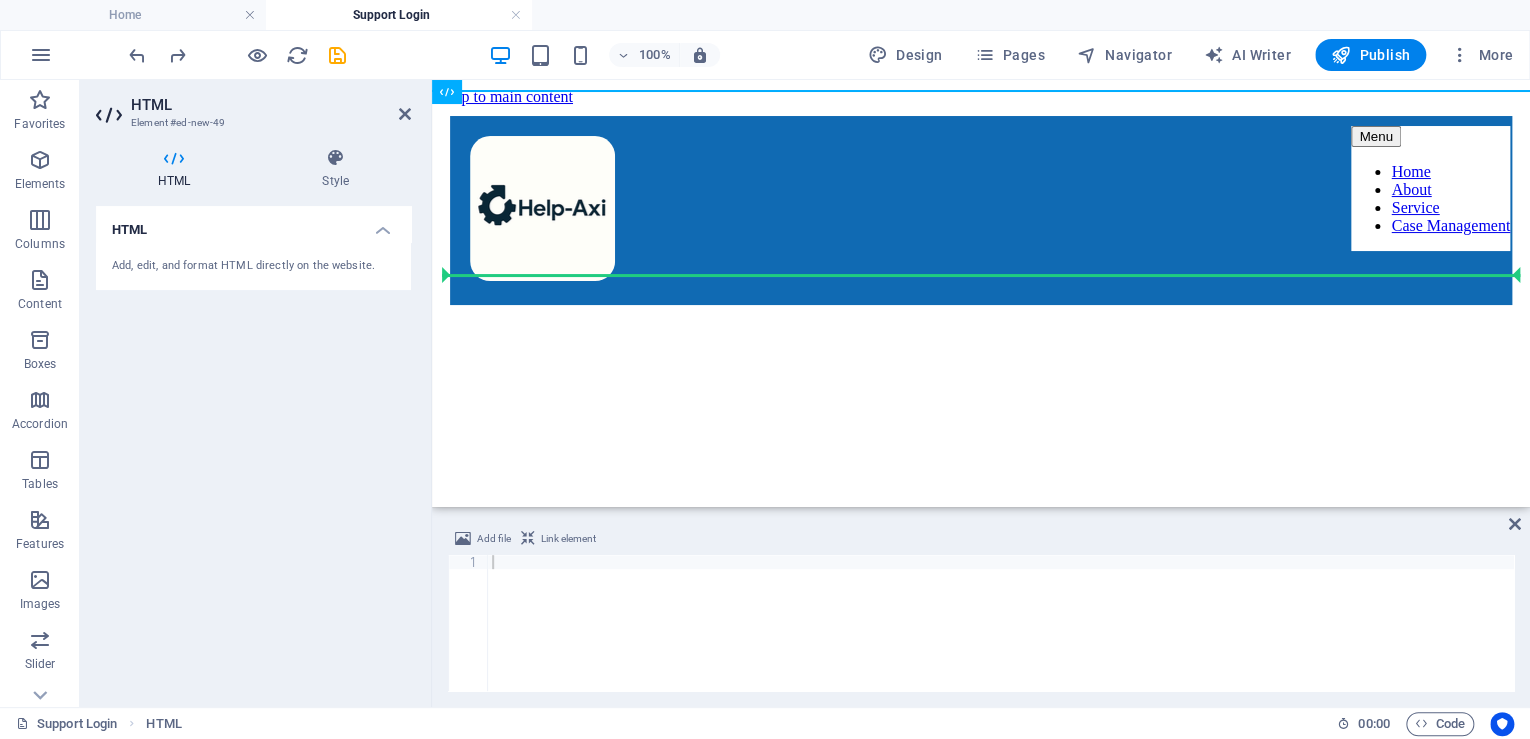 click on "Skip to main content
Menu Home About Service Case Management" at bounding box center (981, 197) 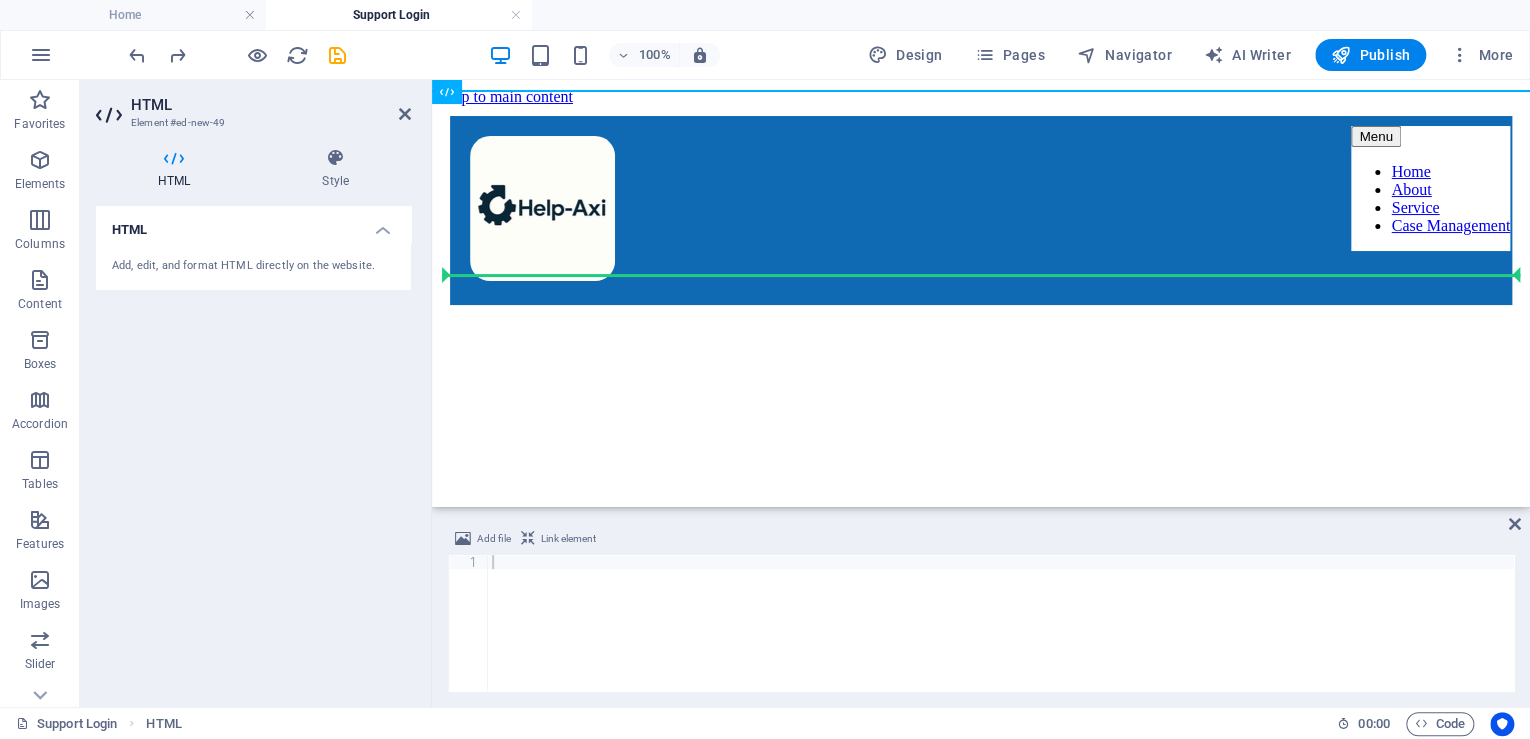 drag, startPoint x: 876, startPoint y: 169, endPoint x: 473, endPoint y: 296, distance: 422.53757 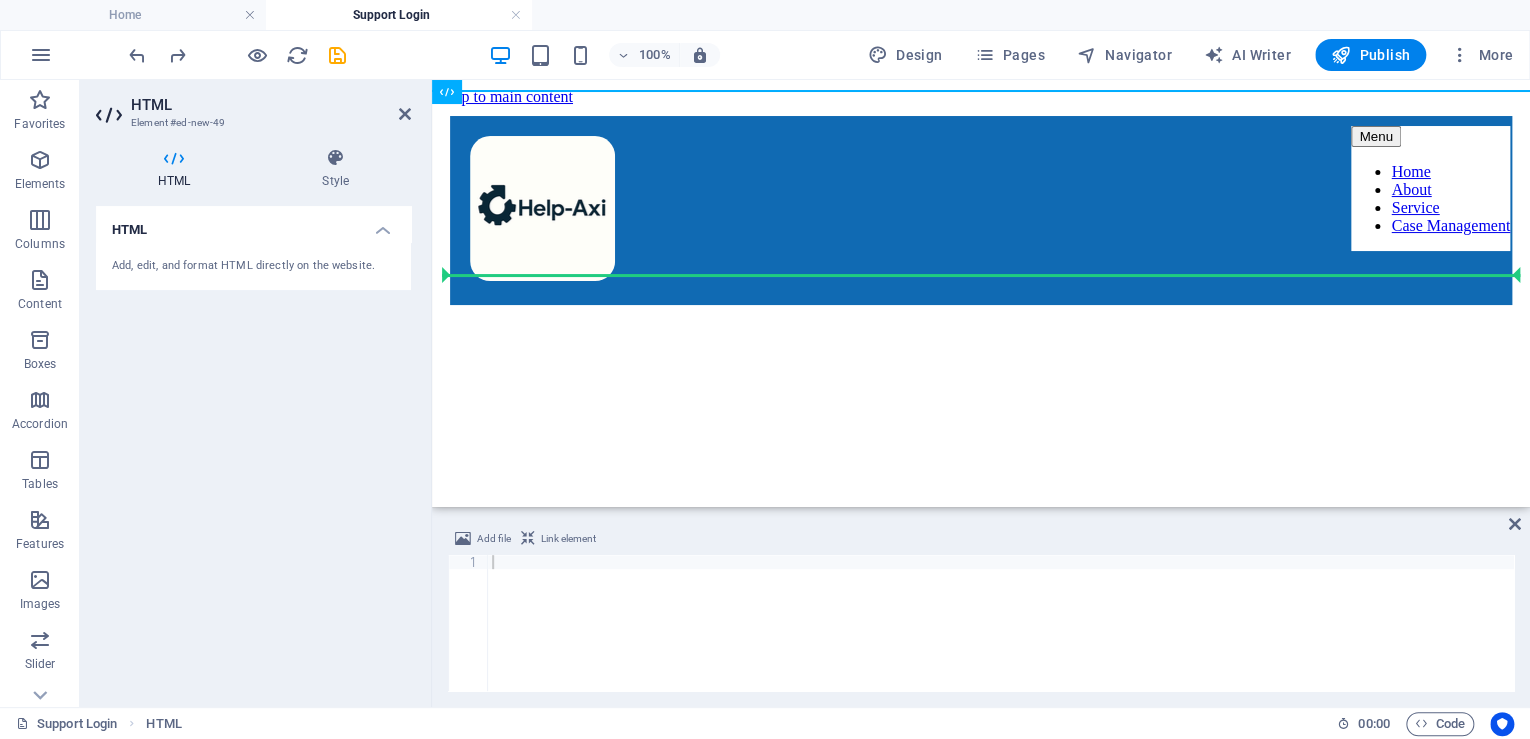 click on "Skip to main content
Menu Home About Service Case Management" at bounding box center [981, 197] 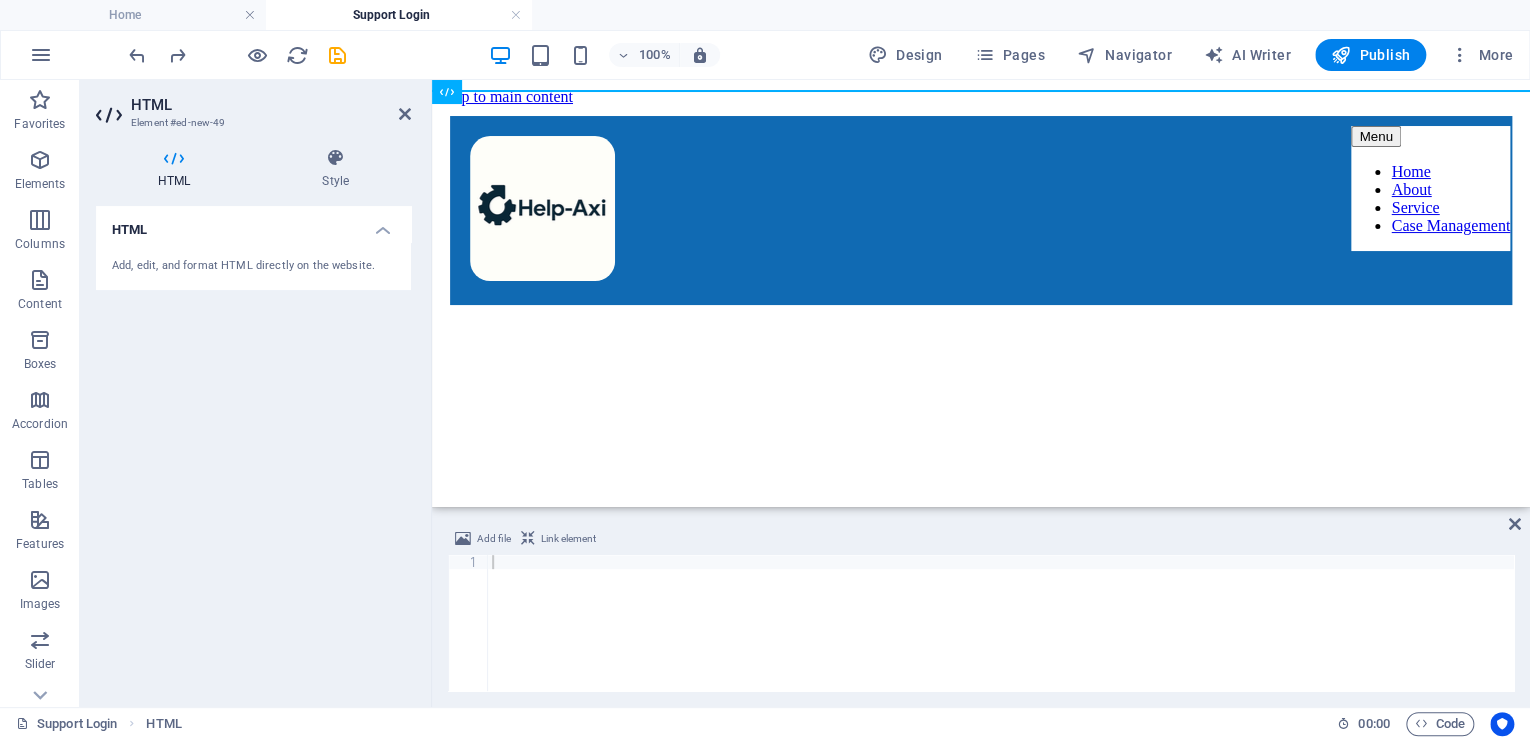 click at bounding box center [447, 92] 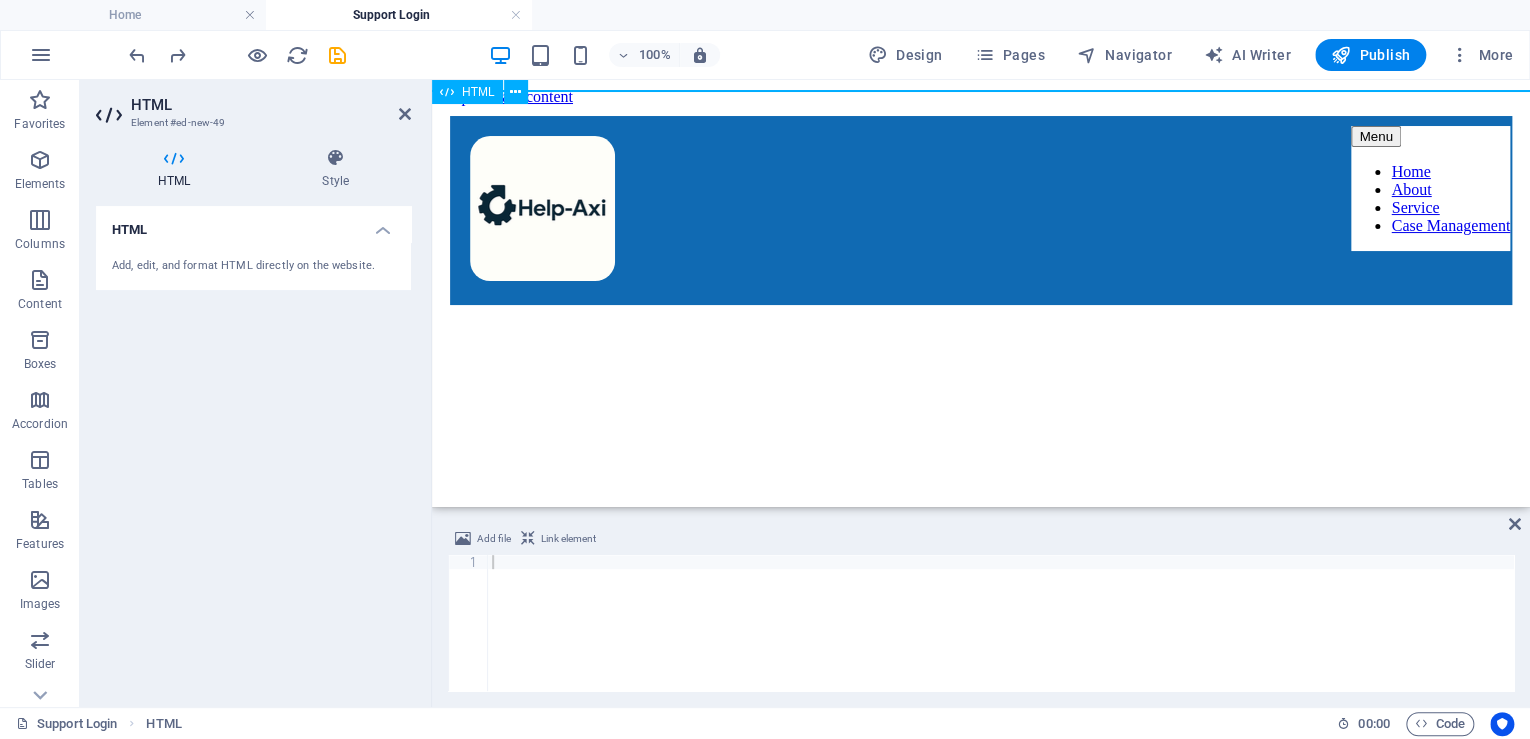 click at bounding box center (515, 92) 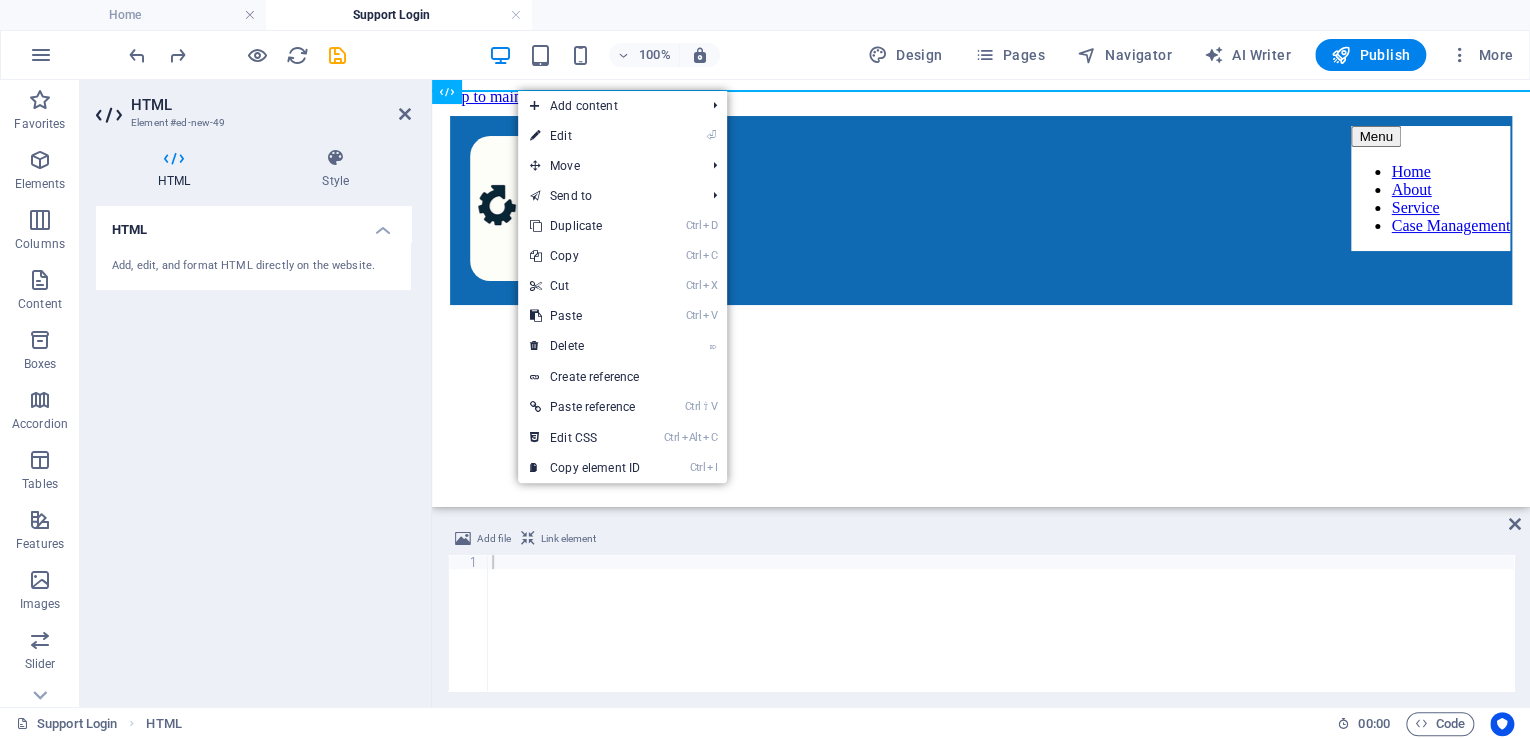 click on "⌦  Delete" at bounding box center [585, 346] 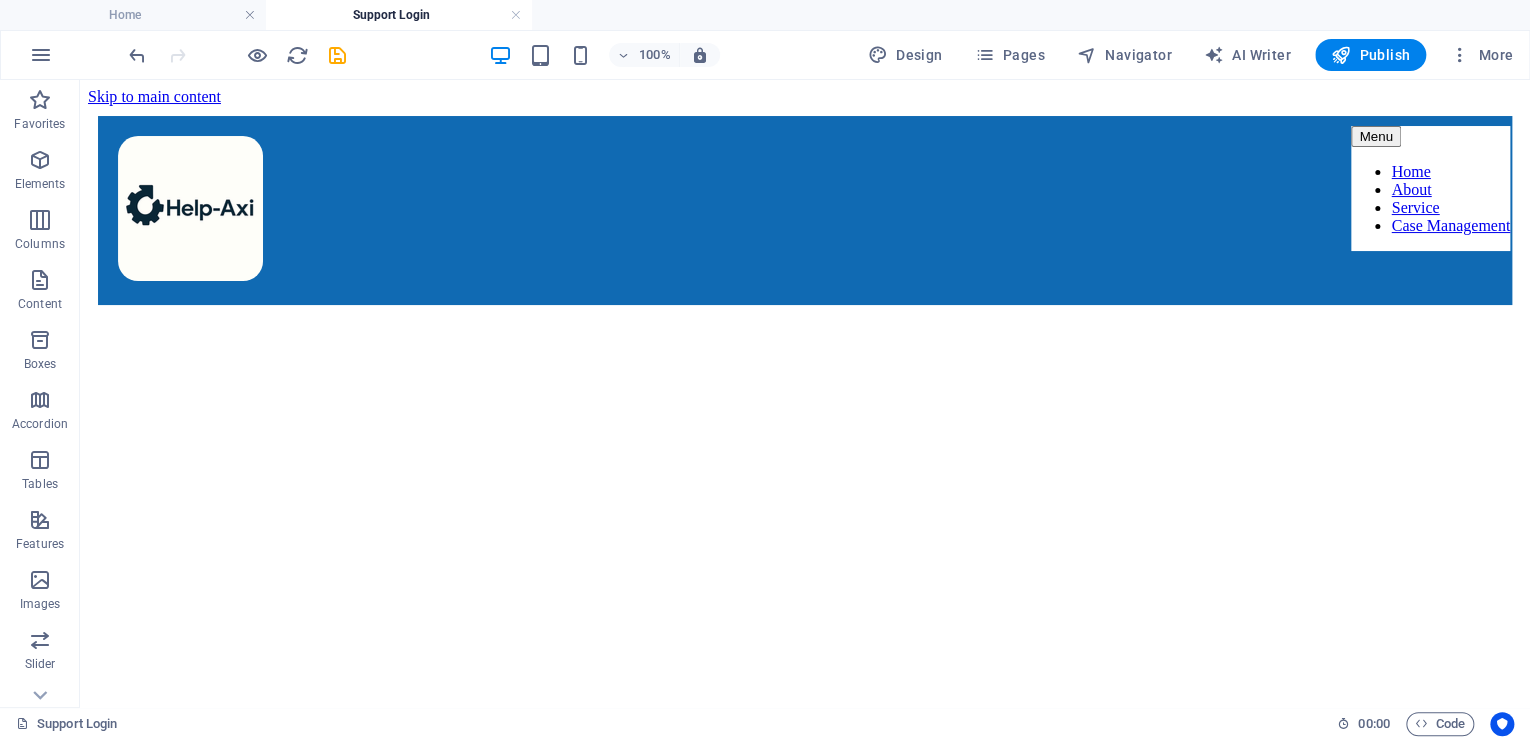 click at bounding box center (40, 160) 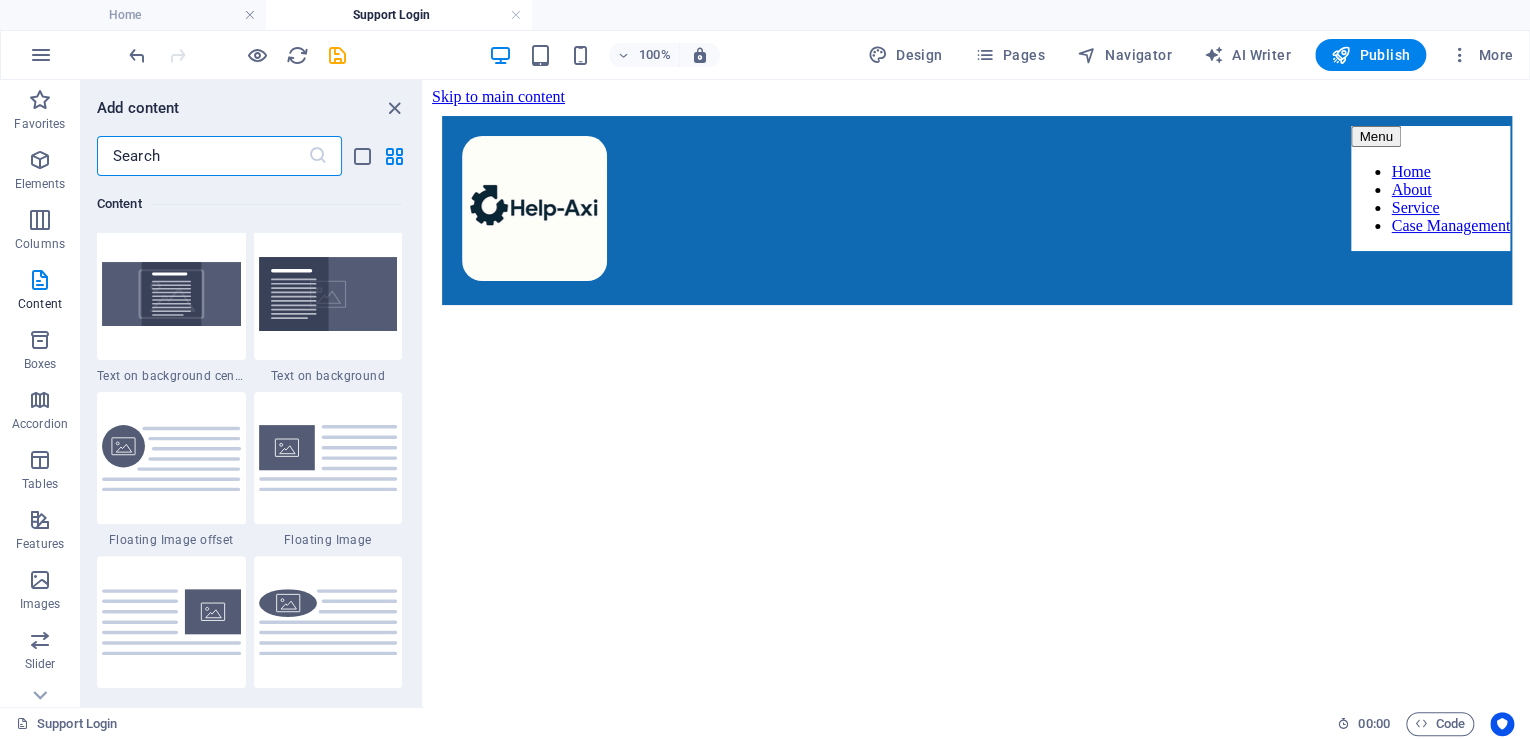 scroll, scrollTop: 4292, scrollLeft: 0, axis: vertical 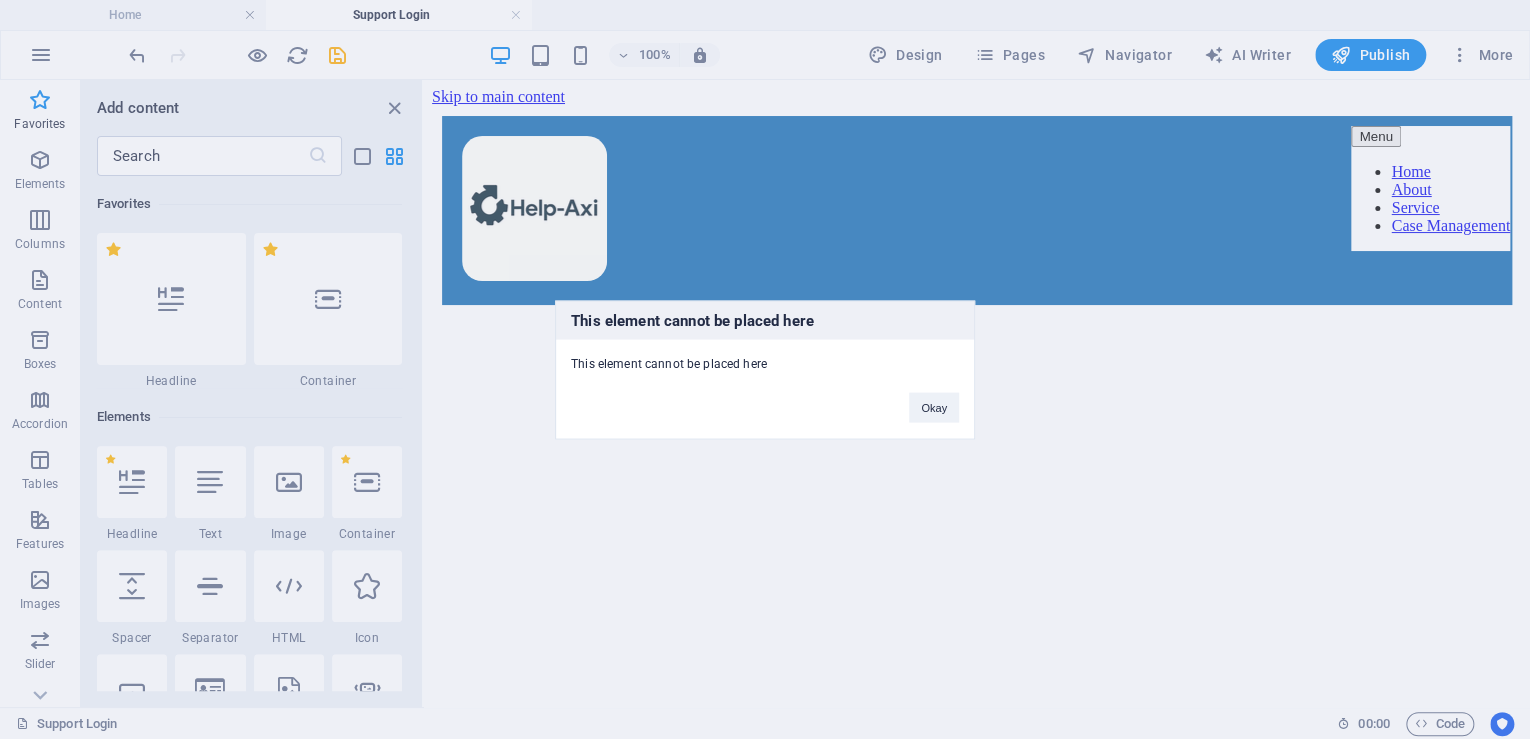 click on "Okay" at bounding box center [934, 407] 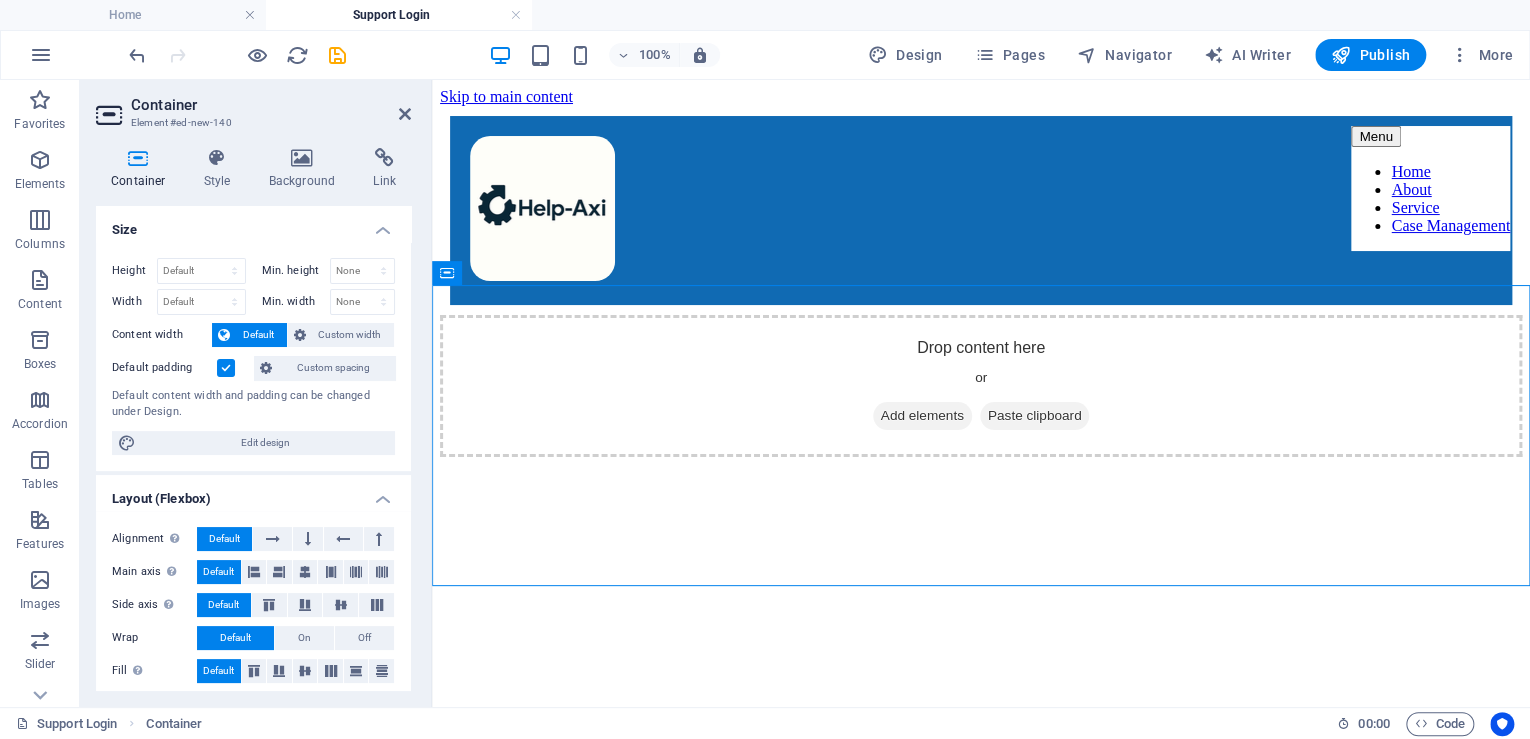 click at bounding box center [40, 160] 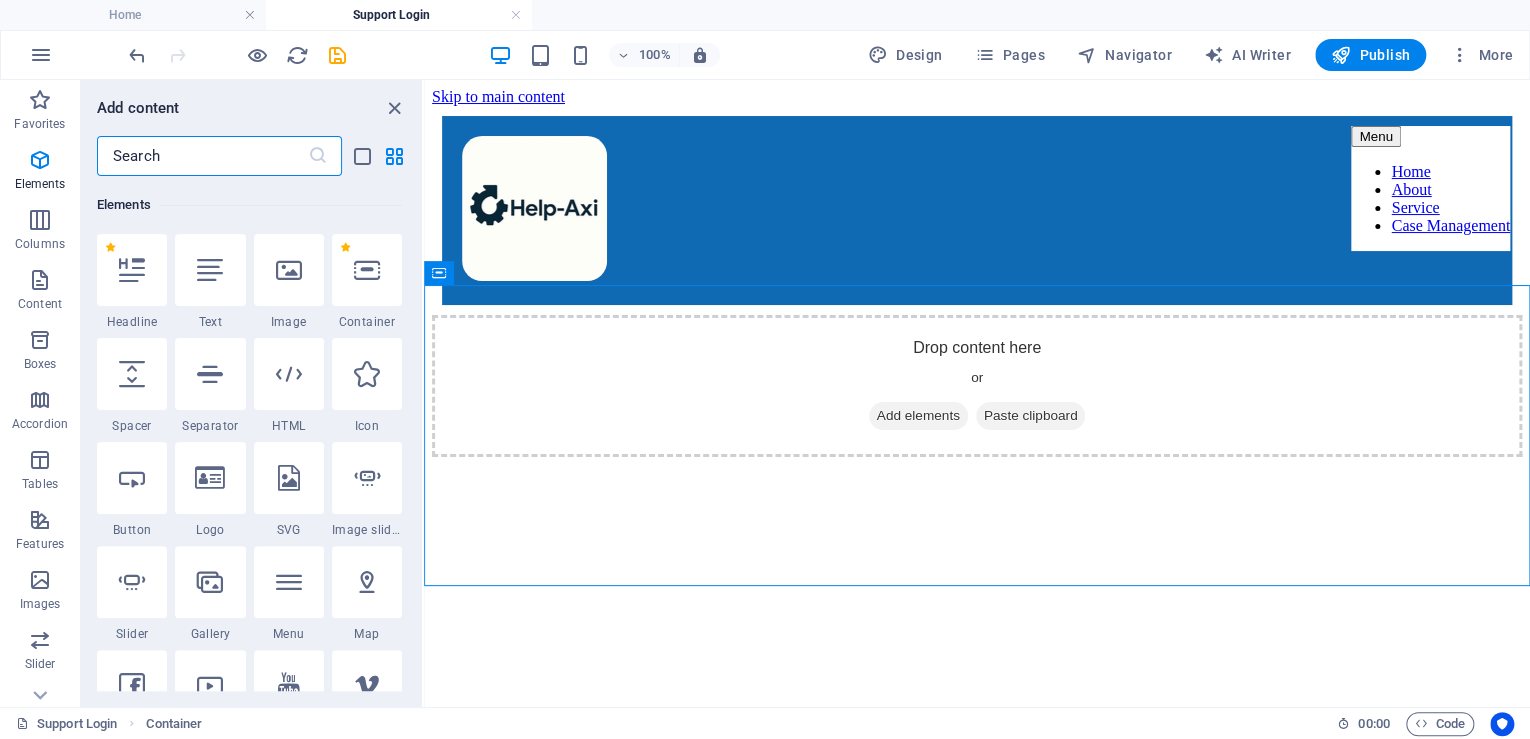 scroll, scrollTop: 212, scrollLeft: 0, axis: vertical 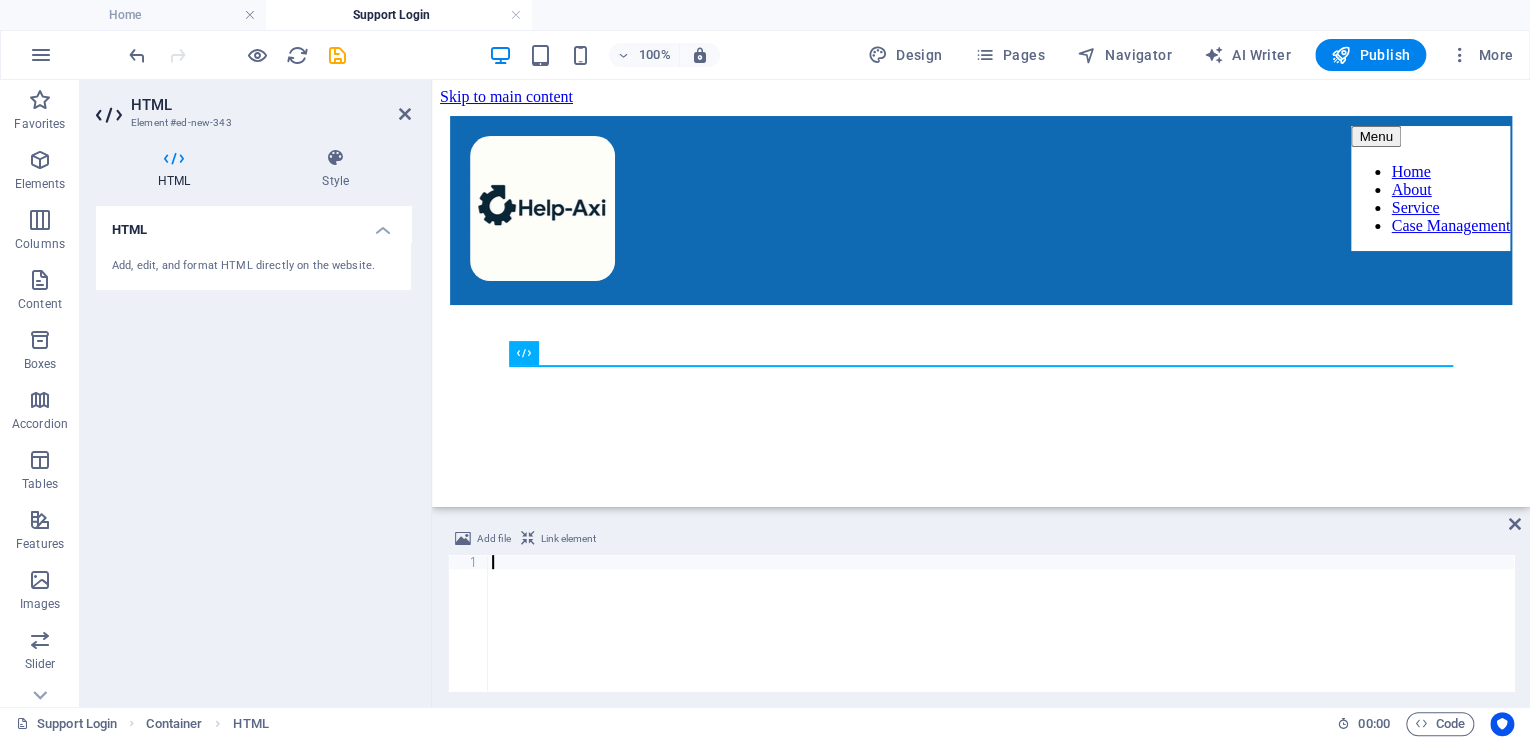 type on "</html>" 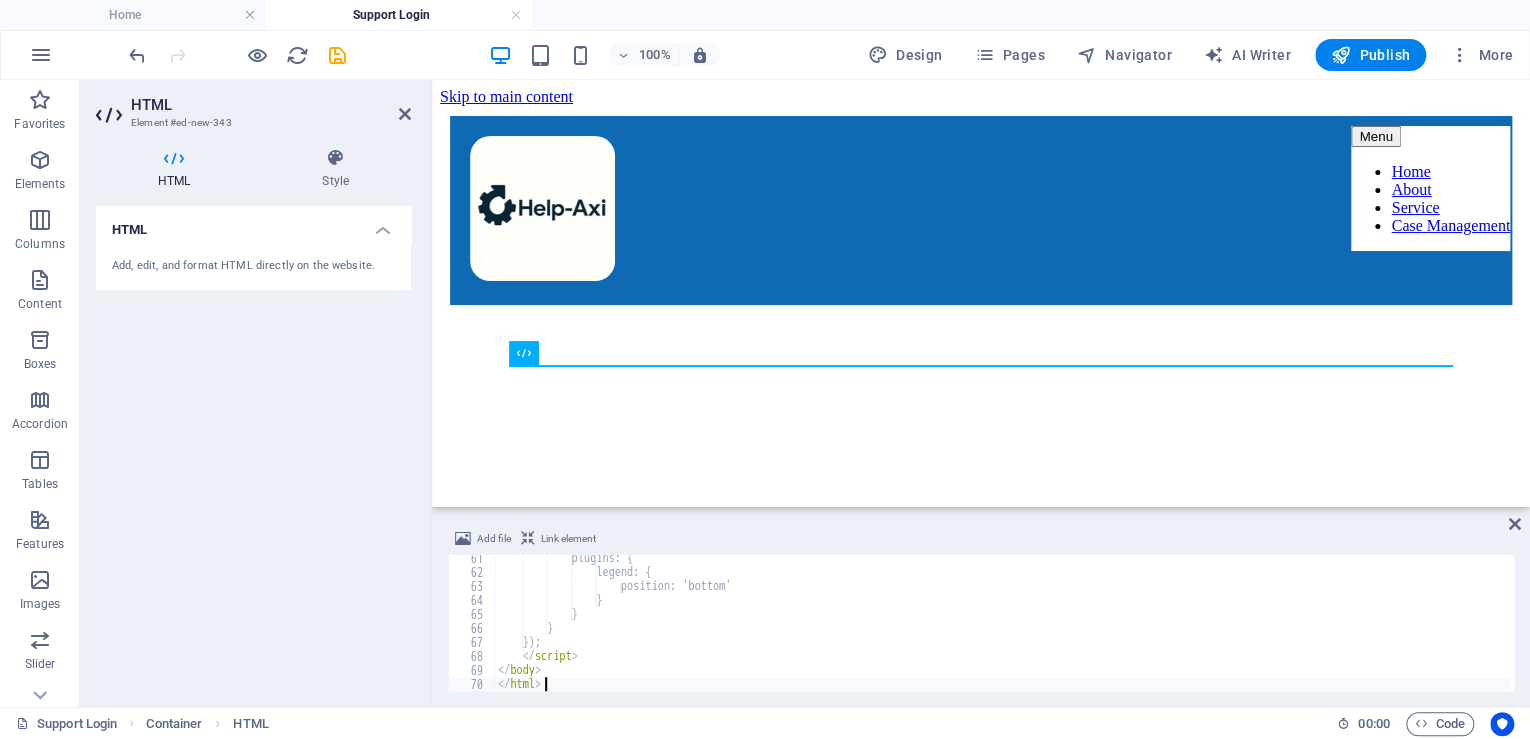 scroll, scrollTop: 844, scrollLeft: 0, axis: vertical 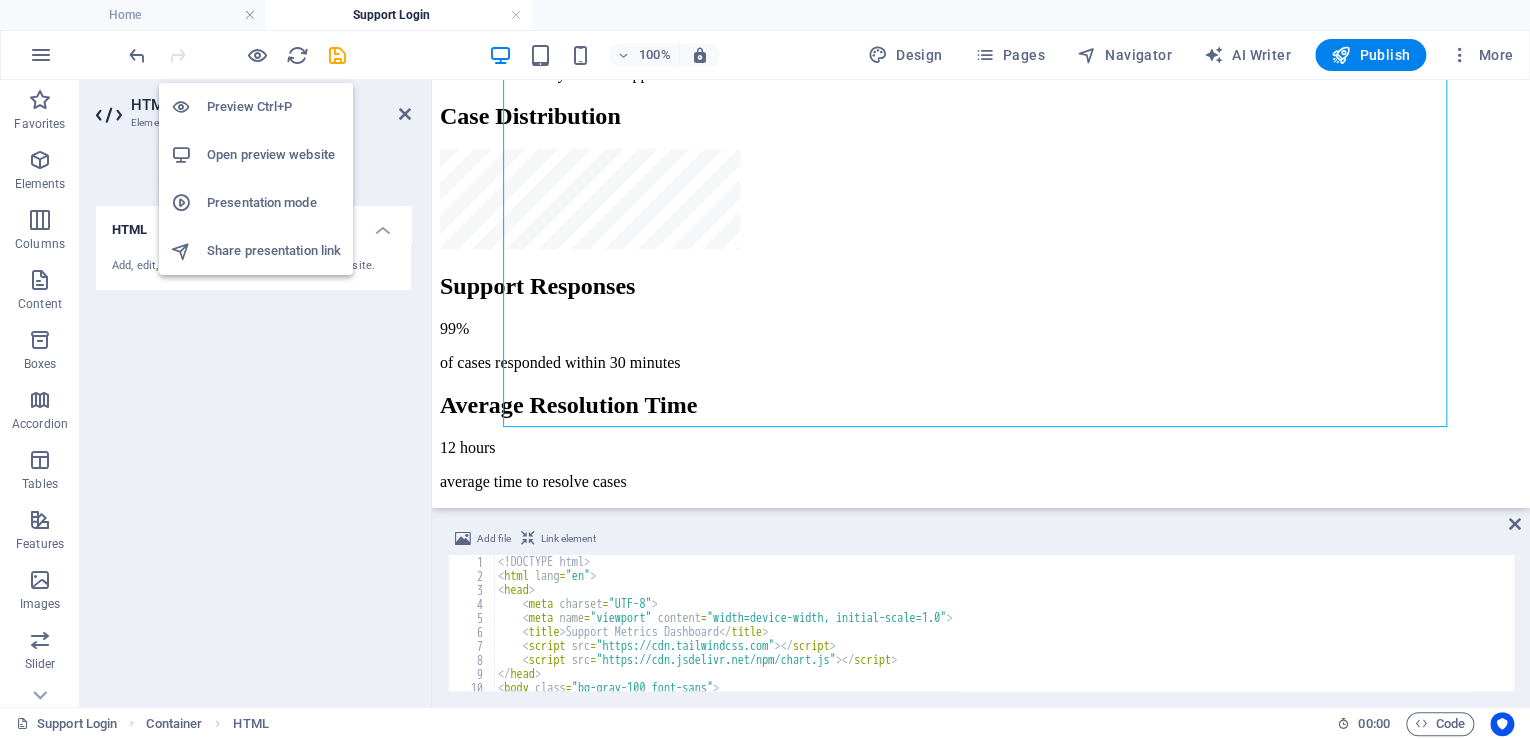 click at bounding box center [257, 55] 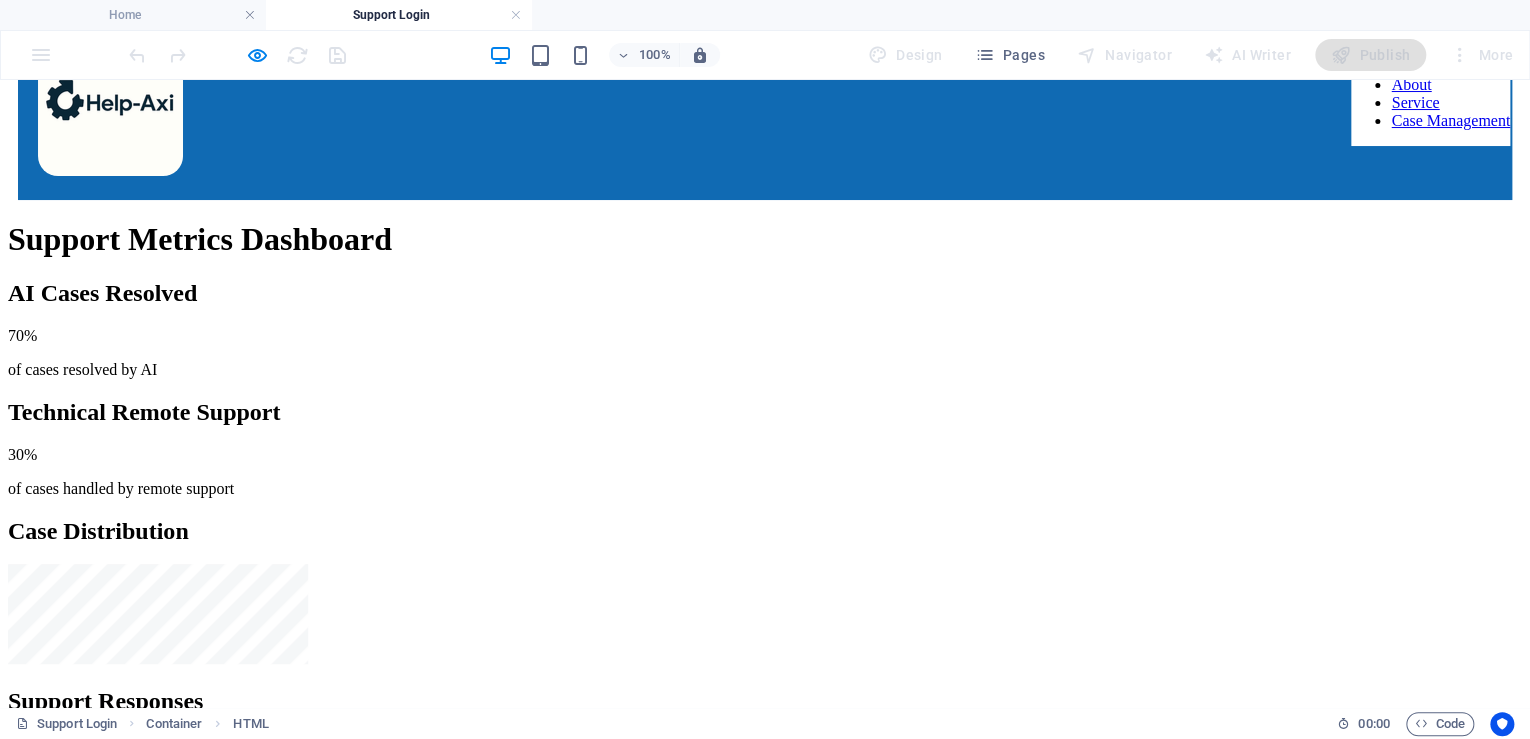 scroll, scrollTop: 0, scrollLeft: 0, axis: both 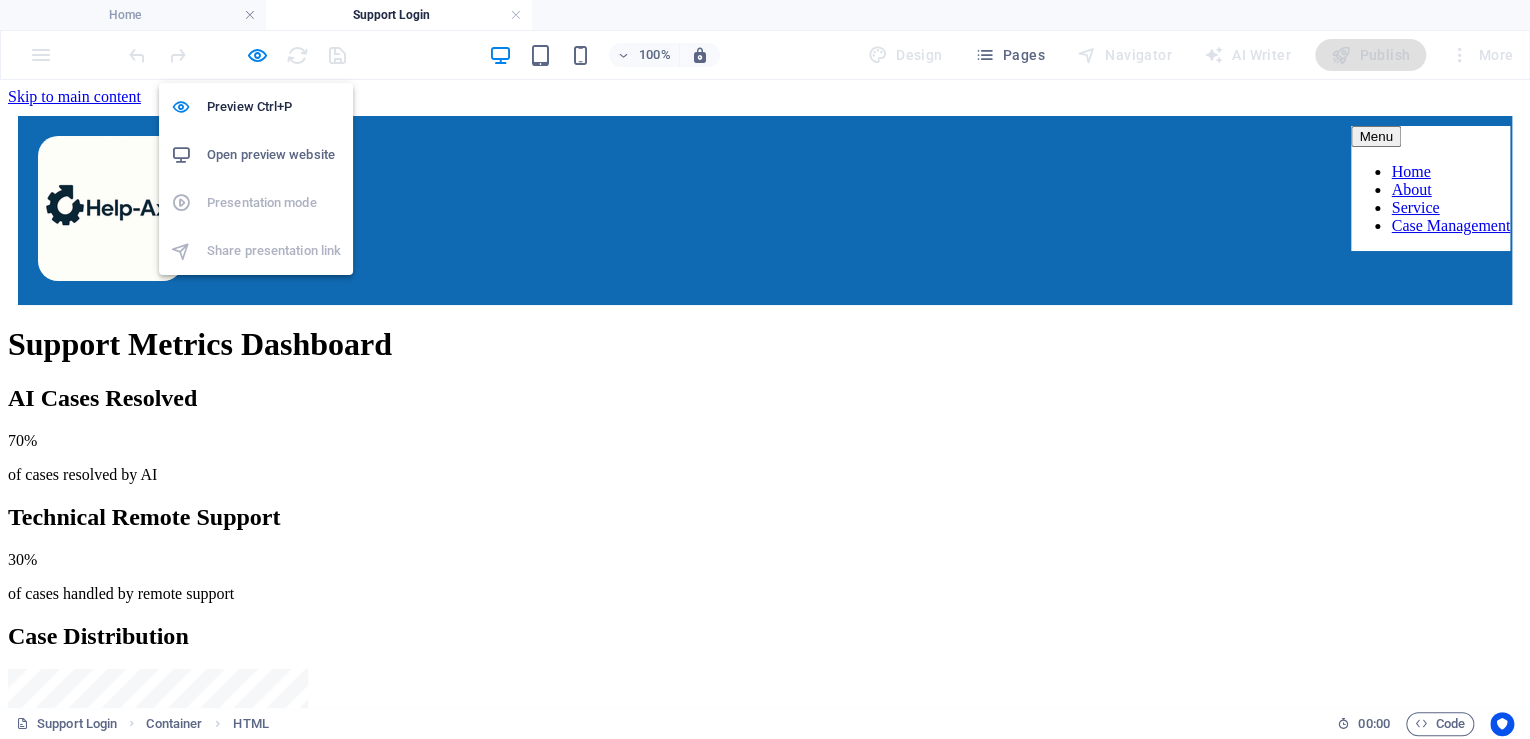 click at bounding box center [257, 55] 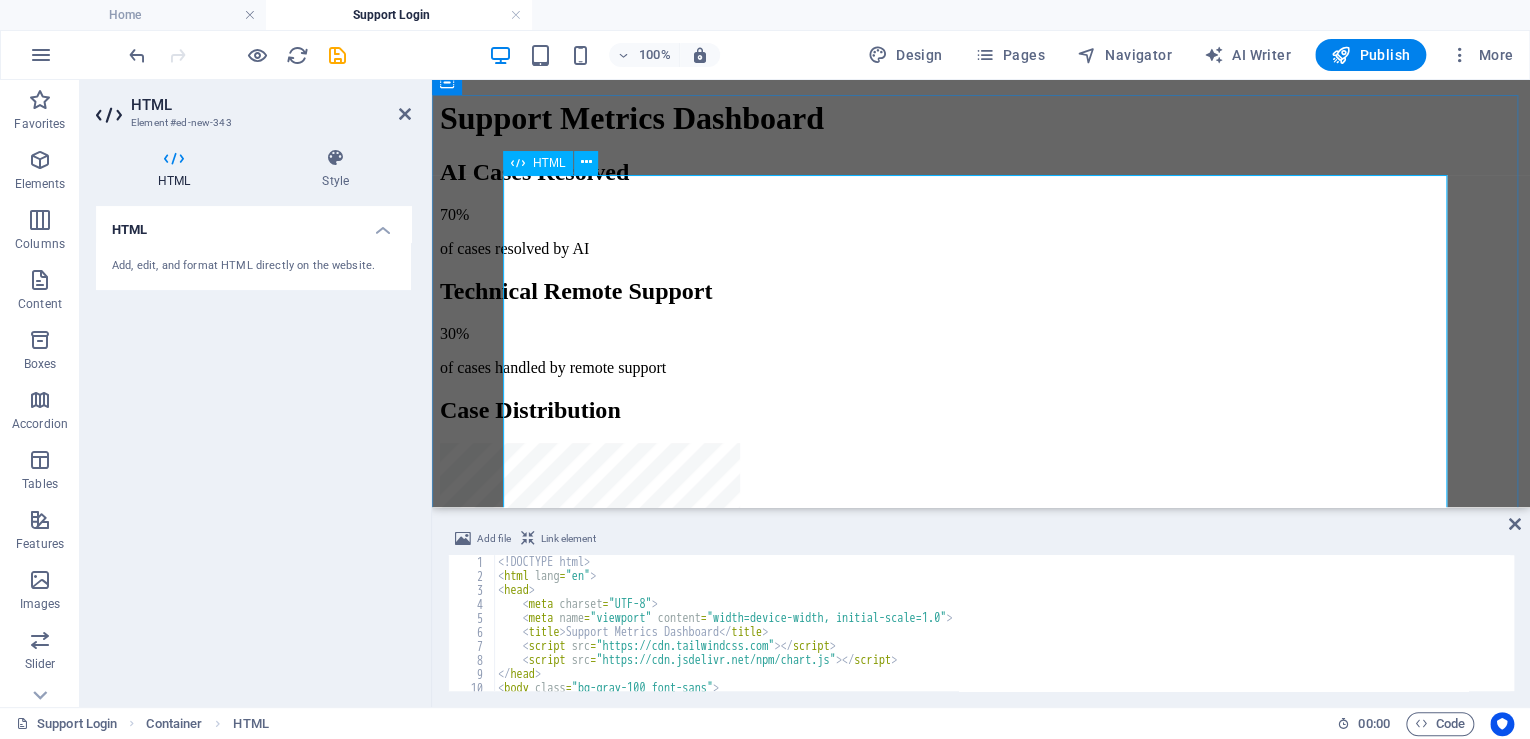 scroll, scrollTop: 240, scrollLeft: 0, axis: vertical 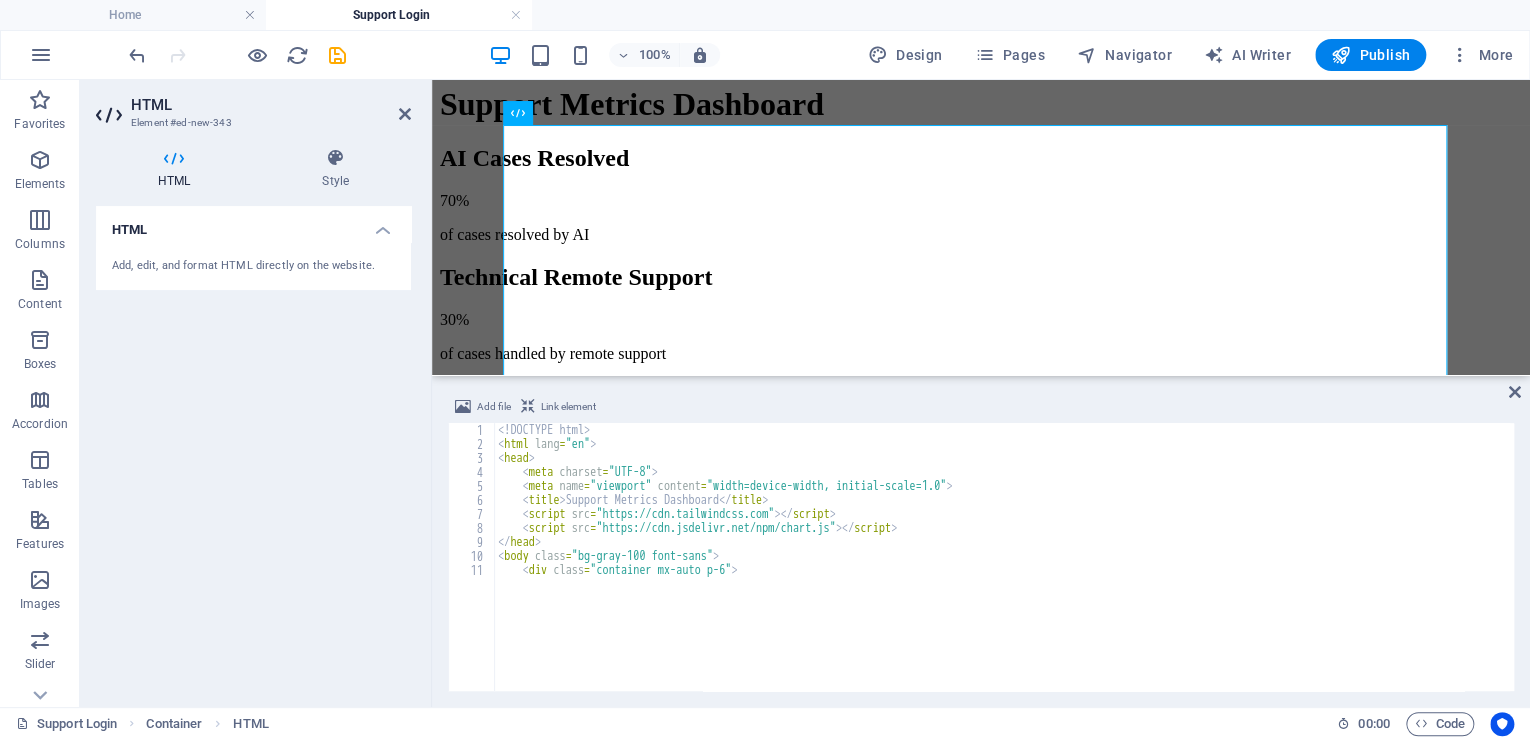 drag, startPoint x: 1431, startPoint y: 508, endPoint x: 1428, endPoint y: 372, distance: 136.03308 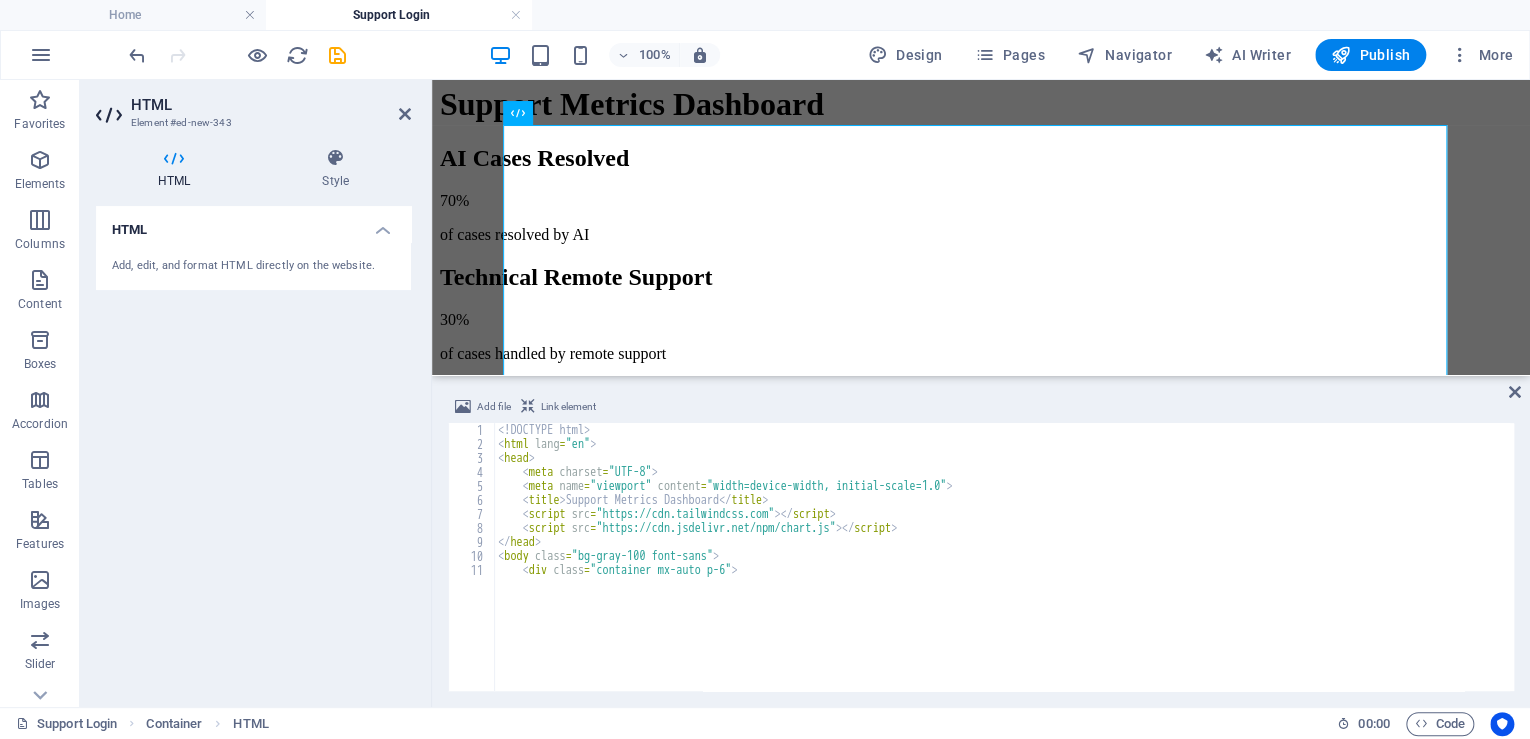 click on "Placeholder   Container   Container   Logo   Reference   Reference   HTML   Container   Placeholder   HTML Add file Link element </html> 1 2 3 4 5 6 7 8 9 10 11 <! DOCTYPE   html > < html   lang = "en" > < head >      < meta   charset = "UTF-8" >      < meta   name = "viewport"   content = "width=device-width, initial-scale=1.0" >      < title > Support Metrics Dashboard </ title >      < script   src = "https://cdn.tailwindcss.com" > </ script >      < script   src = "https://cdn.jsdelivr.net/npm/chart.js" > </ script > </ head > < body   class = "bg-gray-100 font-sans" >      < div   class = "container mx-auto p-6" >     XXXXXXXXXXXXXXXXXXXXXXXXXXXXXXXXXXXXXXXXXXXXXXXXXXXXXXXXXXXXXXXXXXXXXXXXXXXXXXXXXXXXXXXXXXXXXXXXXXXXXXXXXXXXXXXXXXXXXXXXXXXXXXXXXXXXXXXXXXXXXXXXXXXXXXXXXXXXXXXXXXXXXXXXXXXXXXXXXXXXXXXXXXXXXXXXXXXXXXXXXXXXXXXXXXXXXXXXXXXXXXXXXXXXXXXXXXXXXXXXXXXXXXXXXXXXXXXX" at bounding box center (981, 393) 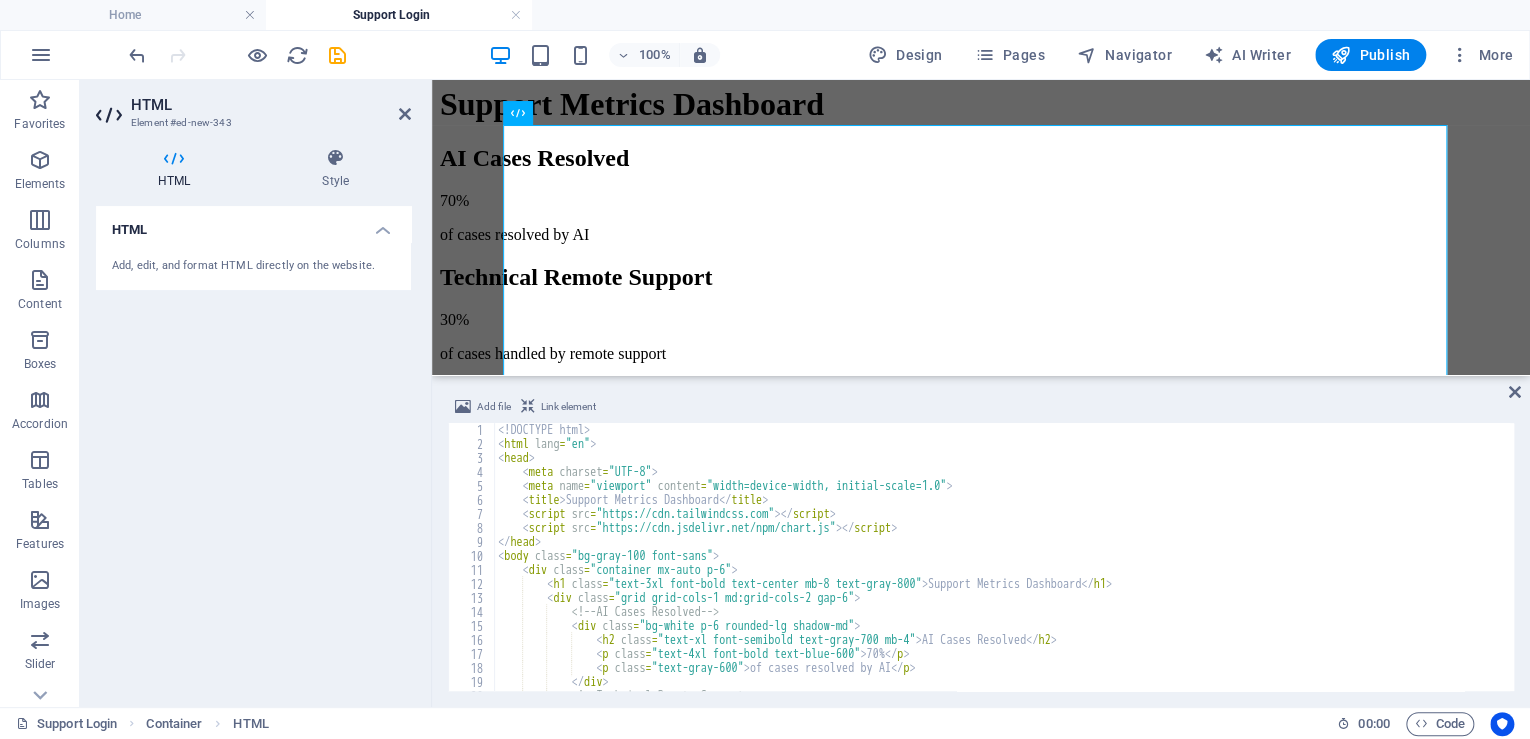 scroll, scrollTop: 0, scrollLeft: 0, axis: both 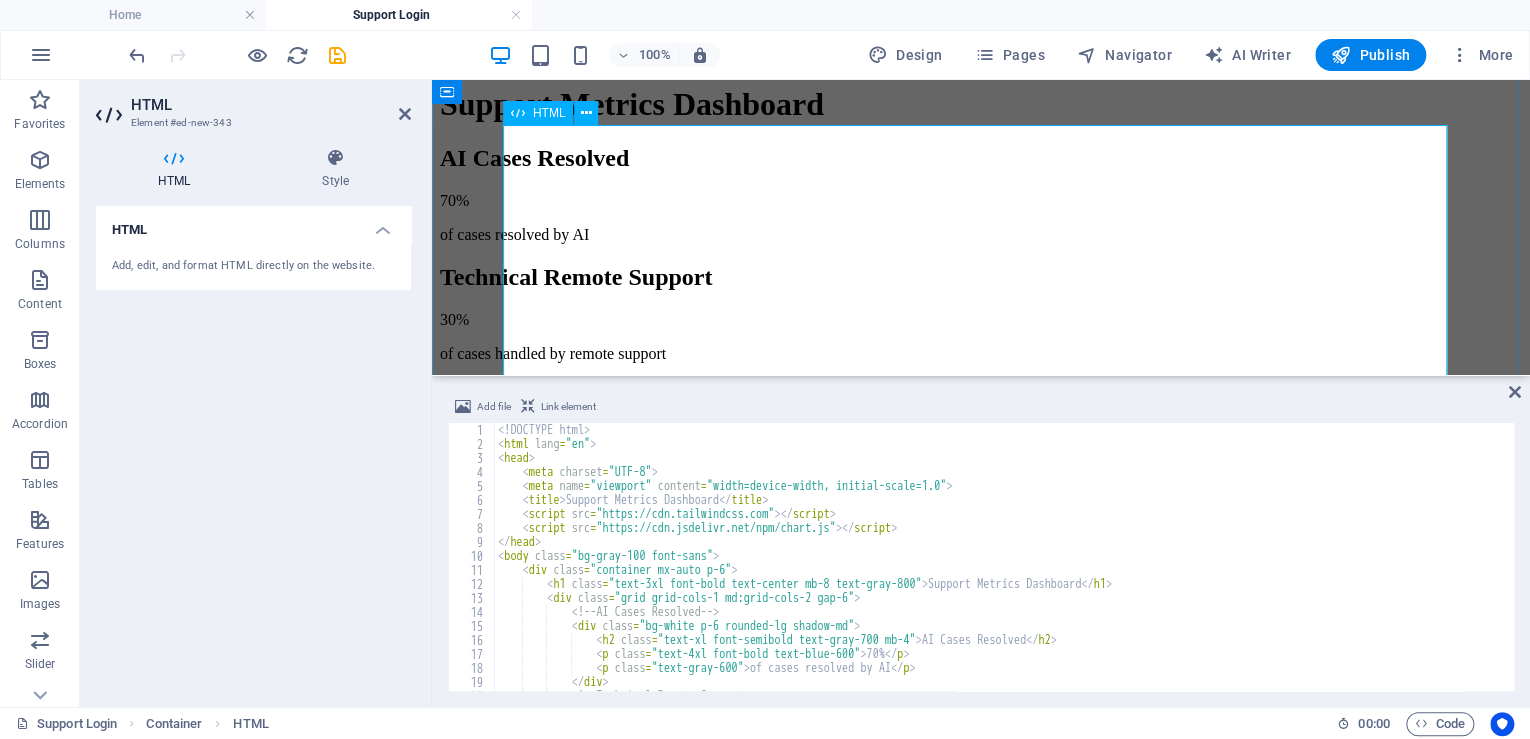 click on "Support Metrics Dashboard
Support Metrics Dashboard
AI Cases Resolved
70%
of cases resolved by AI
Technical Remote Support
30%
of cases handled by remote support
Case Distribution
Support Responses
99%
of cases responded within 30 minutes
Average Resolution Time
12 hours
average time to resolve cases" at bounding box center [981, 428] 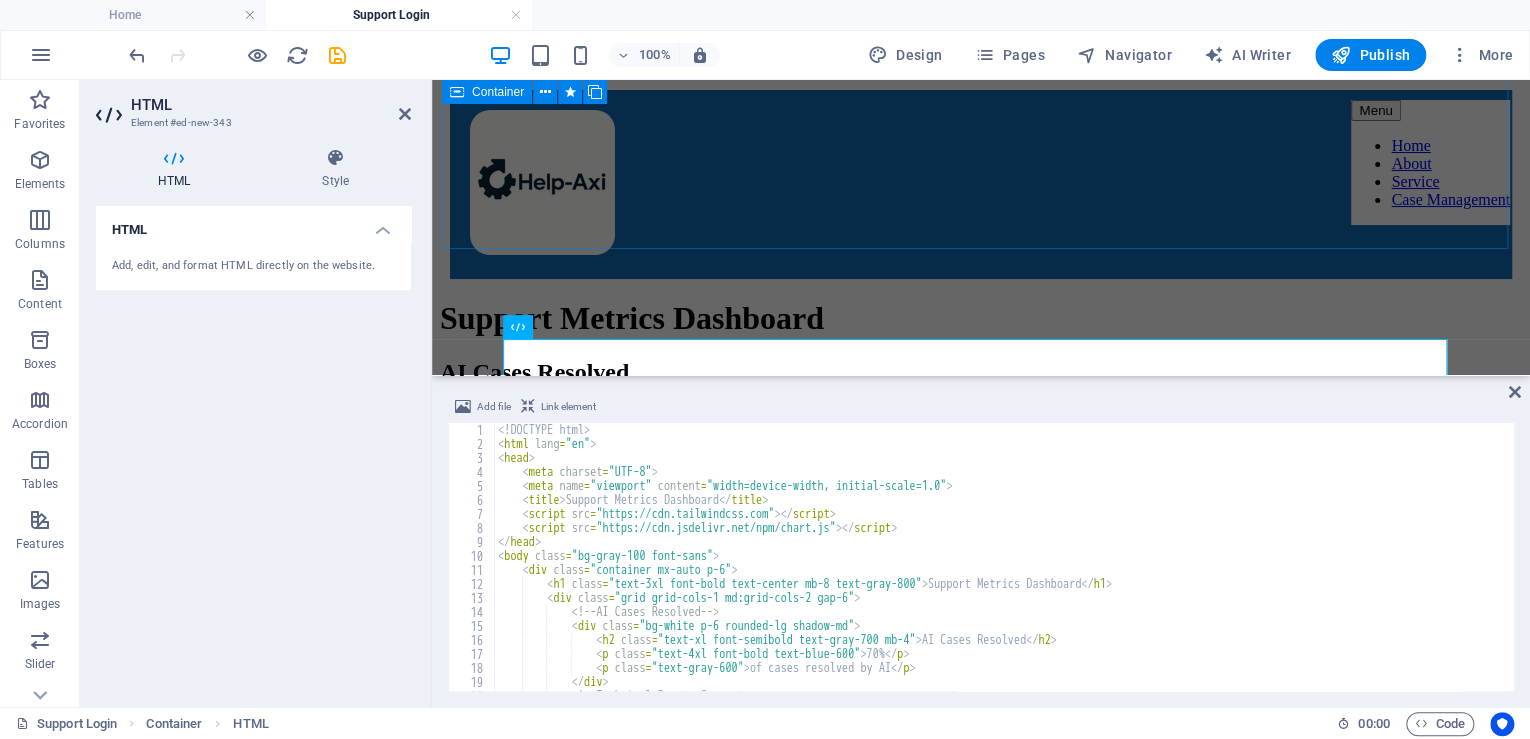 scroll, scrollTop: 0, scrollLeft: 0, axis: both 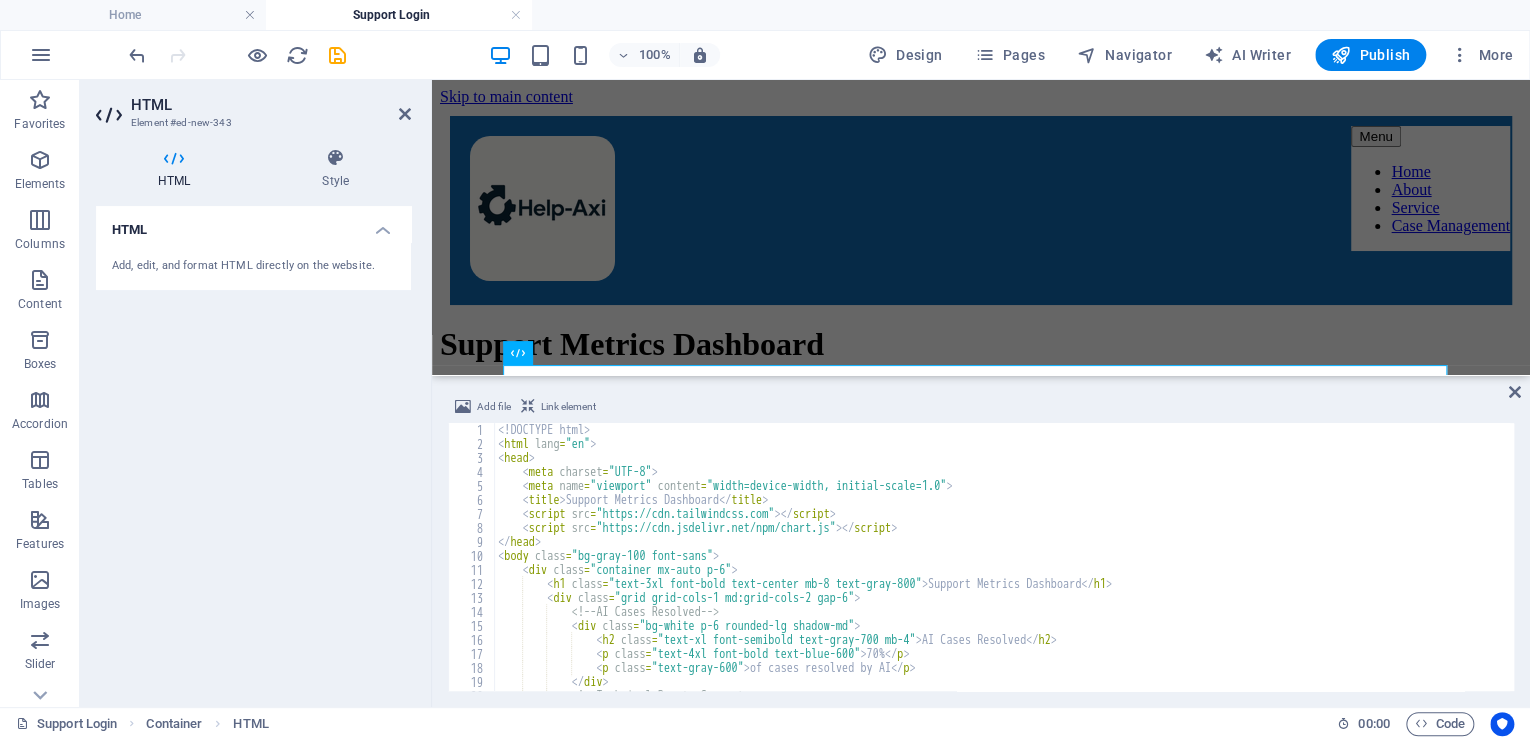 click on "Publish" at bounding box center [1370, 55] 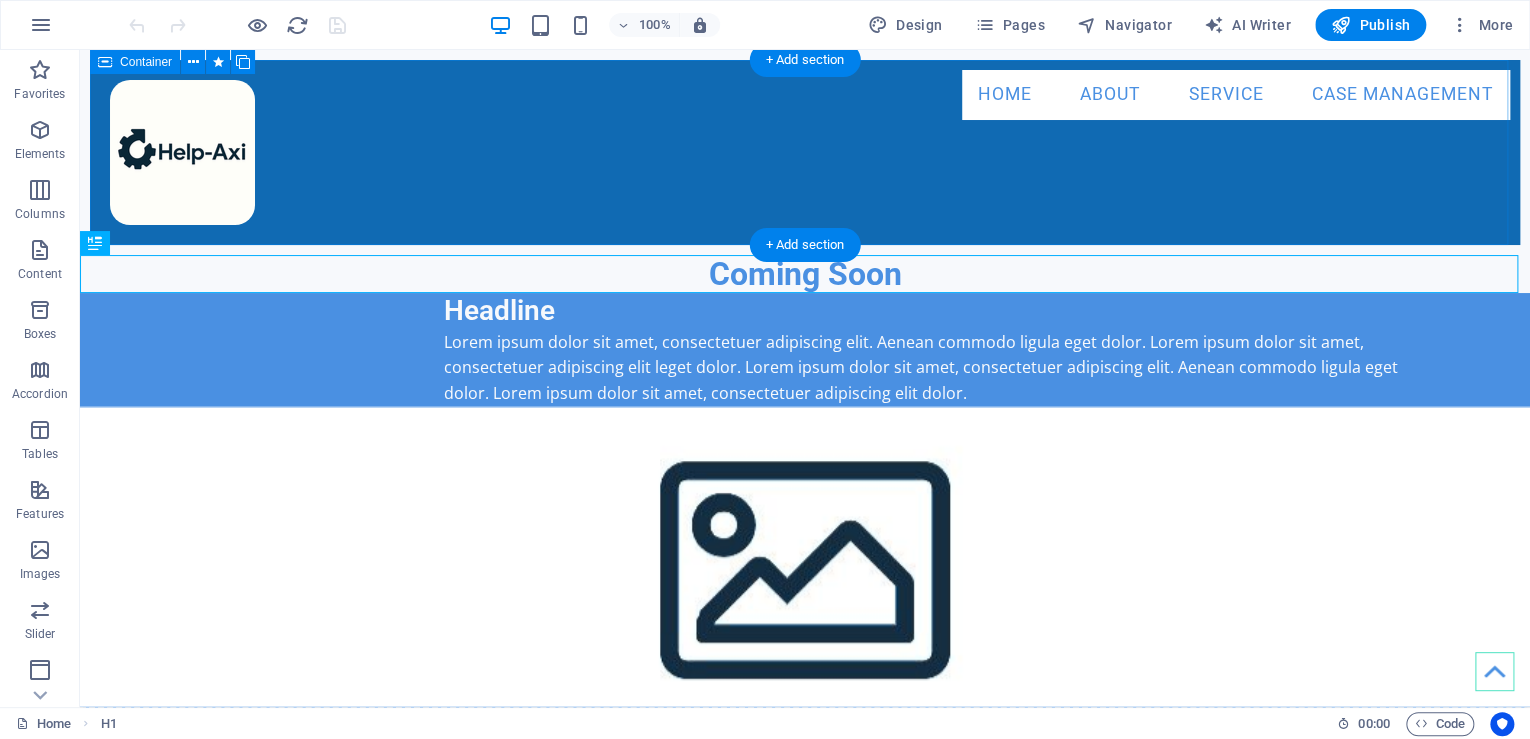 scroll, scrollTop: 0, scrollLeft: 0, axis: both 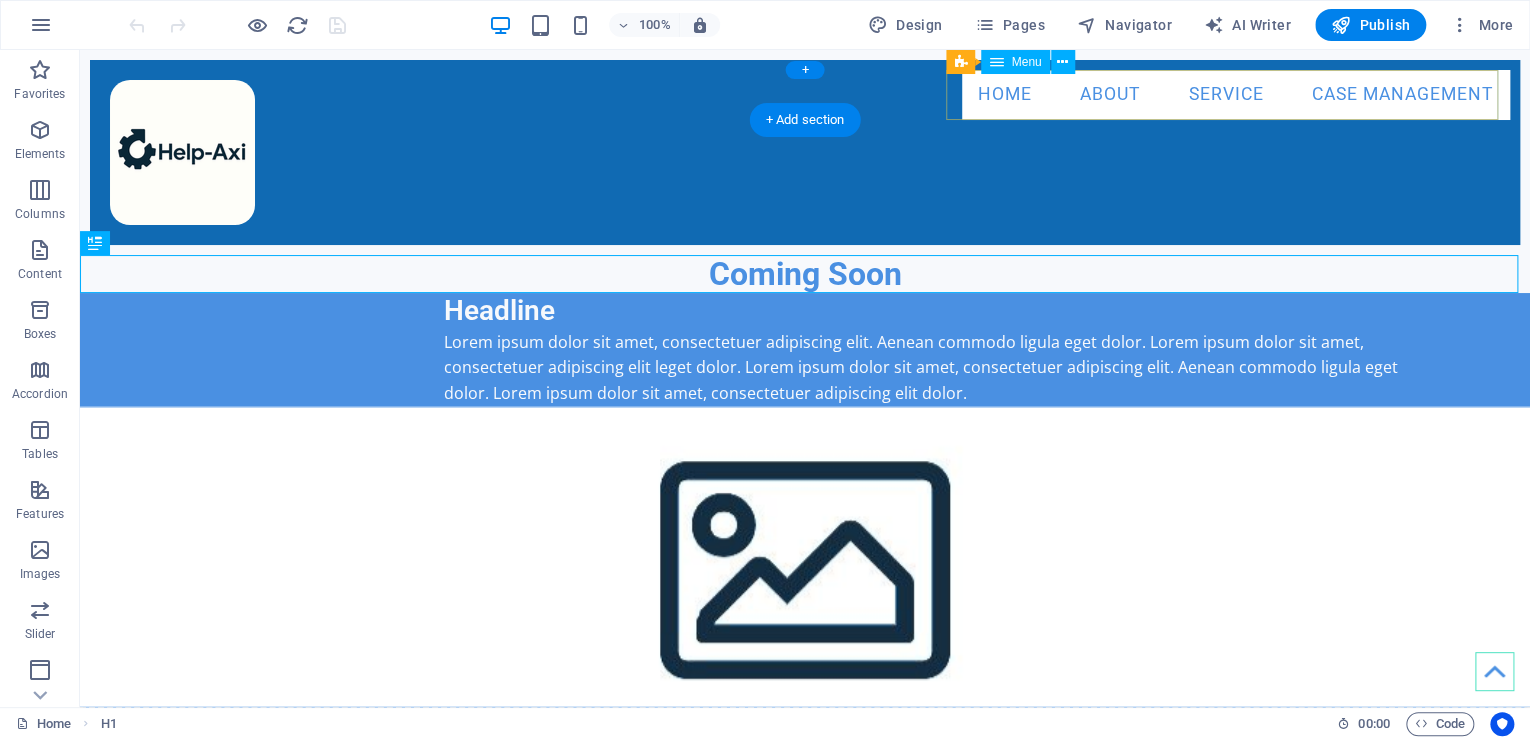 click on "Home About Service Case Management" at bounding box center [1236, 95] 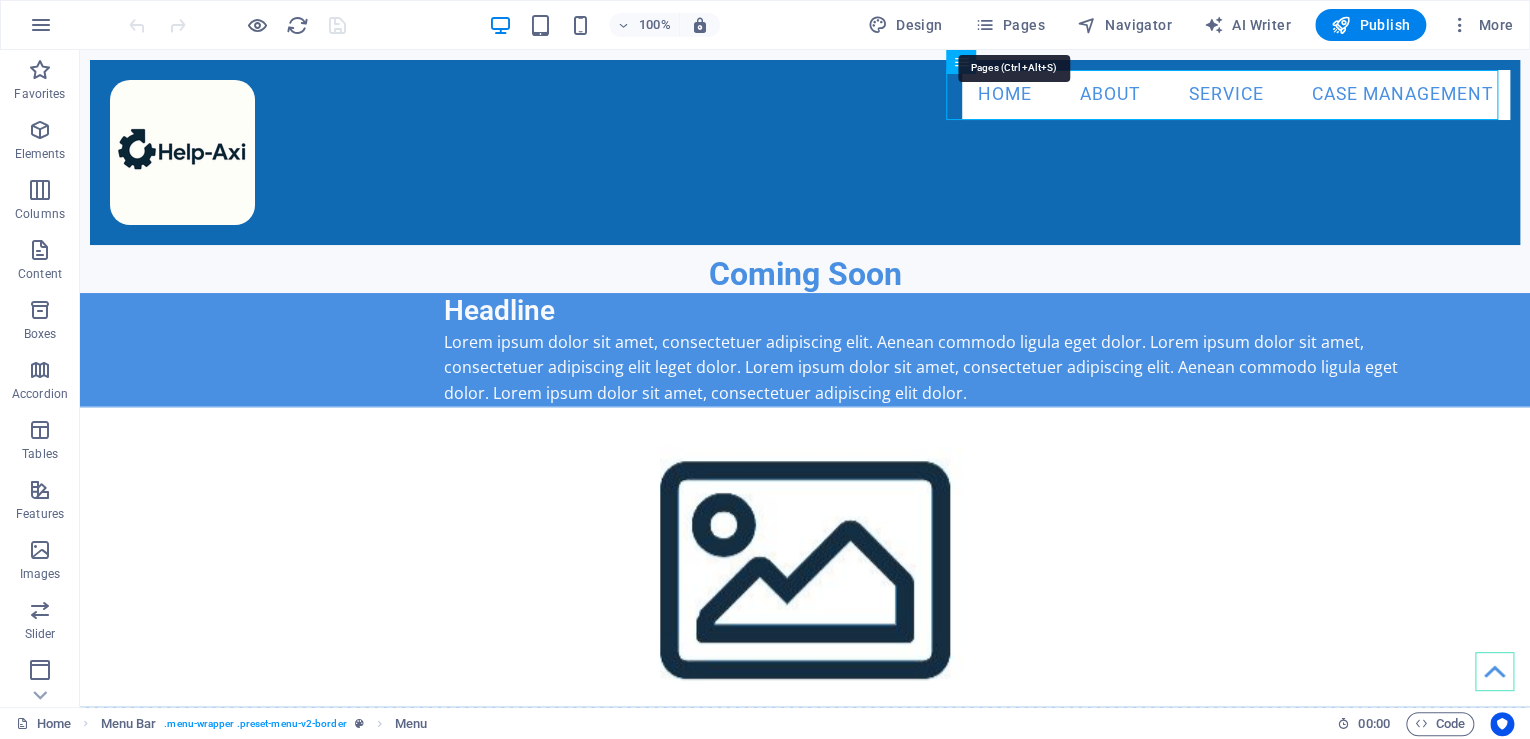 click on "Pages" at bounding box center [1009, 25] 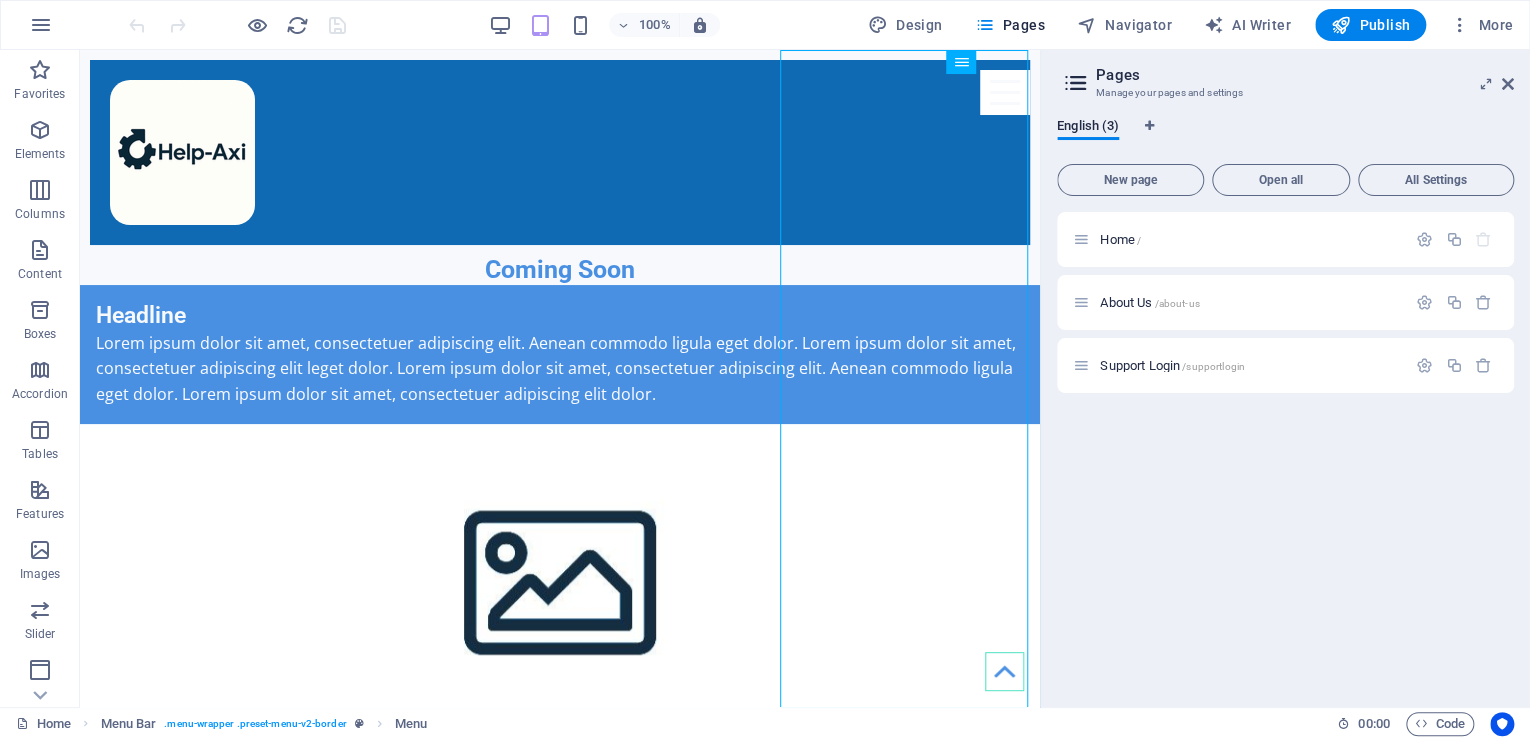 click on "Support Login /supportlogin" at bounding box center (1172, 365) 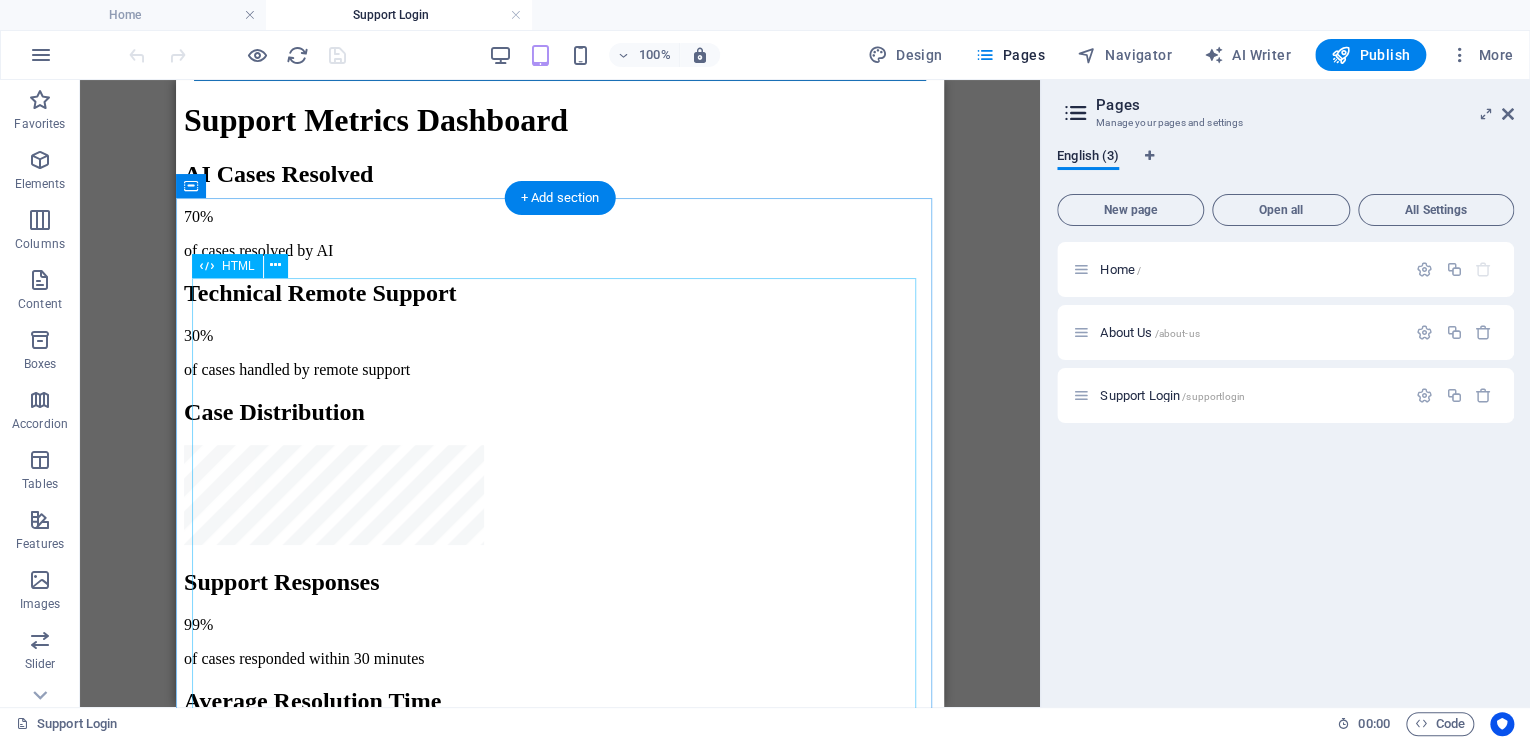 scroll, scrollTop: 313, scrollLeft: 0, axis: vertical 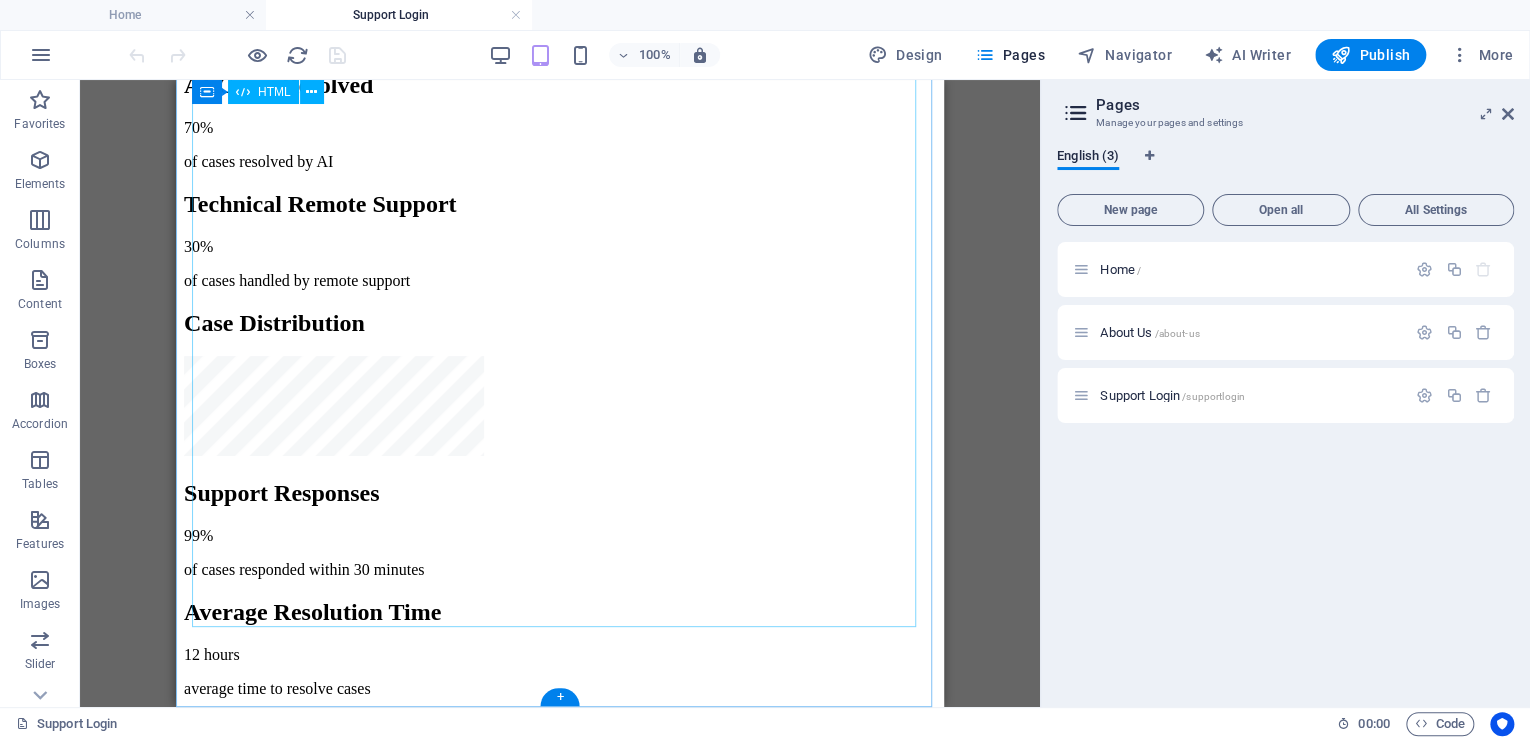 click on "Support Metrics Dashboard
Support Metrics Dashboard
AI Cases Resolved
70%
of cases resolved by AI
Technical Remote Support
30%
of cases handled by remote support
Case Distribution
Support Responses
99%
of cases responded within 30 minutes
Average Resolution Time
12 hours
average time to resolve cases" at bounding box center [560, 355] 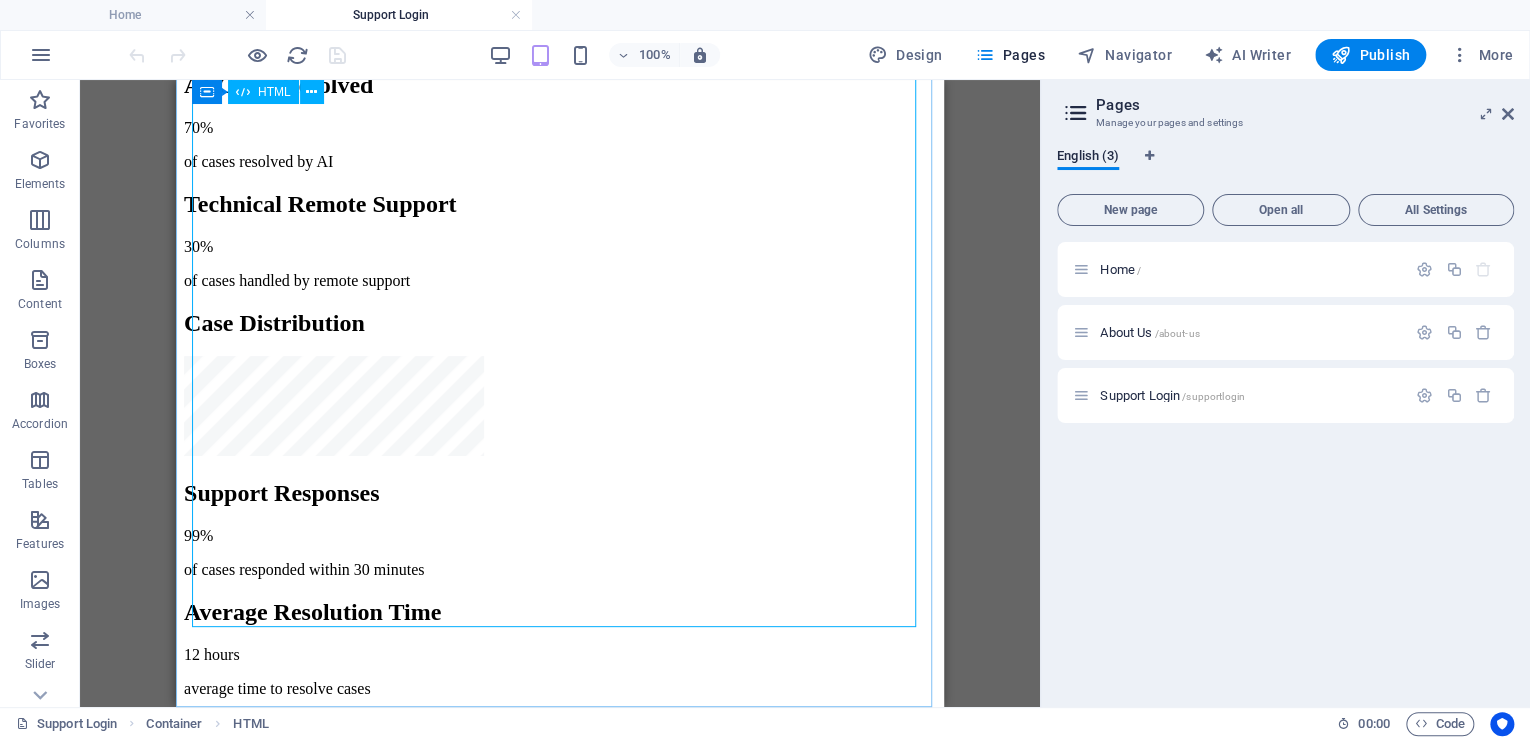 click at bounding box center [311, 92] 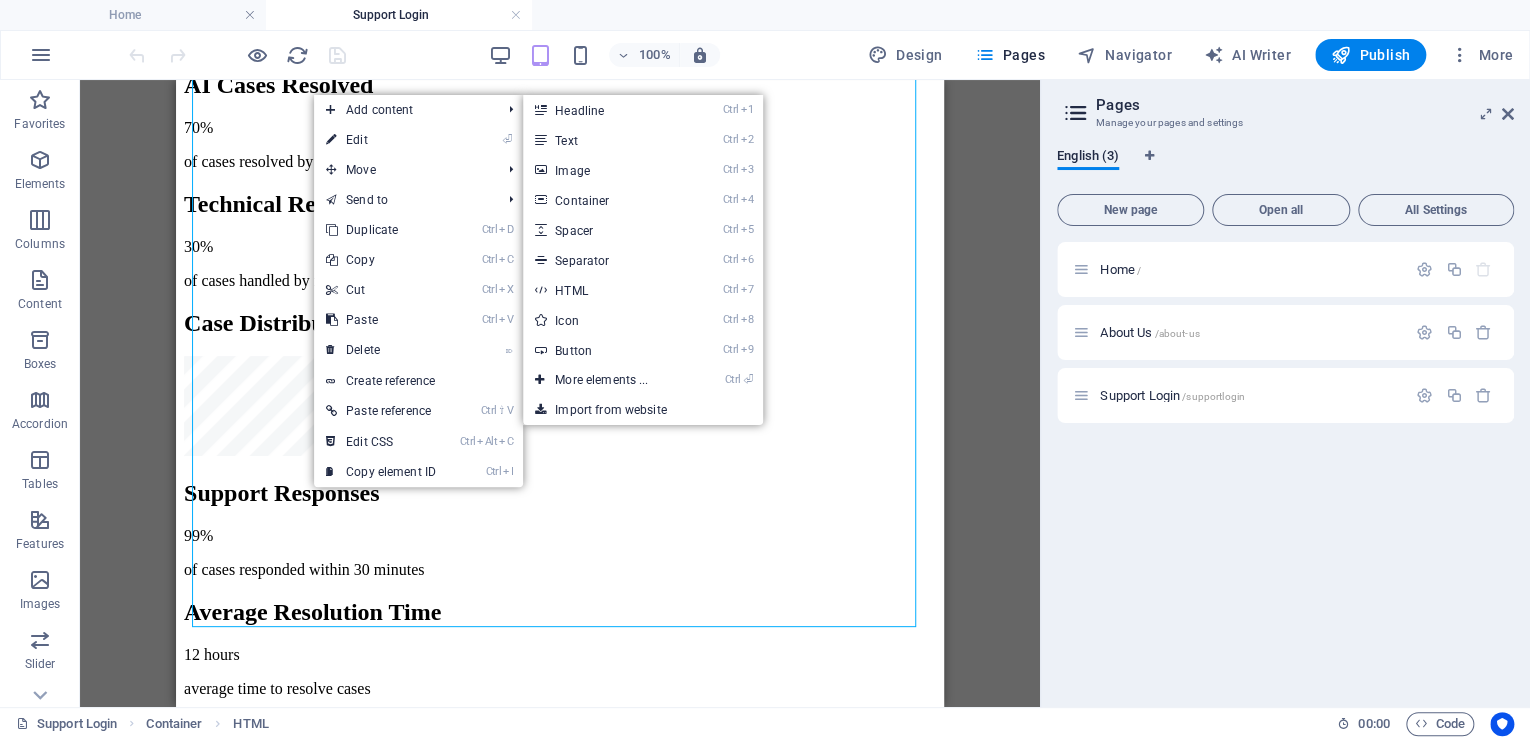 click on "⏎  Edit" at bounding box center [381, 140] 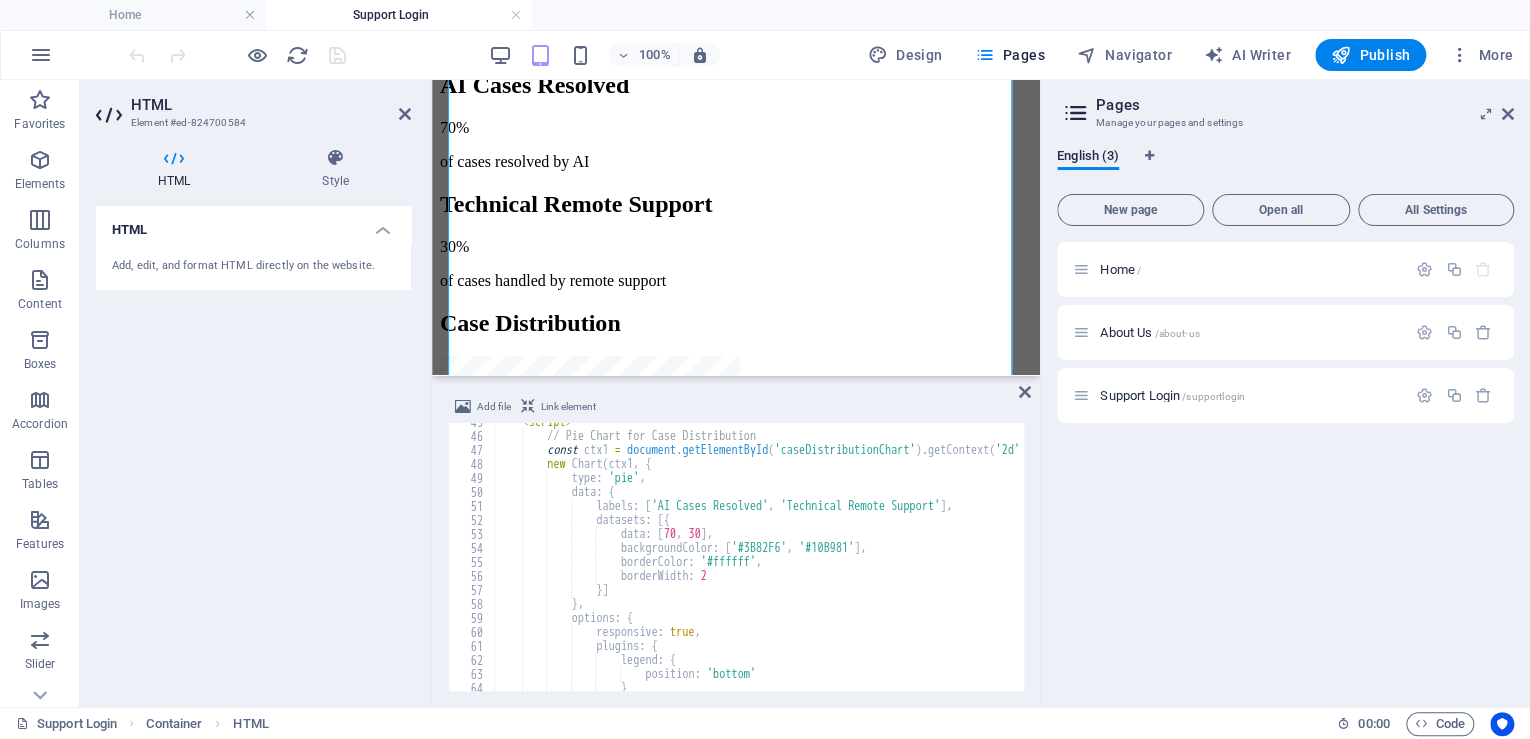 scroll, scrollTop: 672, scrollLeft: 0, axis: vertical 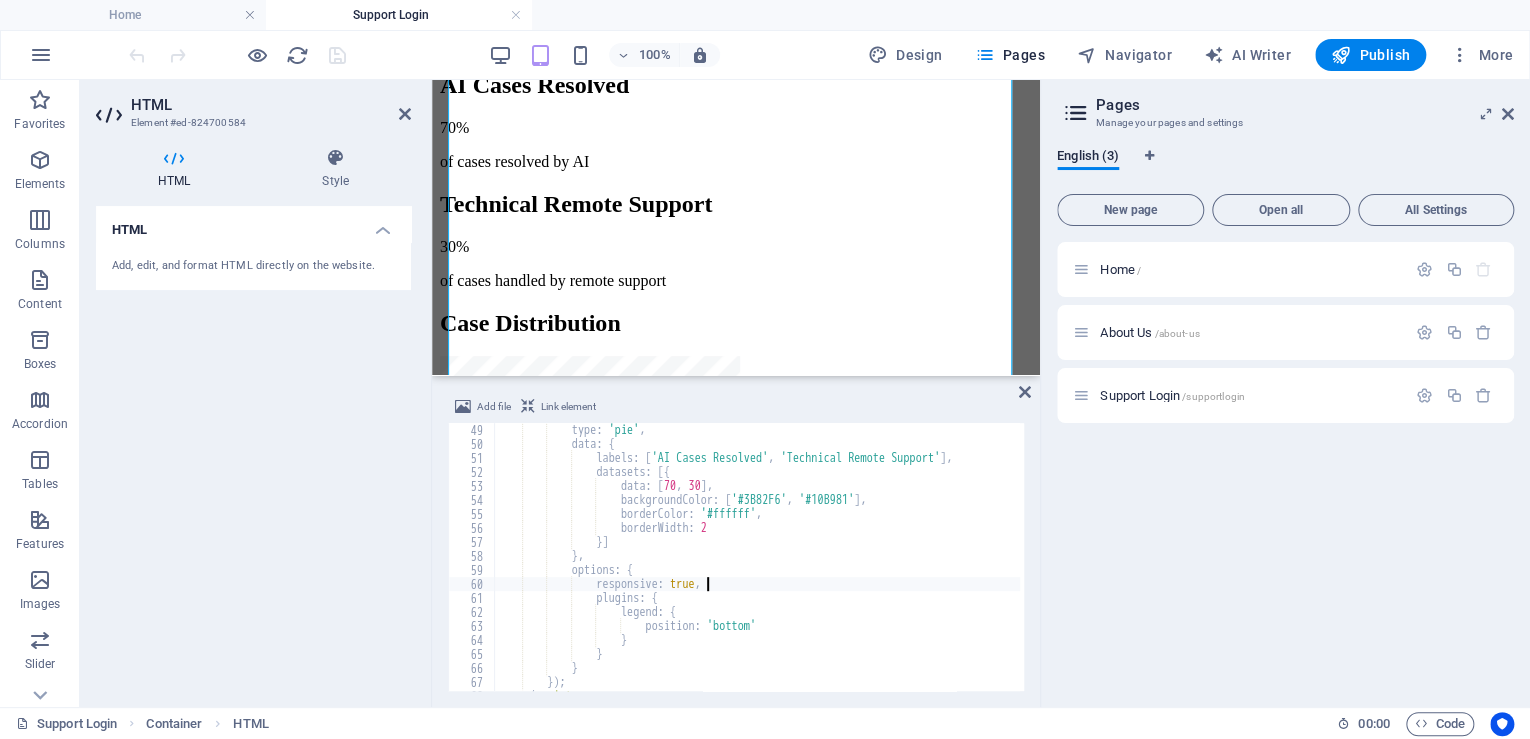 click on "type :   'pie' ,                data :   {                     labels :   [ 'AI Cases Resolved' ,   'Technical Remote Support' ] ,                     datasets :   [{                          data :   [ 70 ,   30 ] ,                          backgroundColor :   [ '#3B82F6' ,   '#10B981' ] ,                          borderColor :   '#ffffff' ,                          borderWidth :   2                     }]                } ,                options :   {                     responsive :   true ,                     plugins :   {                          legend :   {                               position :   'bottom'                          }                     }                }           }) ;      </ script >" at bounding box center [835, 569] 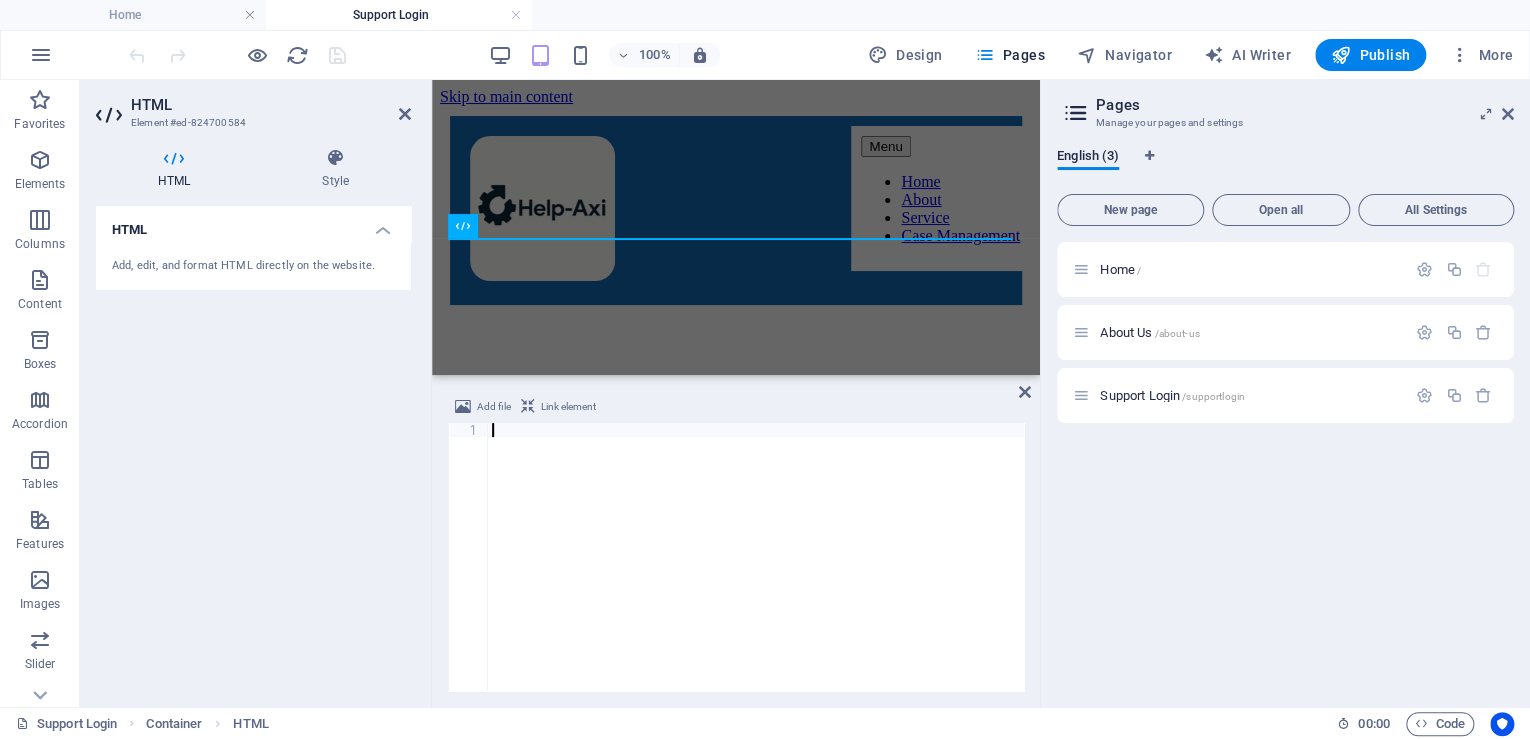 type on "</html>" 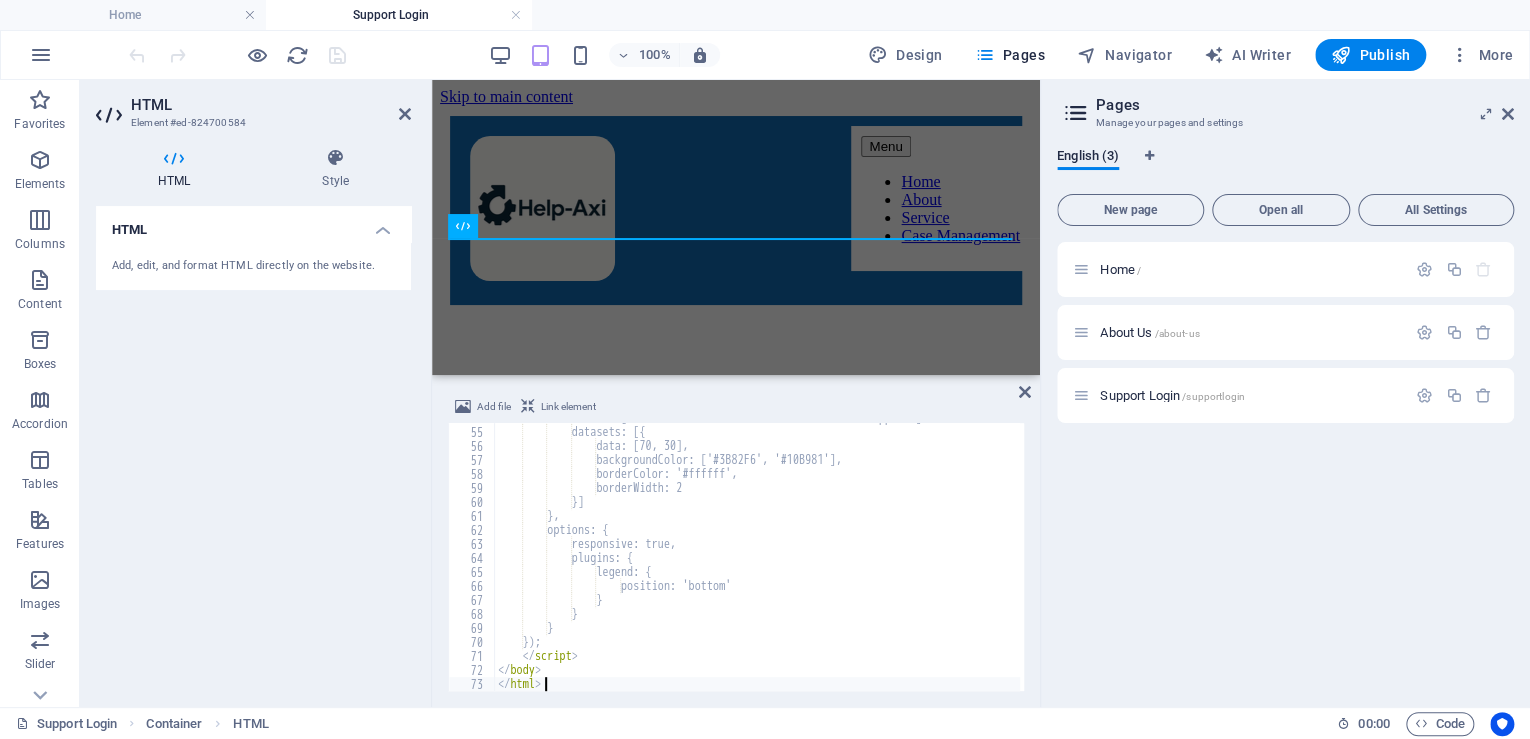 scroll, scrollTop: 313, scrollLeft: 0, axis: vertical 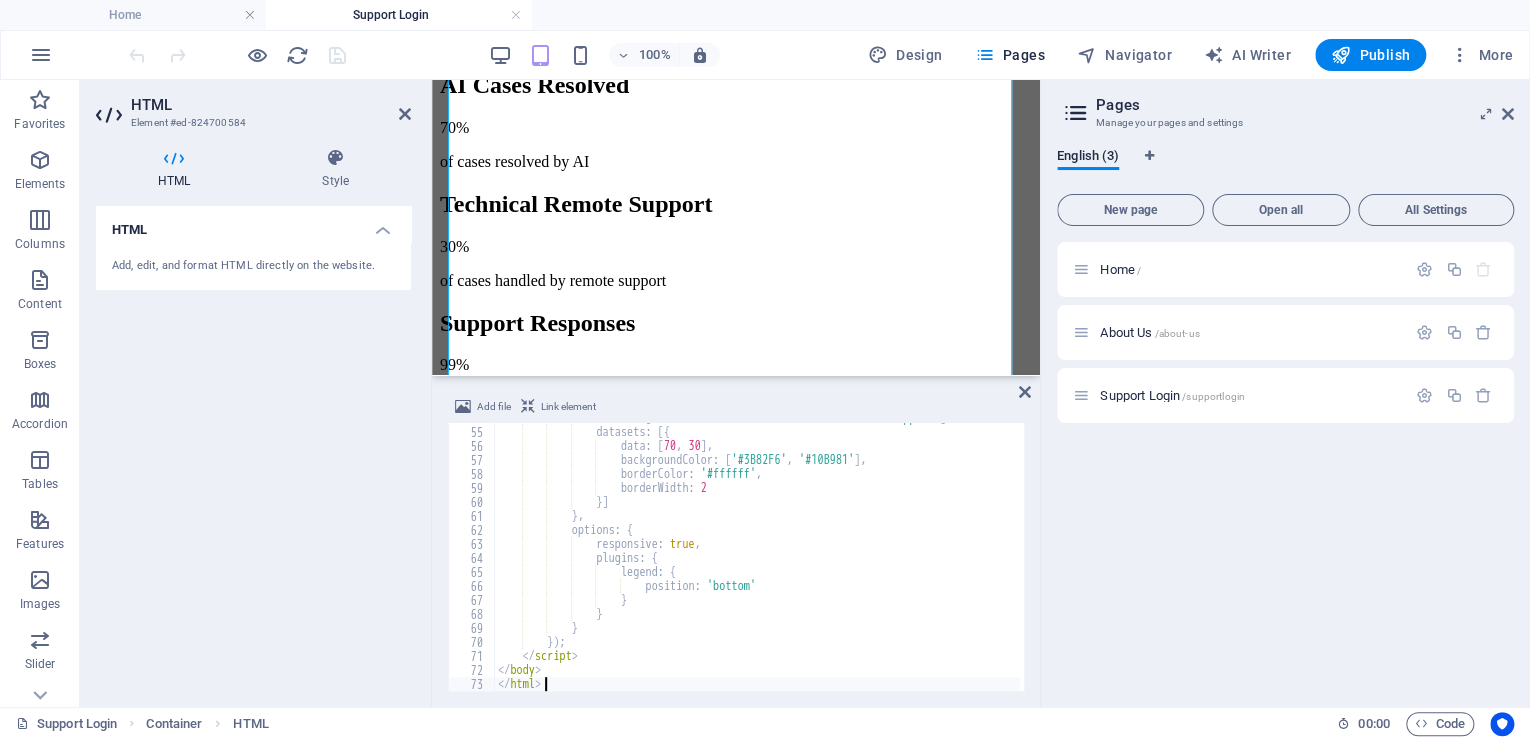 click at bounding box center [1341, 55] 